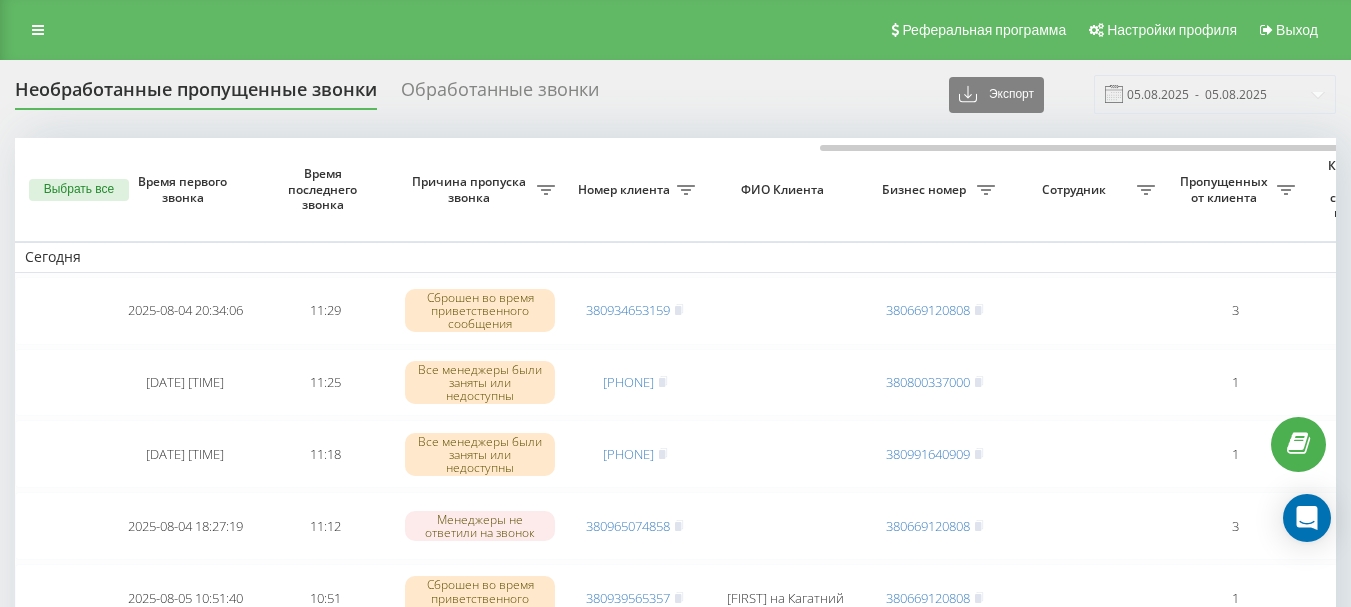scroll, scrollTop: 0, scrollLeft: 0, axis: both 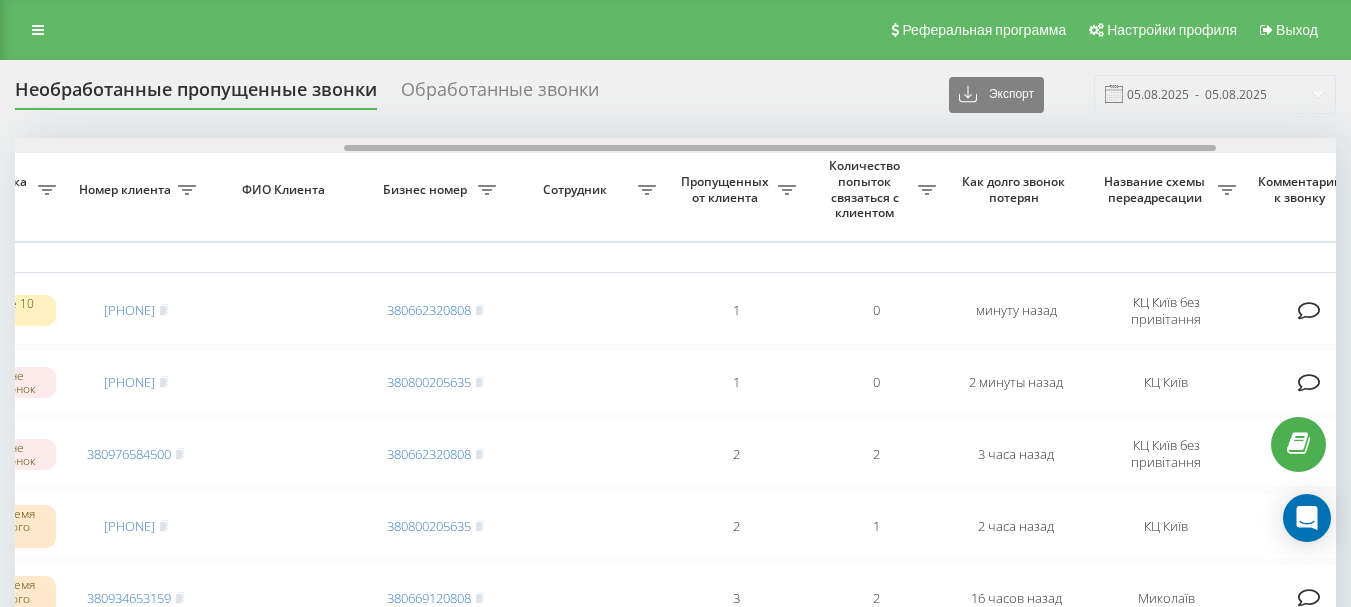 drag, startPoint x: 536, startPoint y: 148, endPoint x: 866, endPoint y: 184, distance: 331.95782 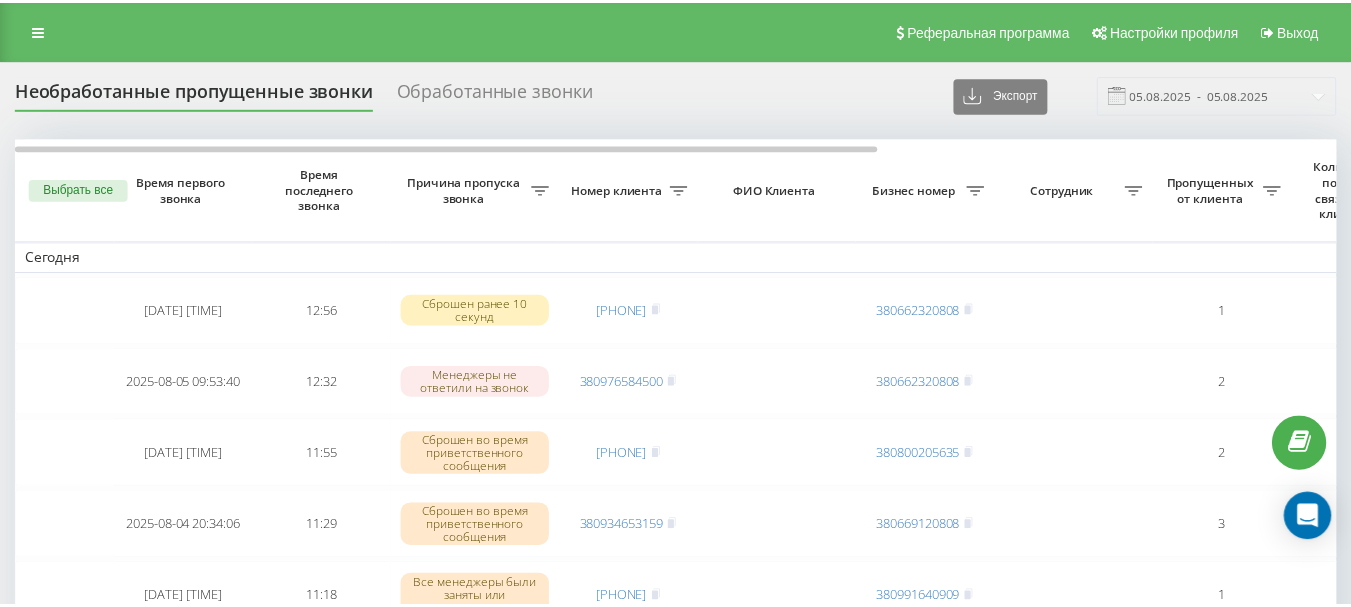 scroll, scrollTop: 0, scrollLeft: 0, axis: both 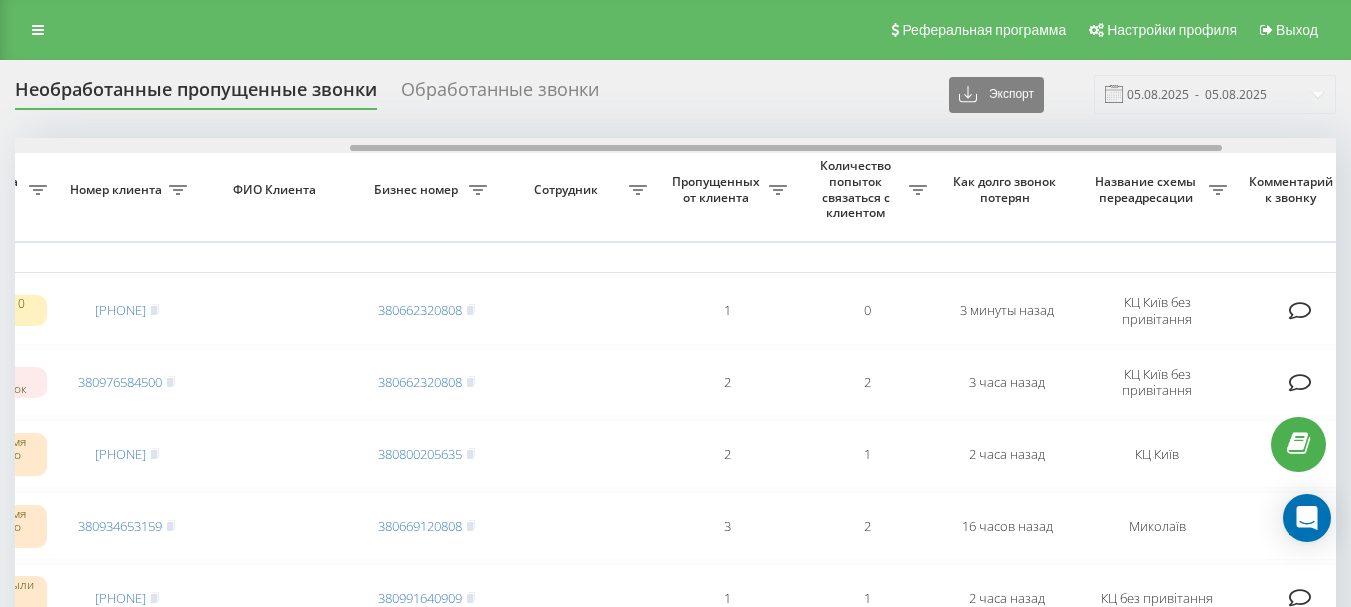 drag, startPoint x: 575, startPoint y: 147, endPoint x: 911, endPoint y: 159, distance: 336.2142 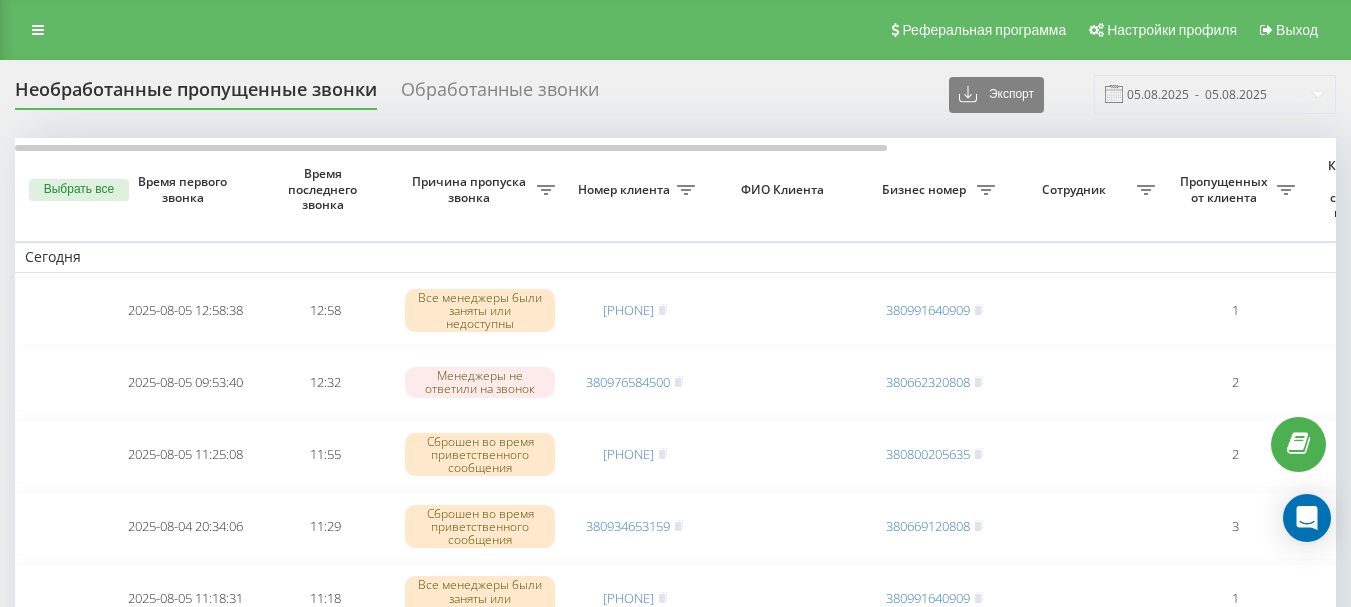 scroll, scrollTop: 0, scrollLeft: 0, axis: both 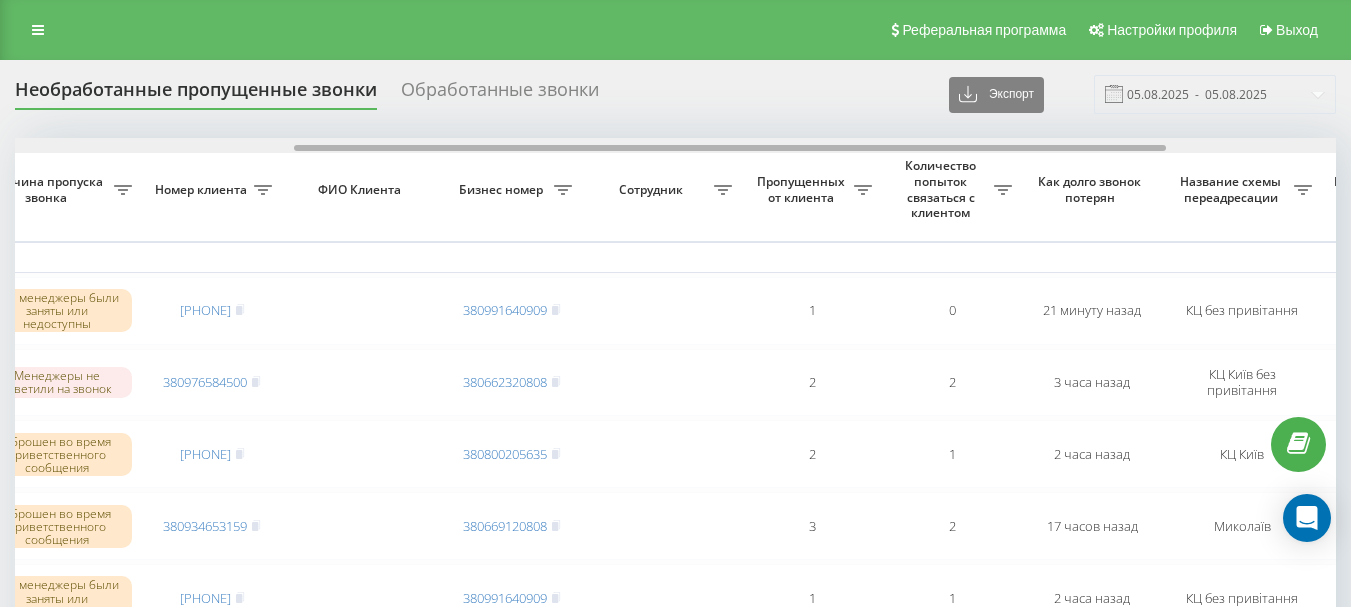 drag, startPoint x: 481, startPoint y: 149, endPoint x: 761, endPoint y: 191, distance: 283.13248 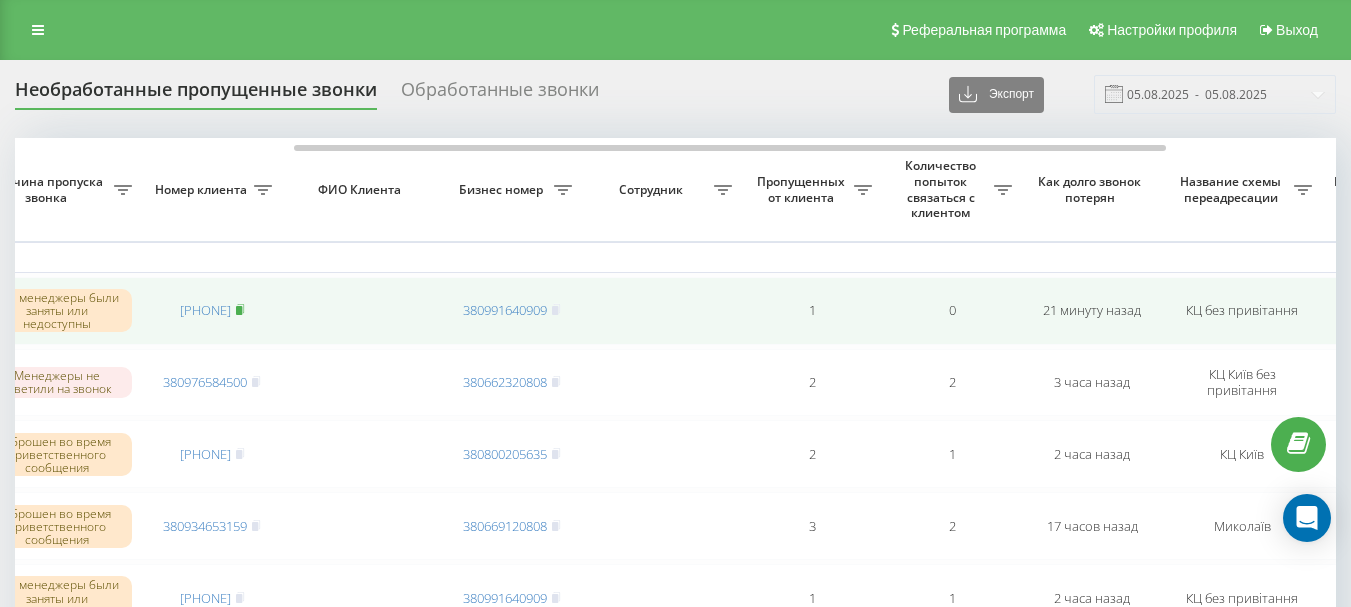 click 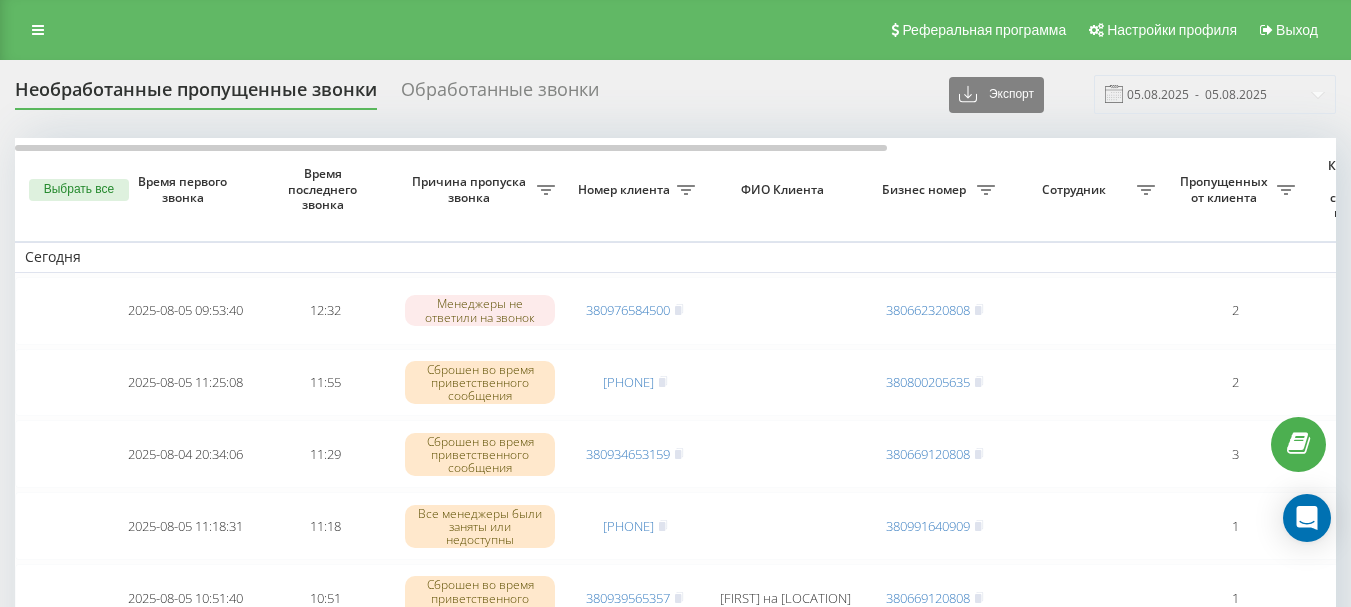 scroll, scrollTop: 0, scrollLeft: 0, axis: both 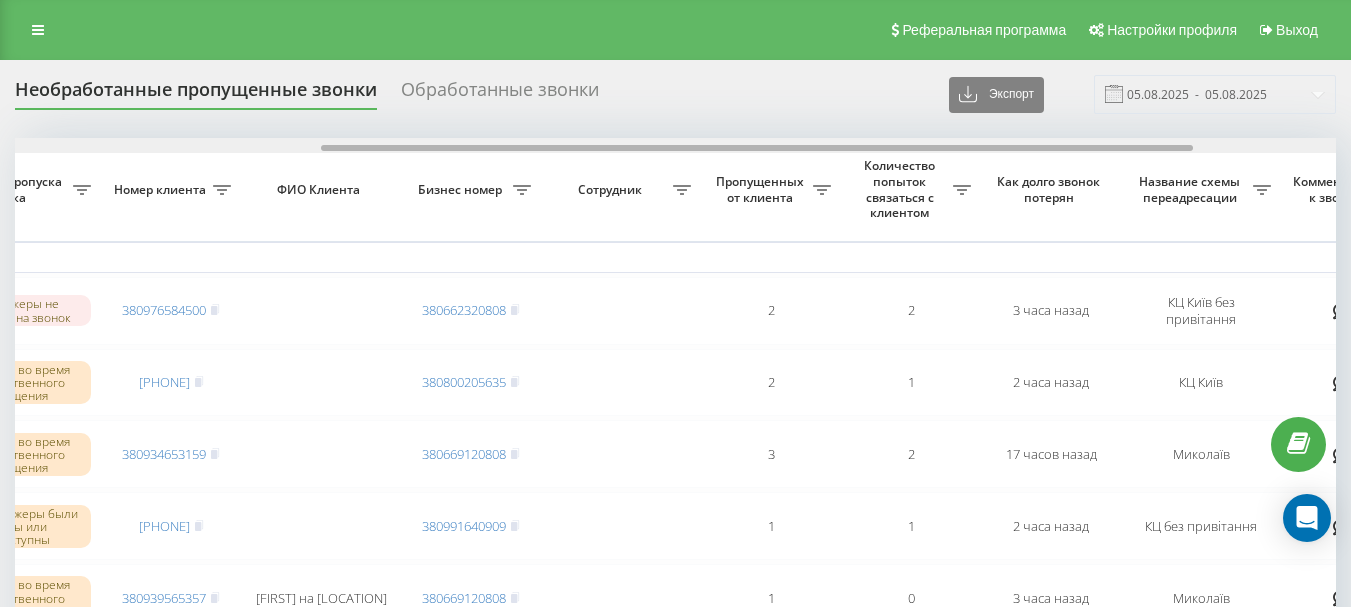 drag, startPoint x: 292, startPoint y: 147, endPoint x: 599, endPoint y: 175, distance: 308.27423 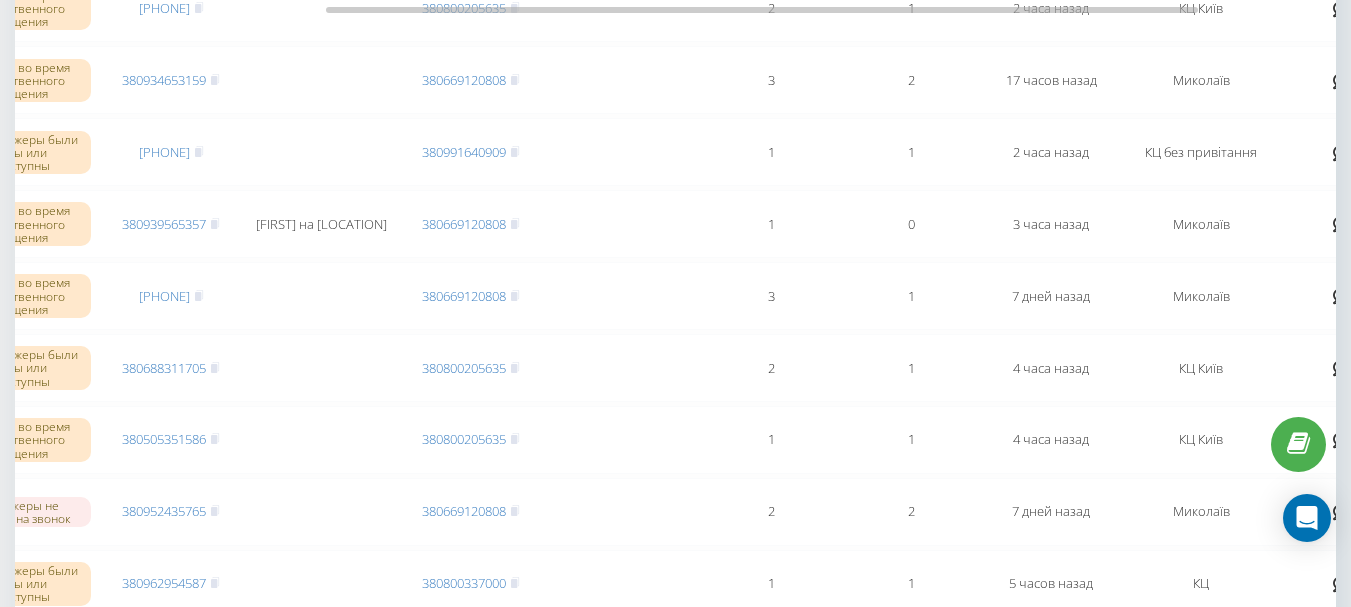 scroll, scrollTop: 0, scrollLeft: 0, axis: both 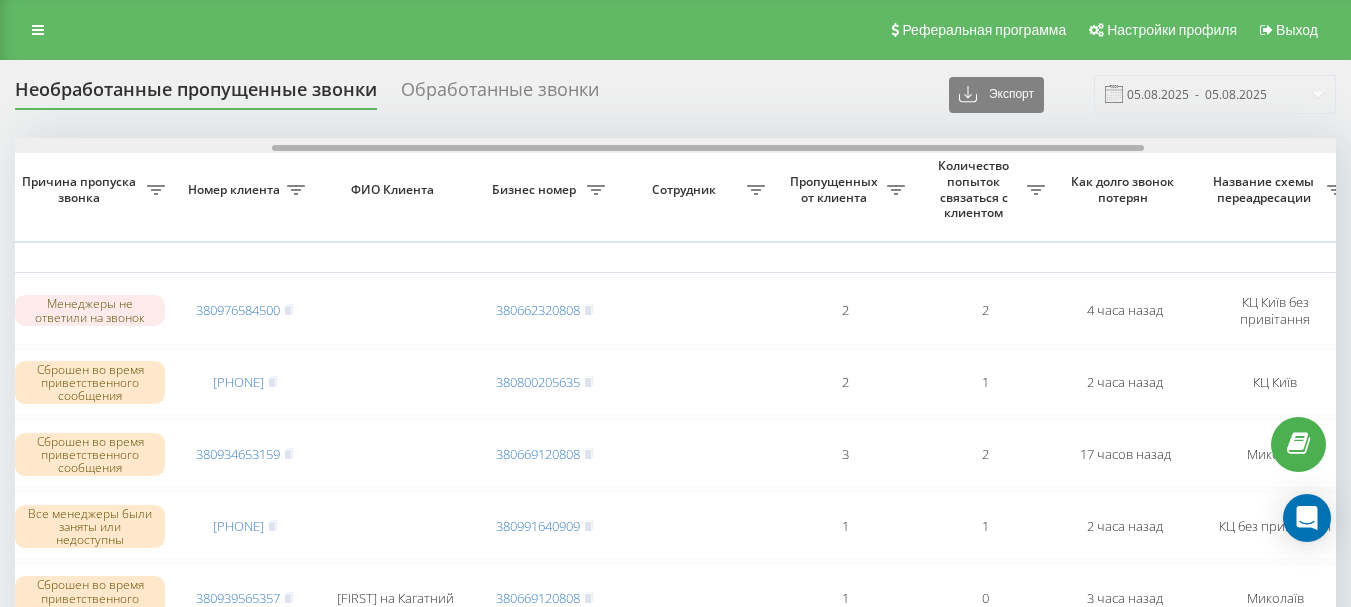 drag, startPoint x: 600, startPoint y: 150, endPoint x: 858, endPoint y: 155, distance: 258.04843 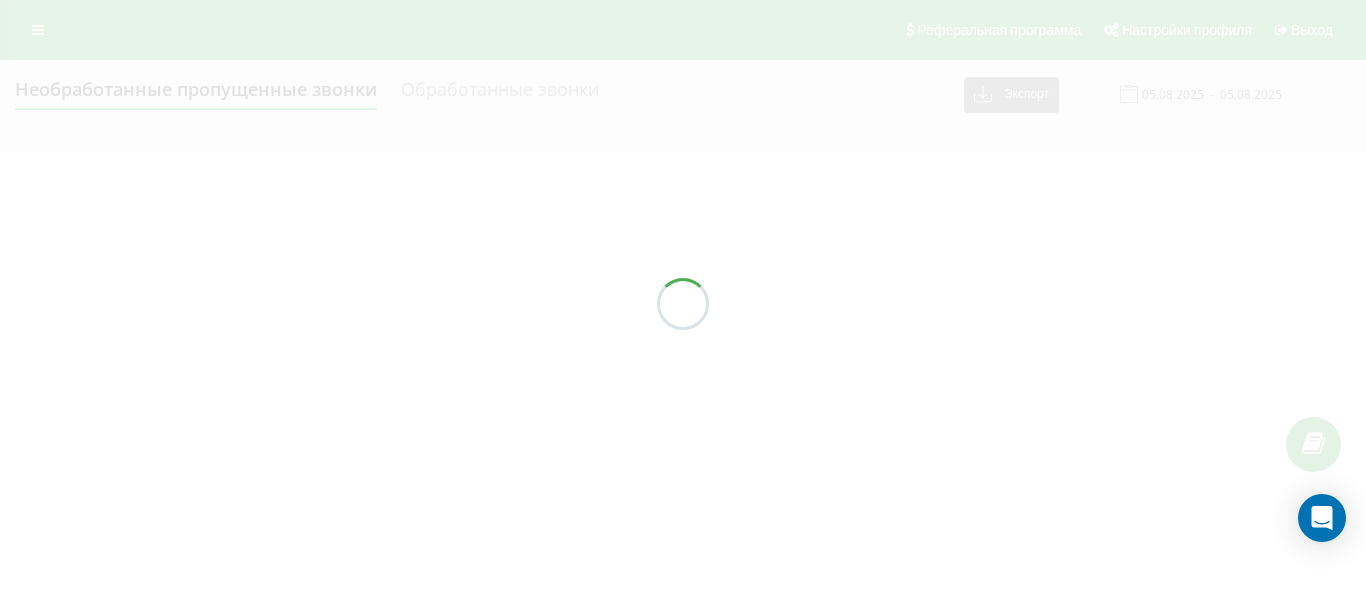 scroll, scrollTop: 0, scrollLeft: 0, axis: both 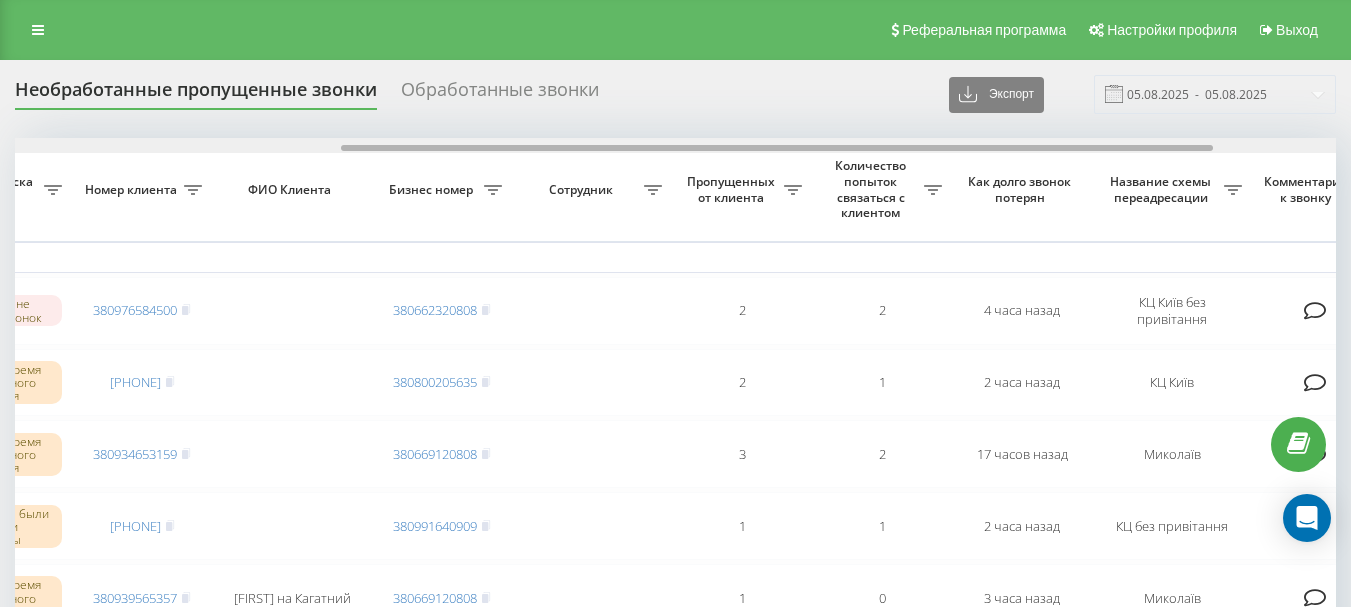 drag, startPoint x: 510, startPoint y: 149, endPoint x: 838, endPoint y: 146, distance: 328.01373 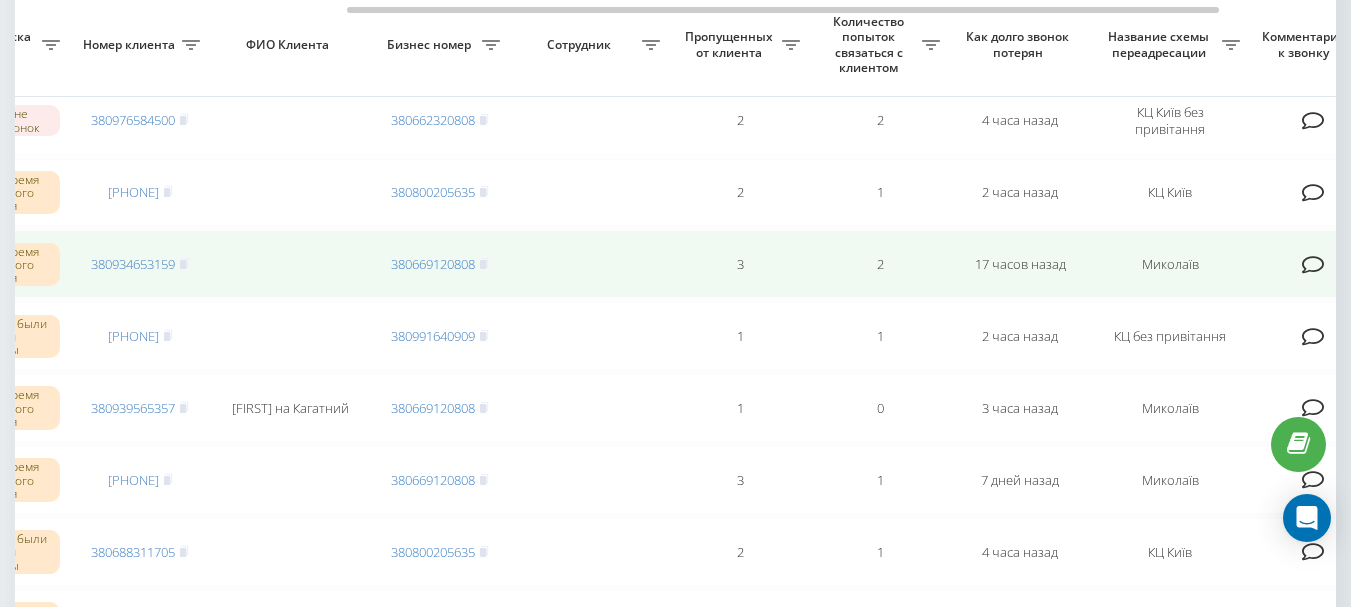 scroll, scrollTop: 200, scrollLeft: 0, axis: vertical 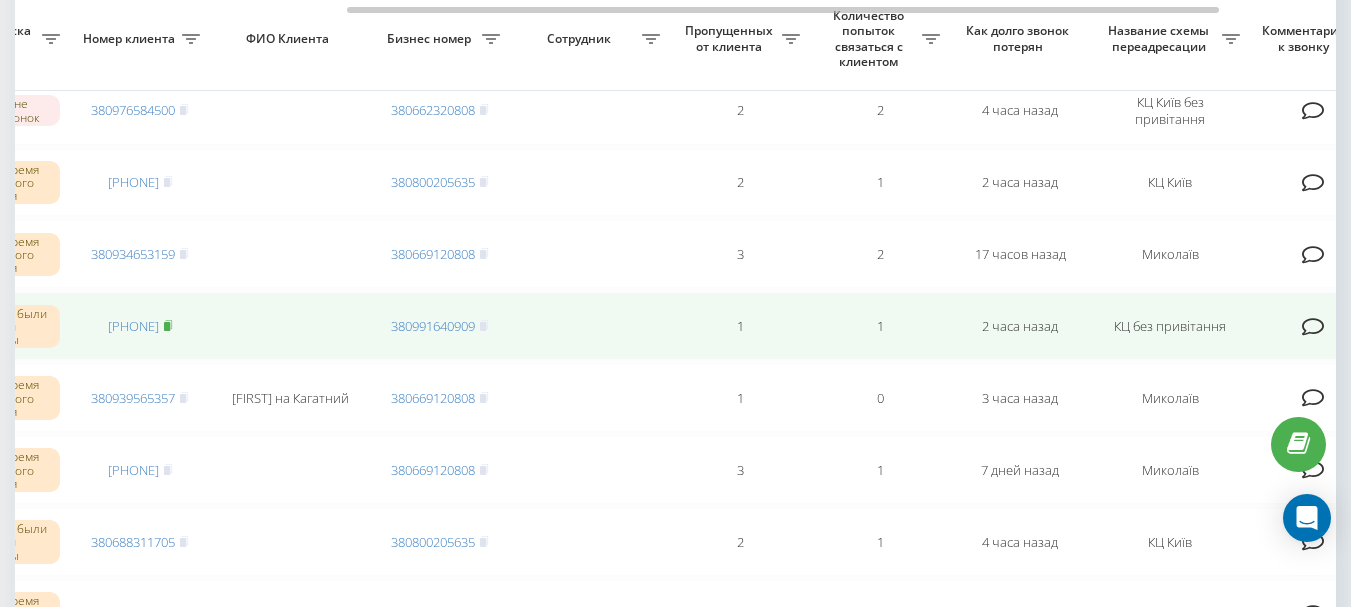 click 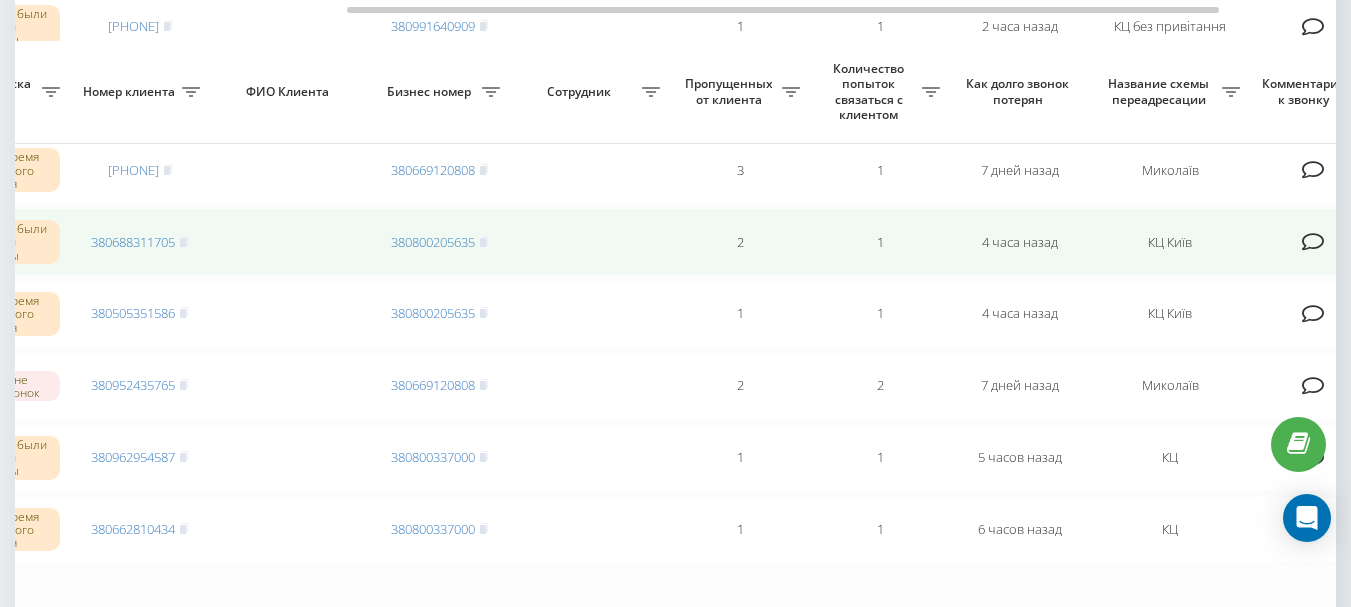 scroll, scrollTop: 600, scrollLeft: 0, axis: vertical 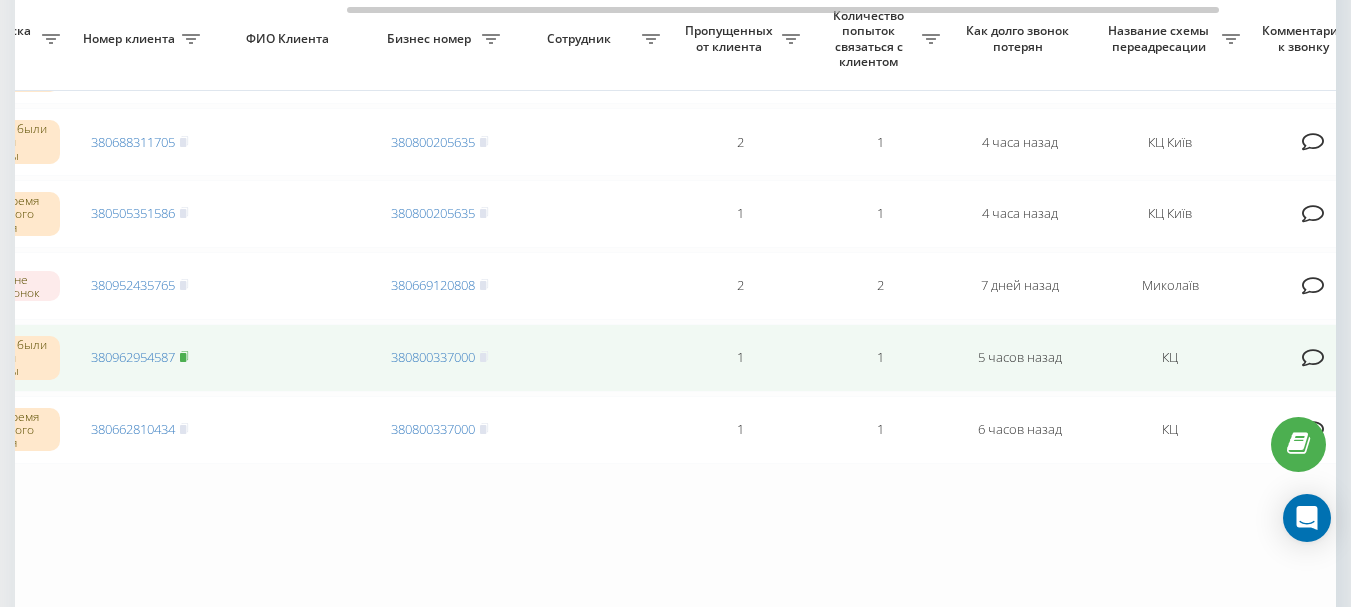click 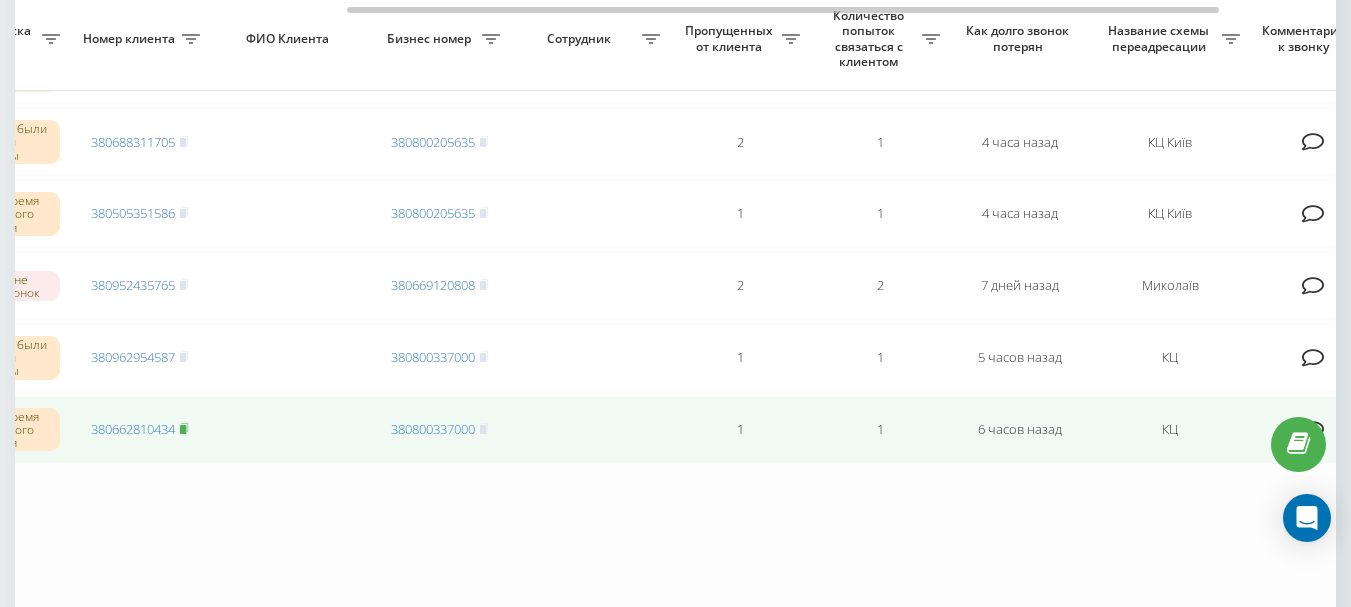 click 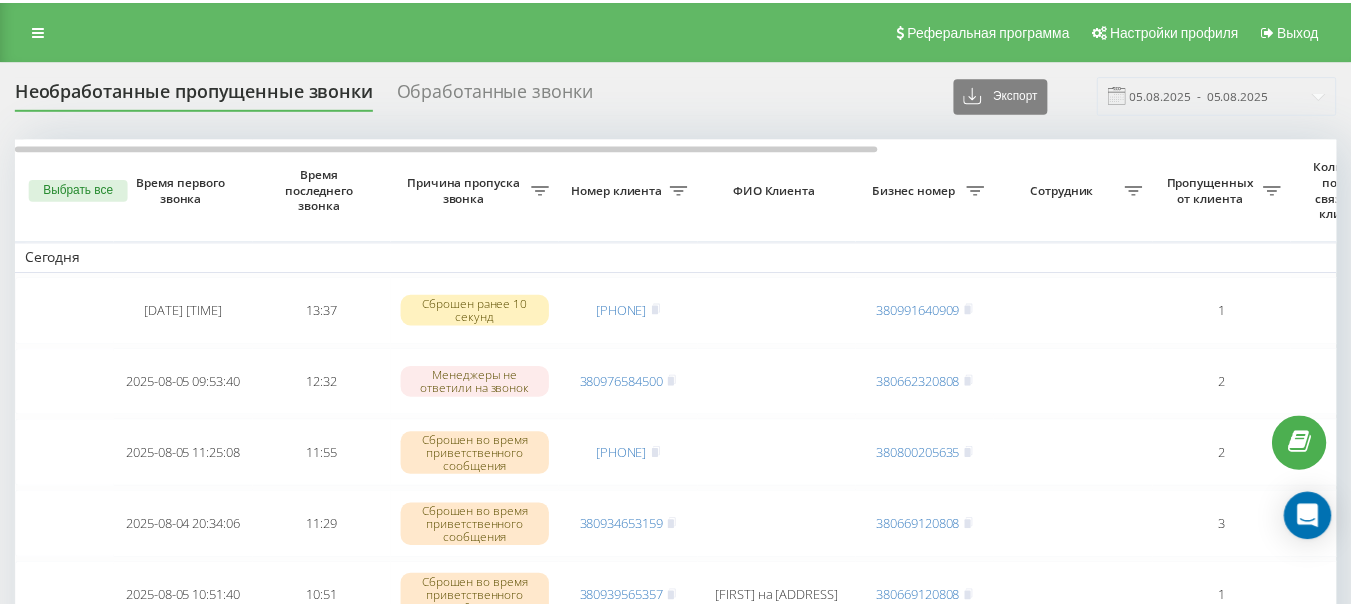 scroll, scrollTop: 0, scrollLeft: 0, axis: both 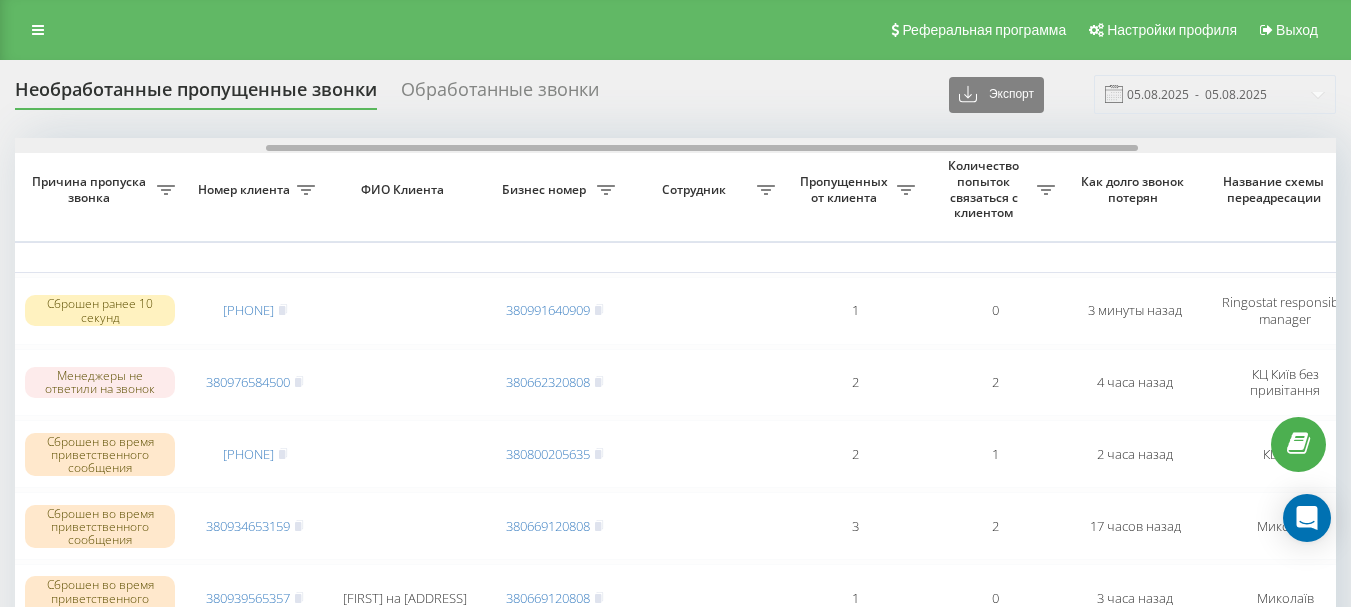 drag, startPoint x: 553, startPoint y: 148, endPoint x: 753, endPoint y: 214, distance: 210.60864 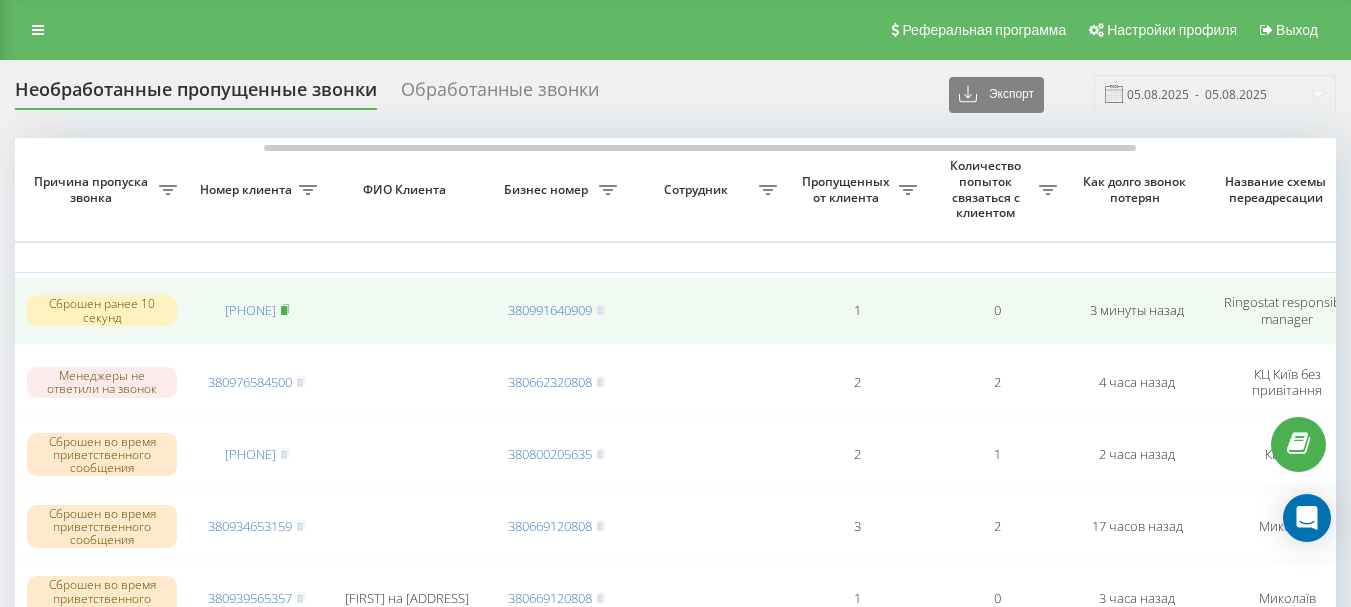 click 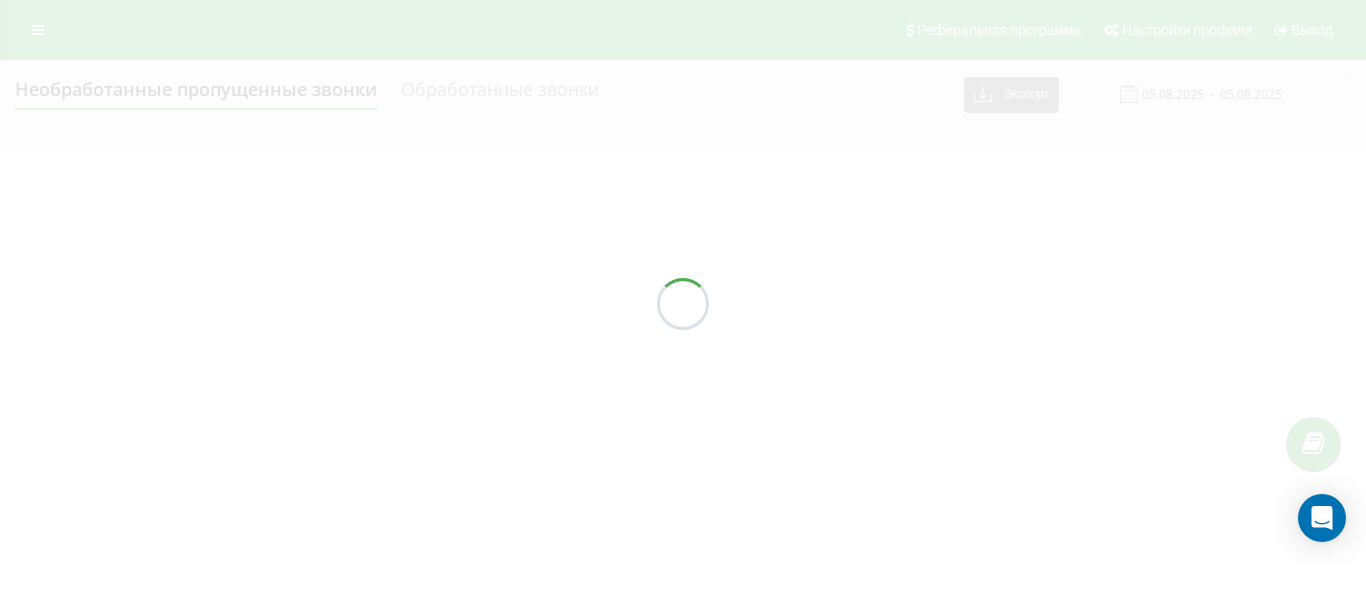 scroll, scrollTop: 0, scrollLeft: 0, axis: both 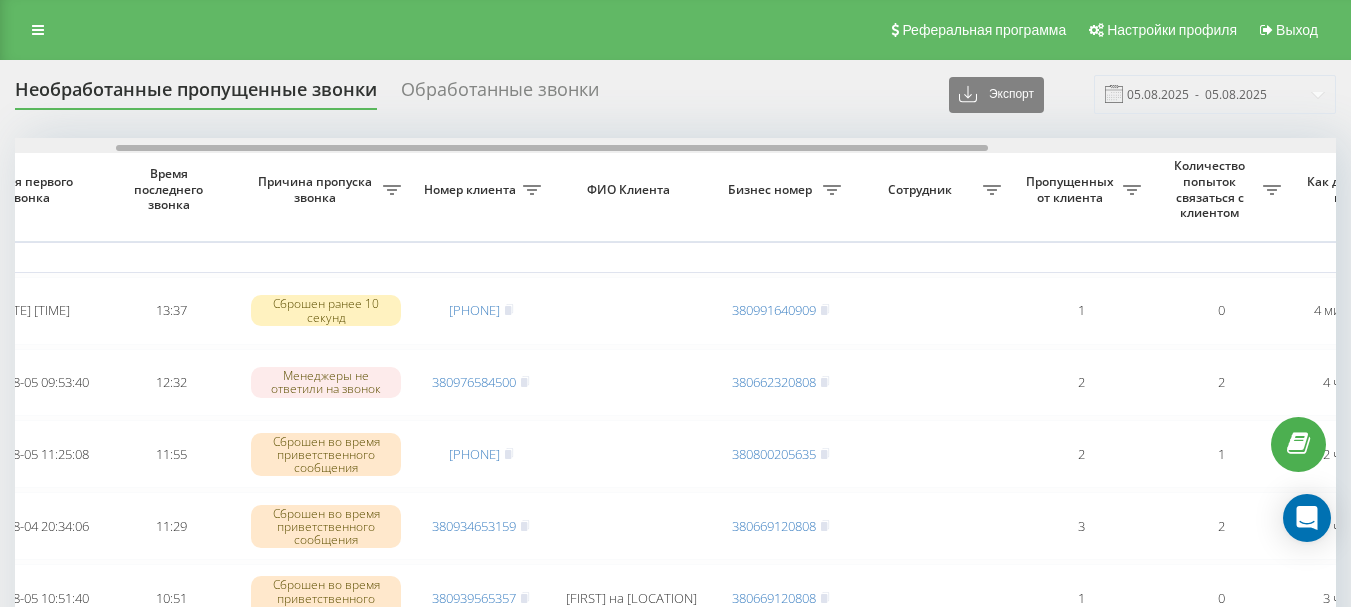drag, startPoint x: 559, startPoint y: 145, endPoint x: 661, endPoint y: 148, distance: 102.044106 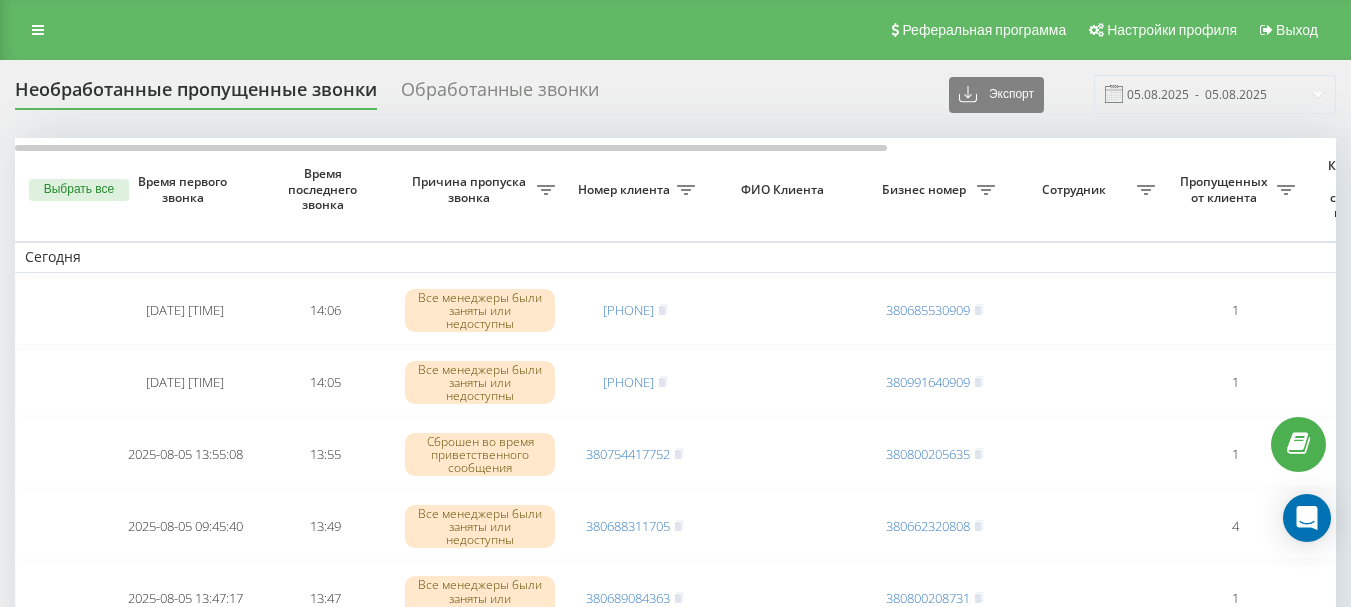 scroll, scrollTop: 0, scrollLeft: 0, axis: both 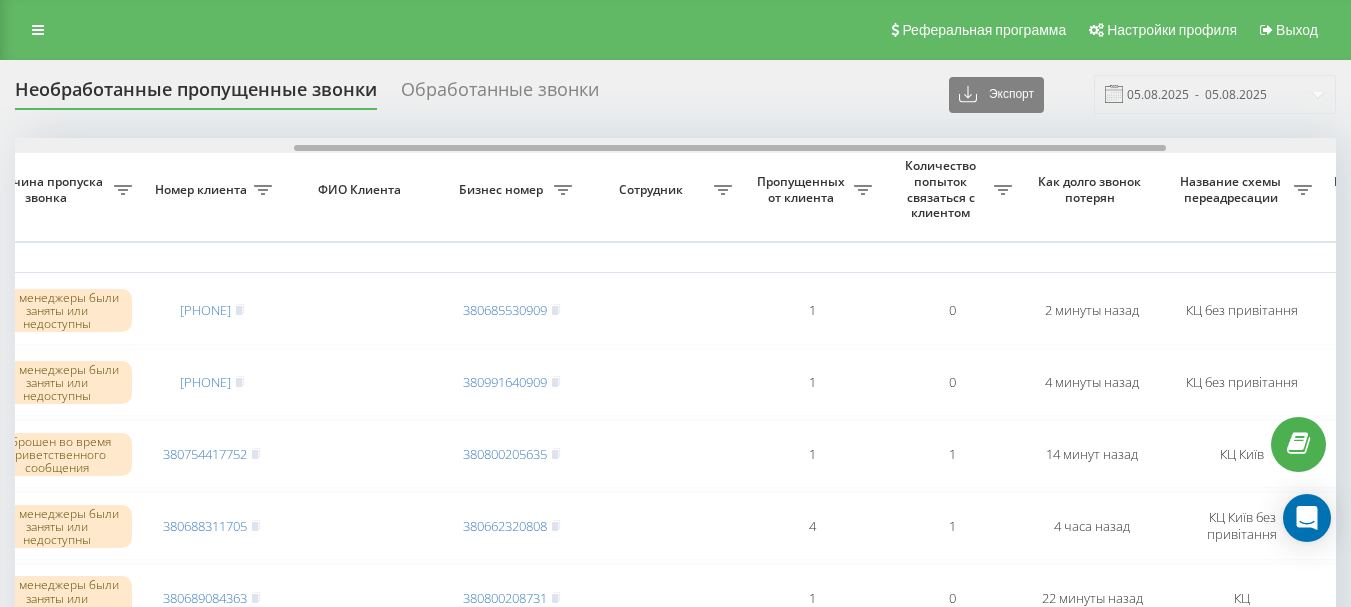 drag, startPoint x: 586, startPoint y: 151, endPoint x: 866, endPoint y: 185, distance: 282.05673 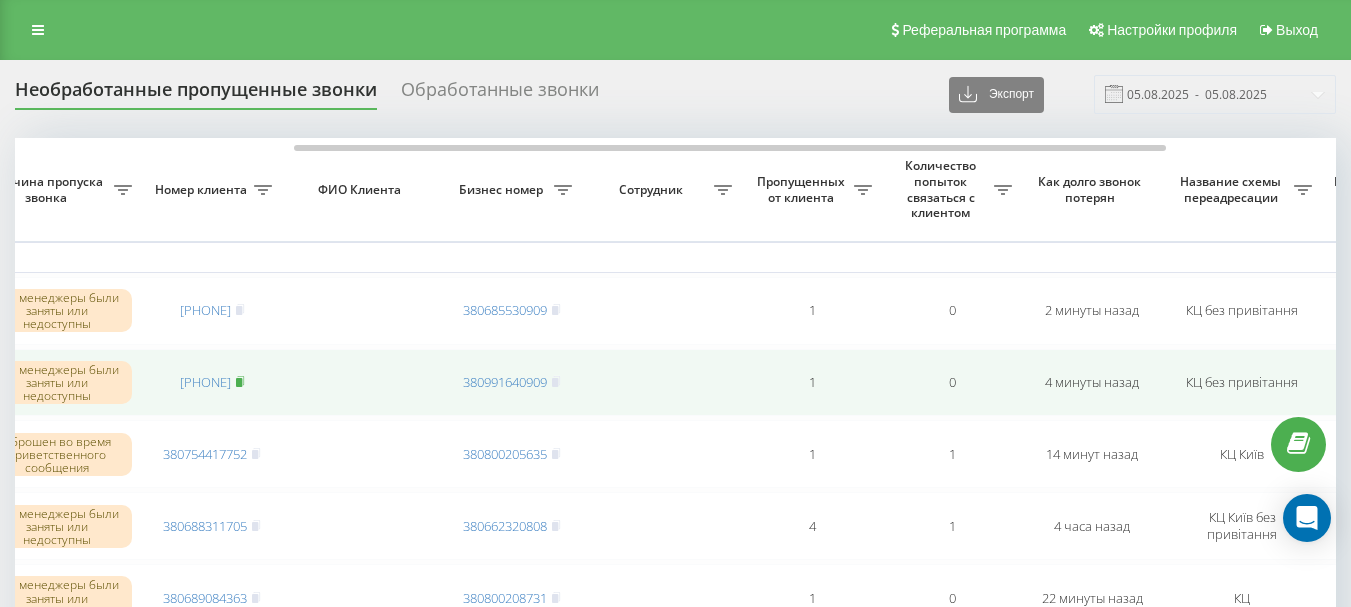 click 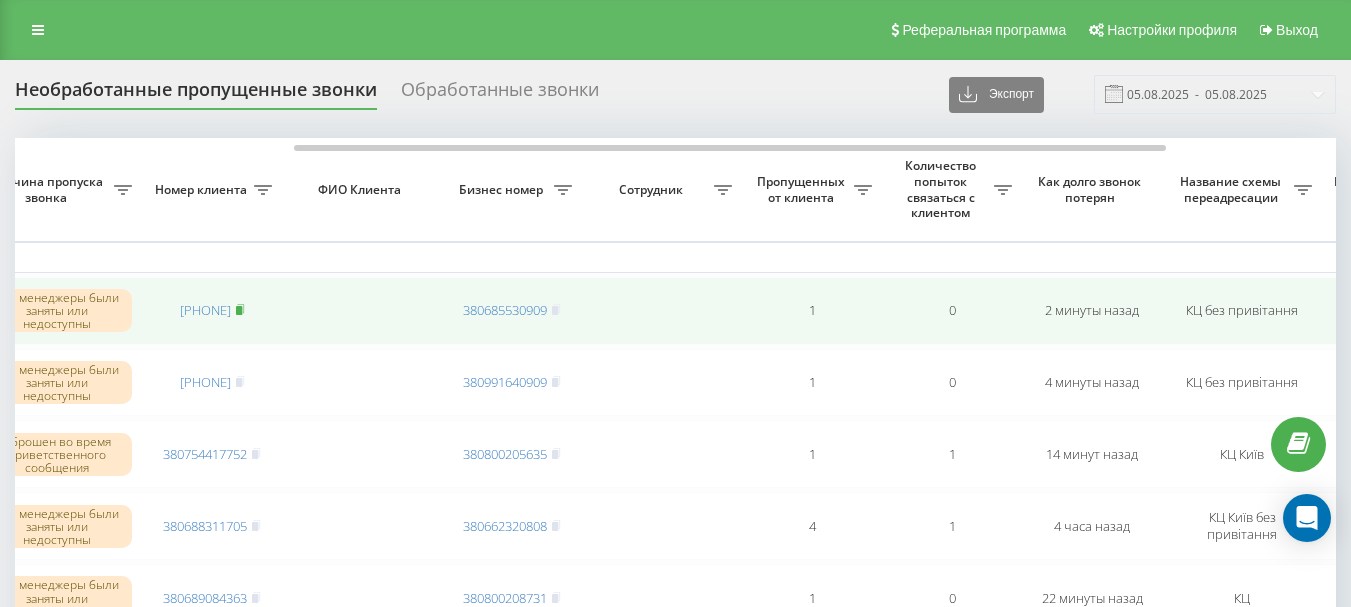 click 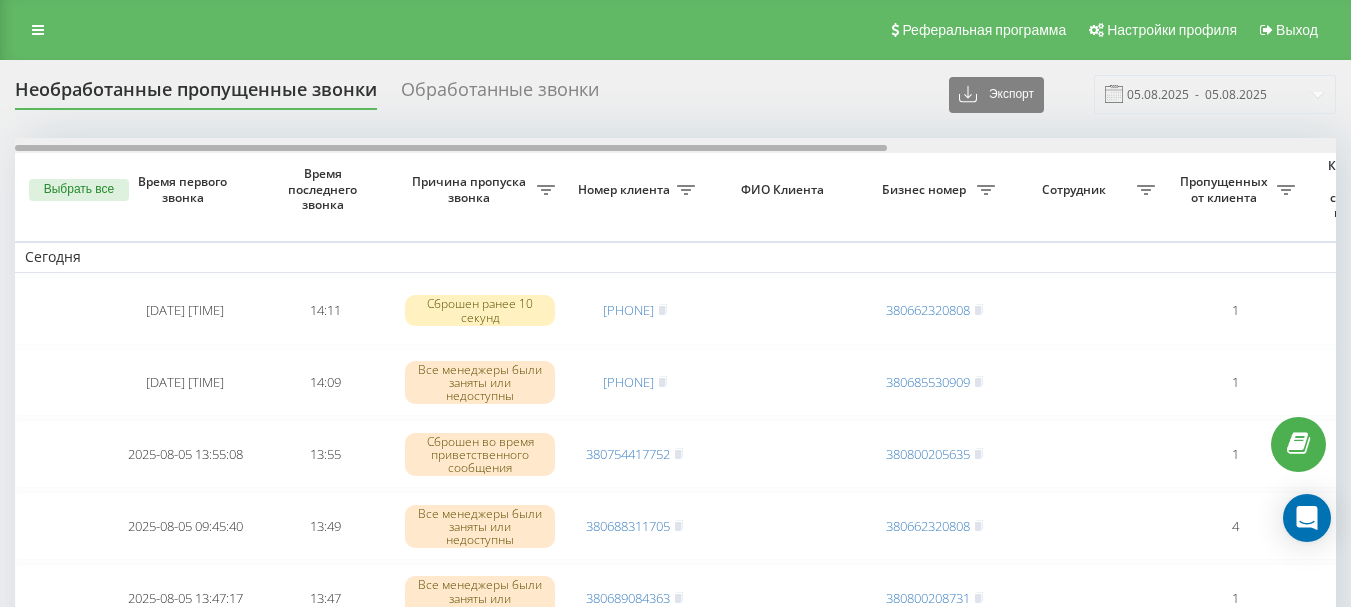 scroll, scrollTop: 0, scrollLeft: 0, axis: both 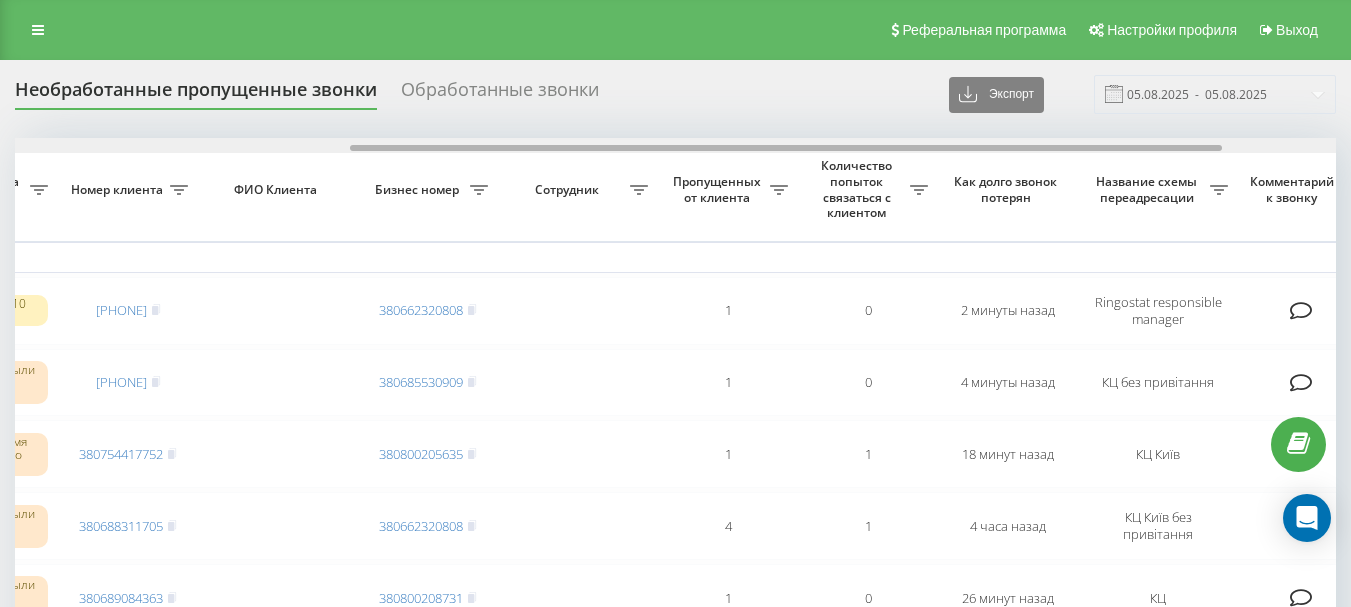 drag, startPoint x: 373, startPoint y: 147, endPoint x: 708, endPoint y: 170, distance: 335.78864 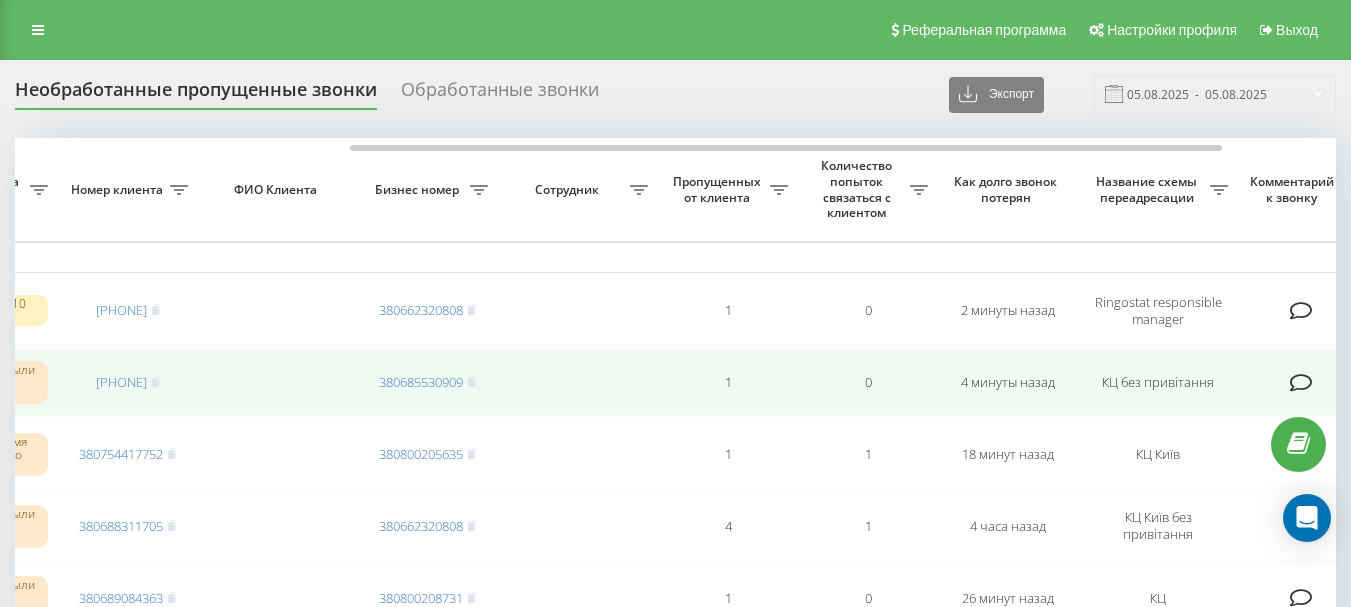 click on "[PHONE]" at bounding box center (128, 383) 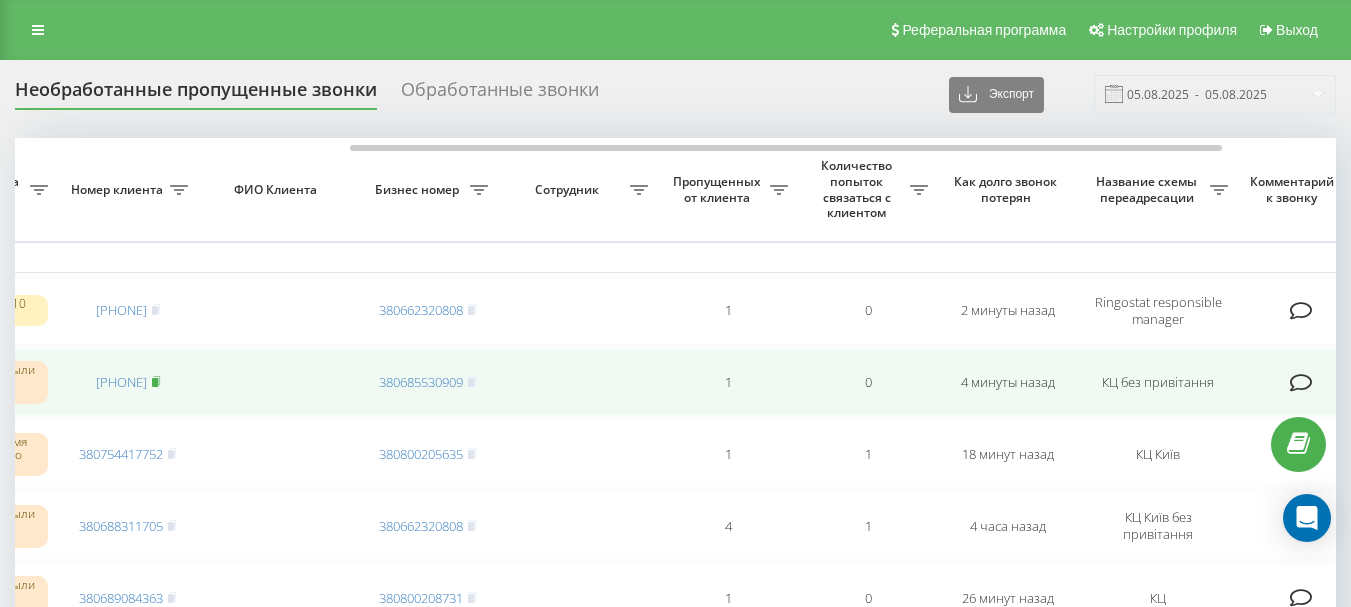 click 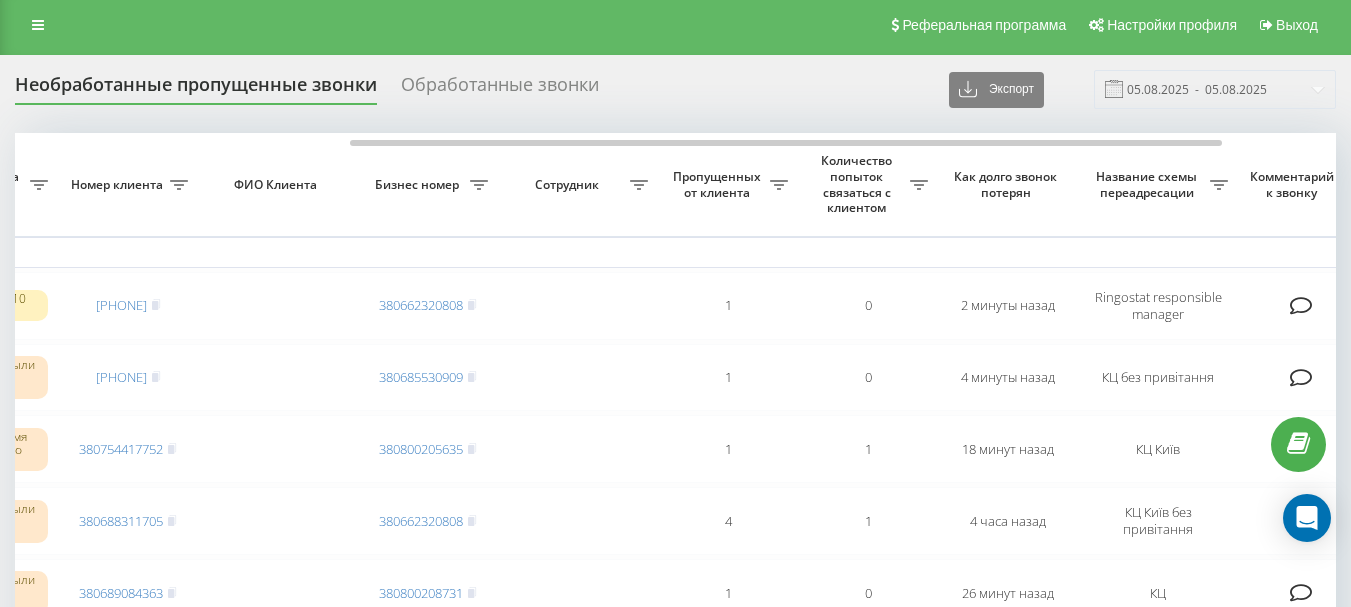 scroll, scrollTop: 0, scrollLeft: 0, axis: both 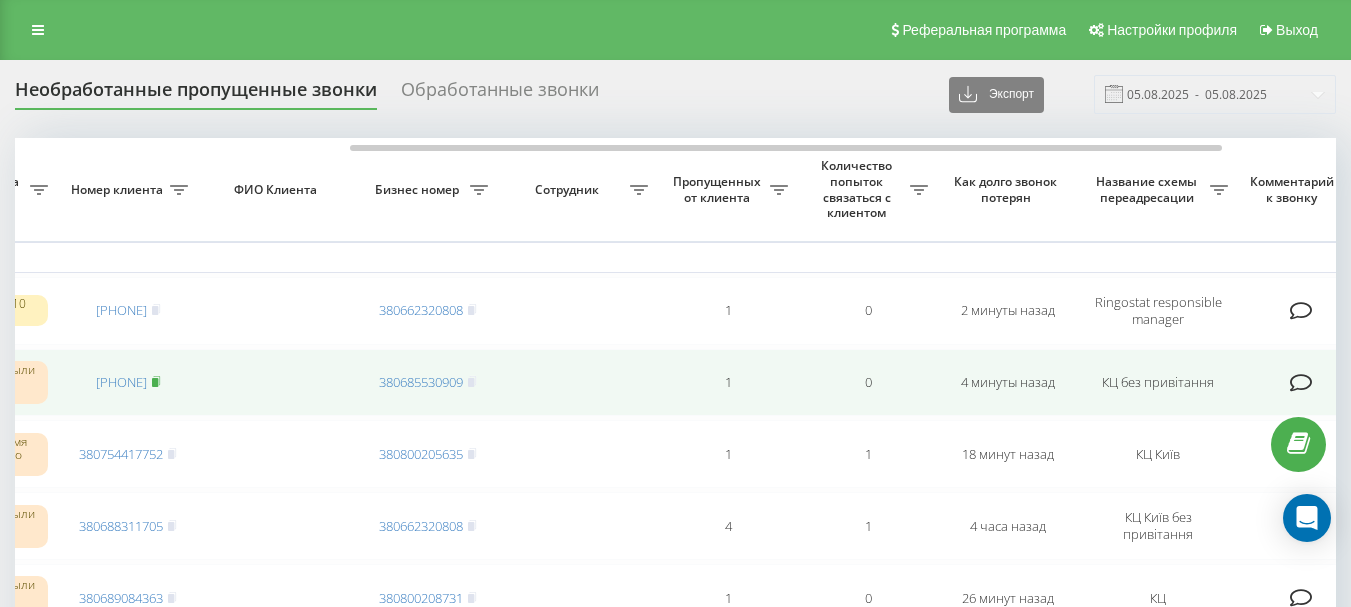 click 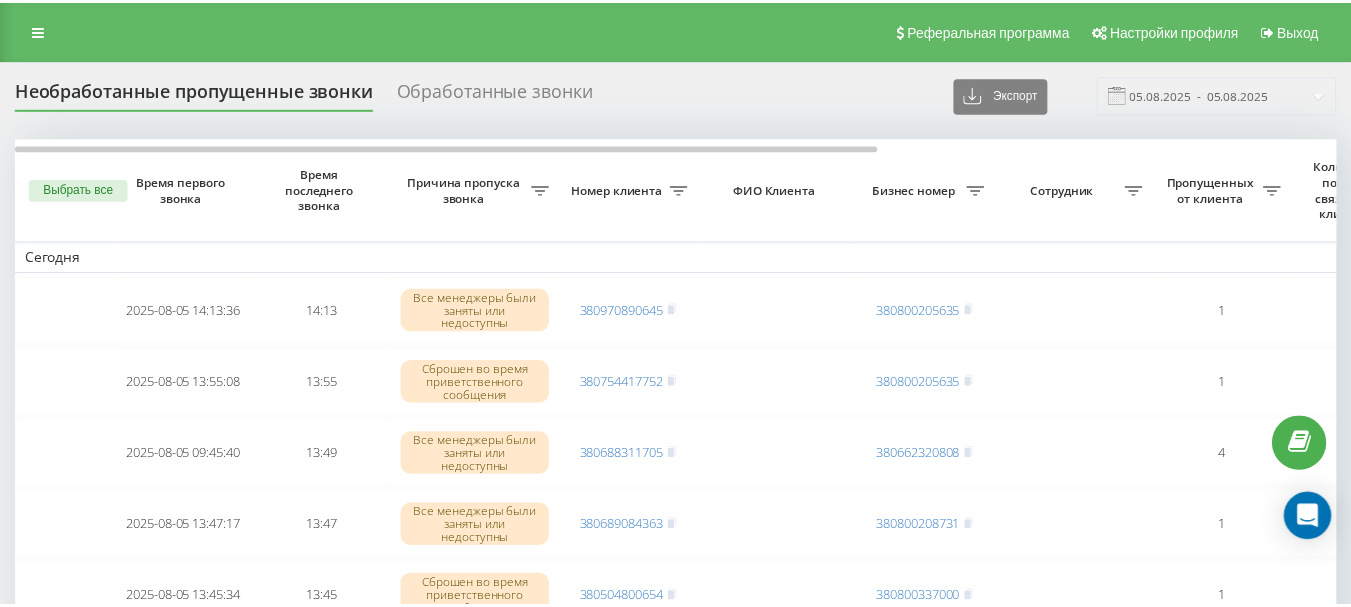 scroll, scrollTop: 0, scrollLeft: 0, axis: both 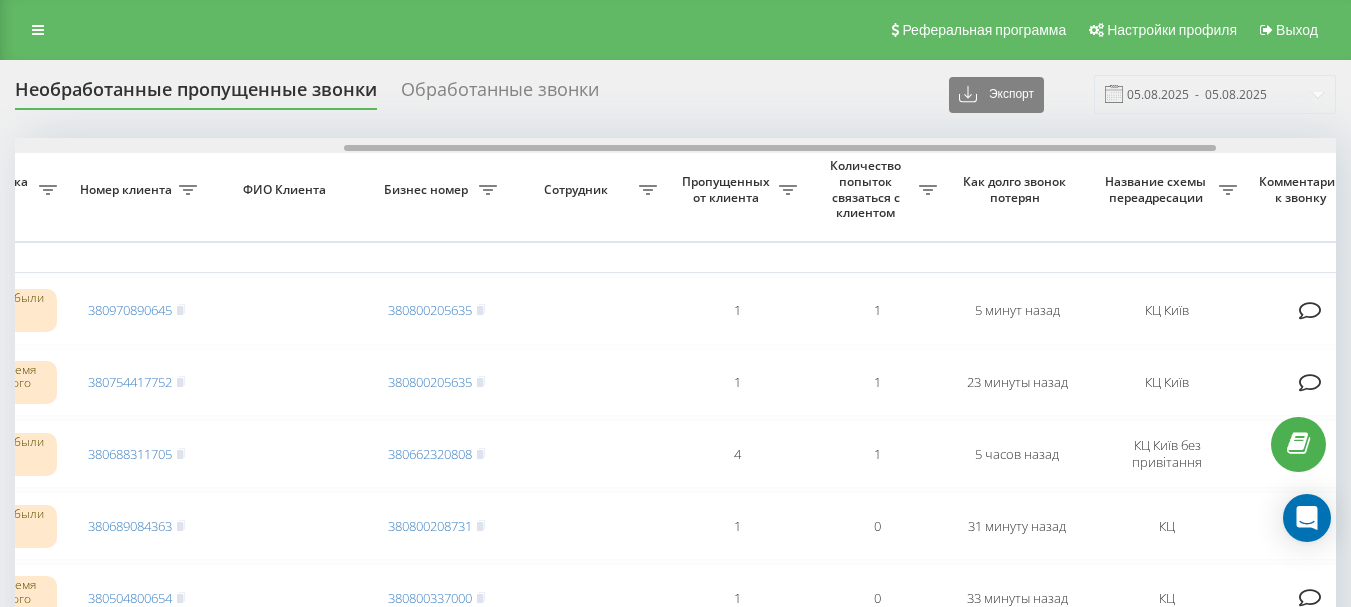 drag, startPoint x: 354, startPoint y: 151, endPoint x: 661, endPoint y: 163, distance: 307.23444 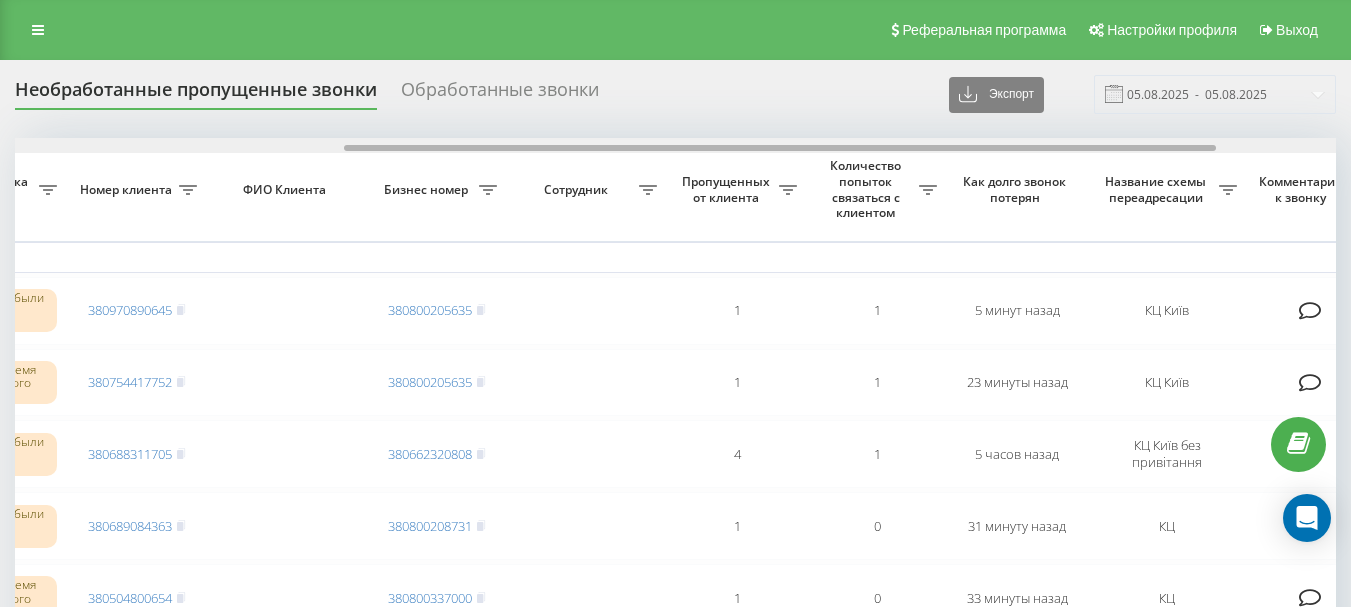 click on "Выбрать все Время первого звонка Время последнего звонка Причина пропуска звонка Номер клиента ФИО Клиента Бизнес номер Сотрудник Пропущенных от клиента Количество попыток связаться с клиентом Как долго звонок потерян Название схемы переадресации Комментарий к звонку Сегодня 2025-08-05 14:13:36 14:13 Все менеджеры были заняты или недоступны 380970890645 380800205635 1 1 5 минут назад КЦ Київ Обработать Не удалось связаться Связался с клиентом с помощью другого канала Клиент перезвонил сам с другого номера Другой вариант 2025-08-05 13:55:08 13:55 380754417752 380800205635 1 1 23 минуты назад КЦ Київ" at bounding box center [675, 708] 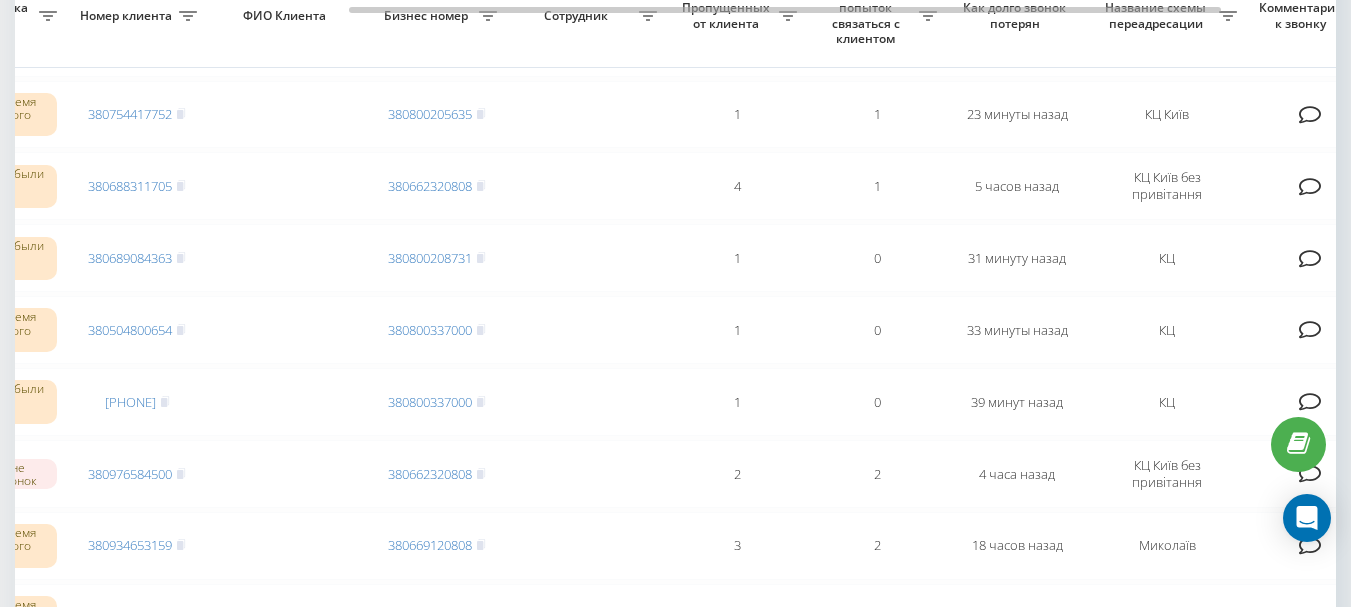 scroll, scrollTop: 245, scrollLeft: 0, axis: vertical 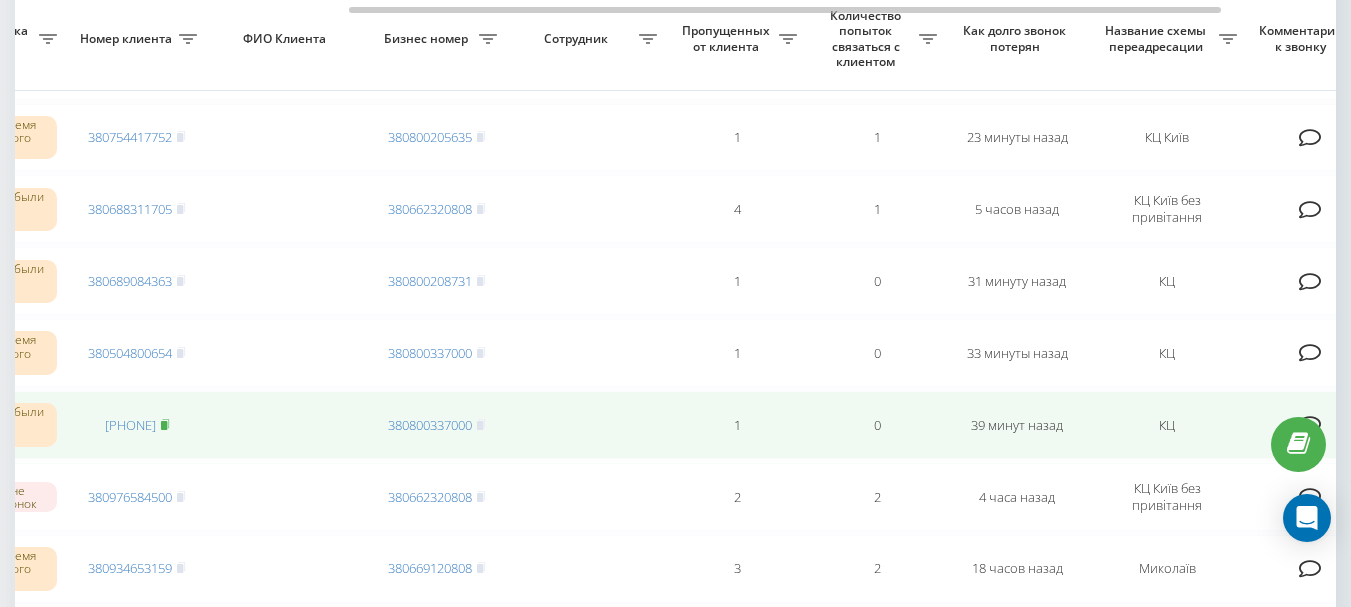 click 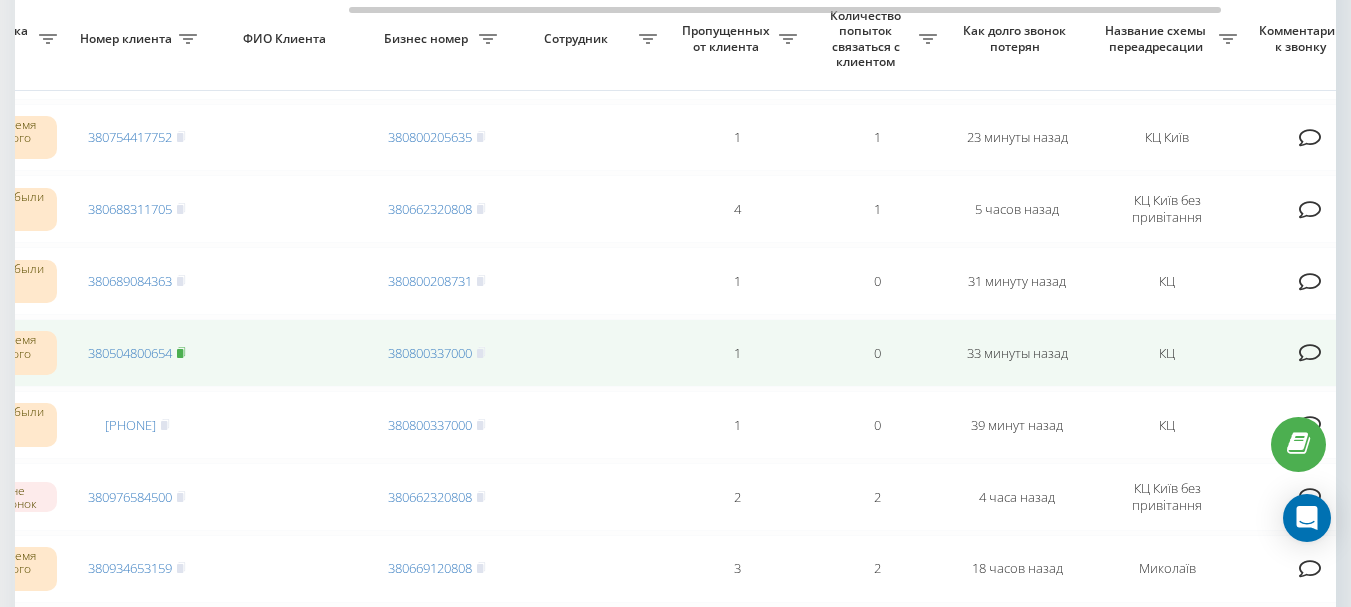 click 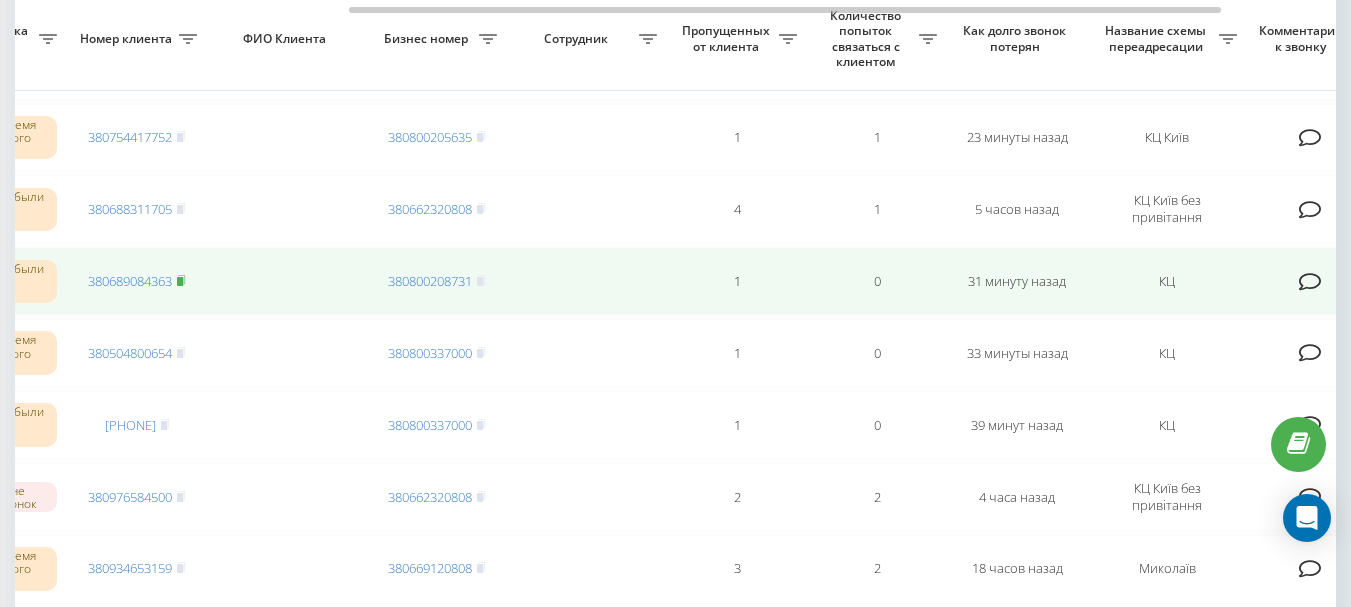 click 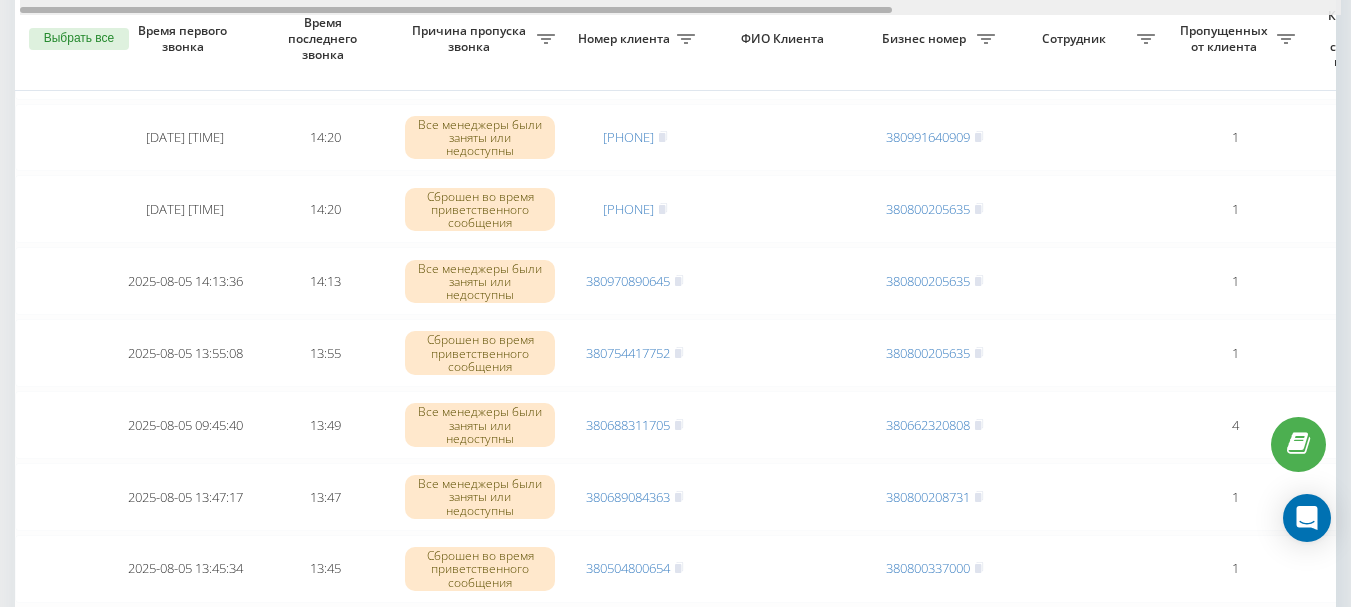 scroll, scrollTop: 245, scrollLeft: 0, axis: vertical 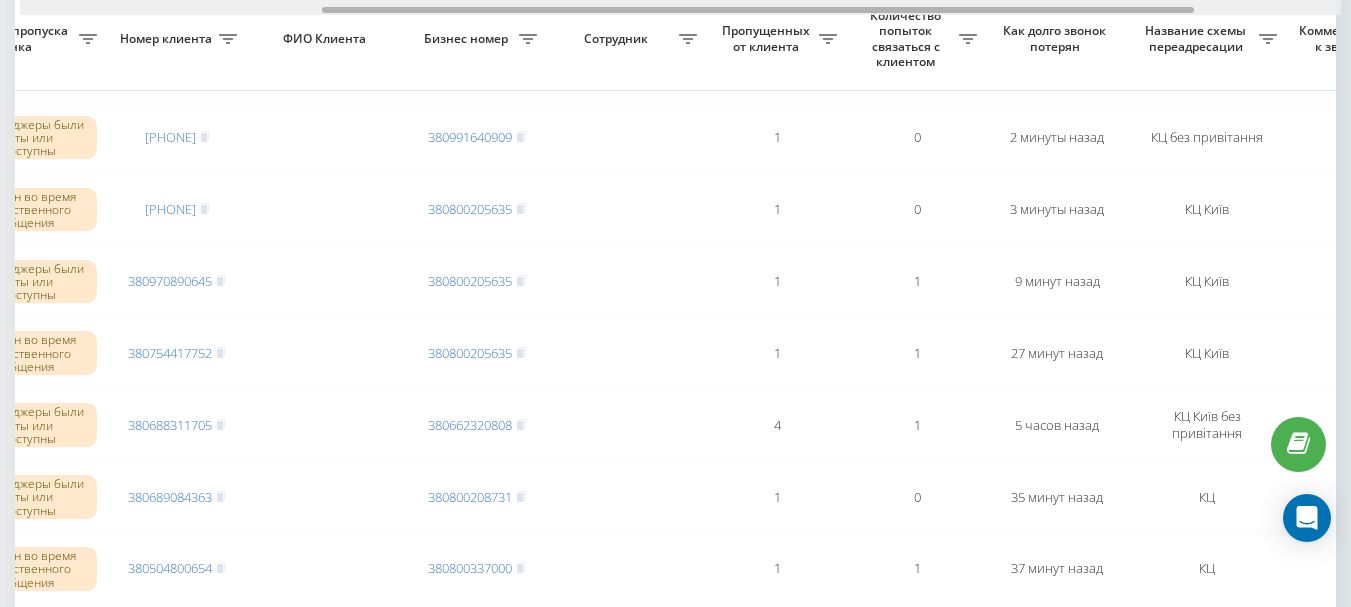 drag, startPoint x: 410, startPoint y: 11, endPoint x: 713, endPoint y: 44, distance: 304.79172 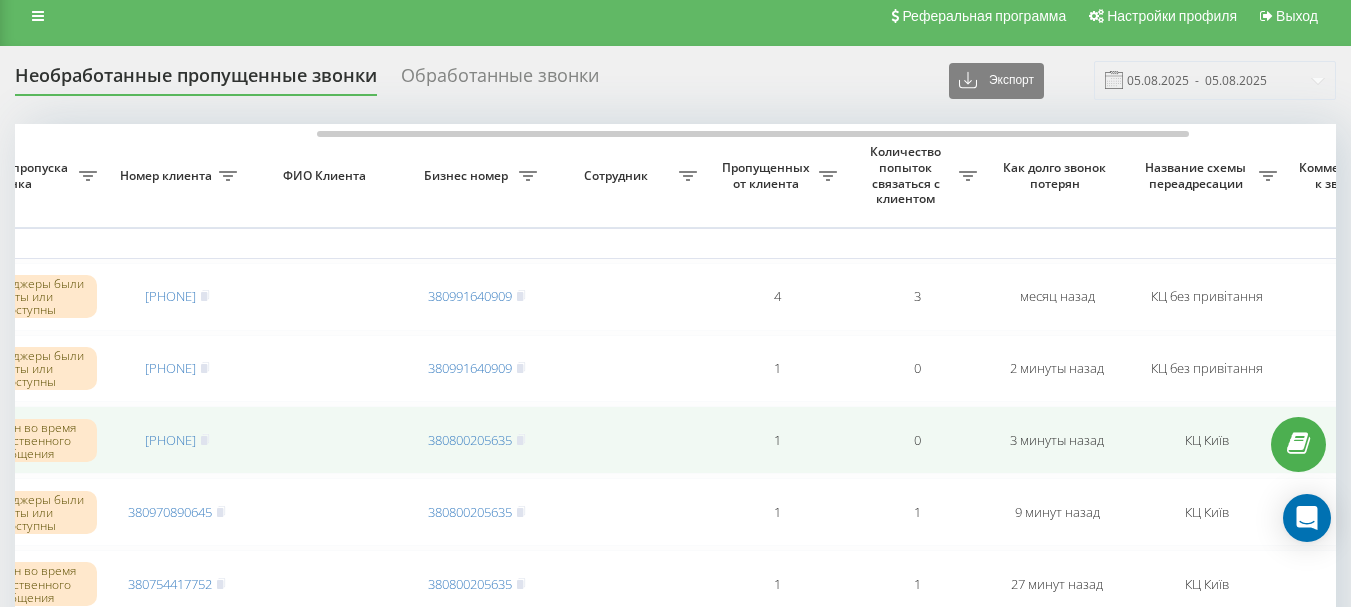 scroll, scrollTop: 0, scrollLeft: 0, axis: both 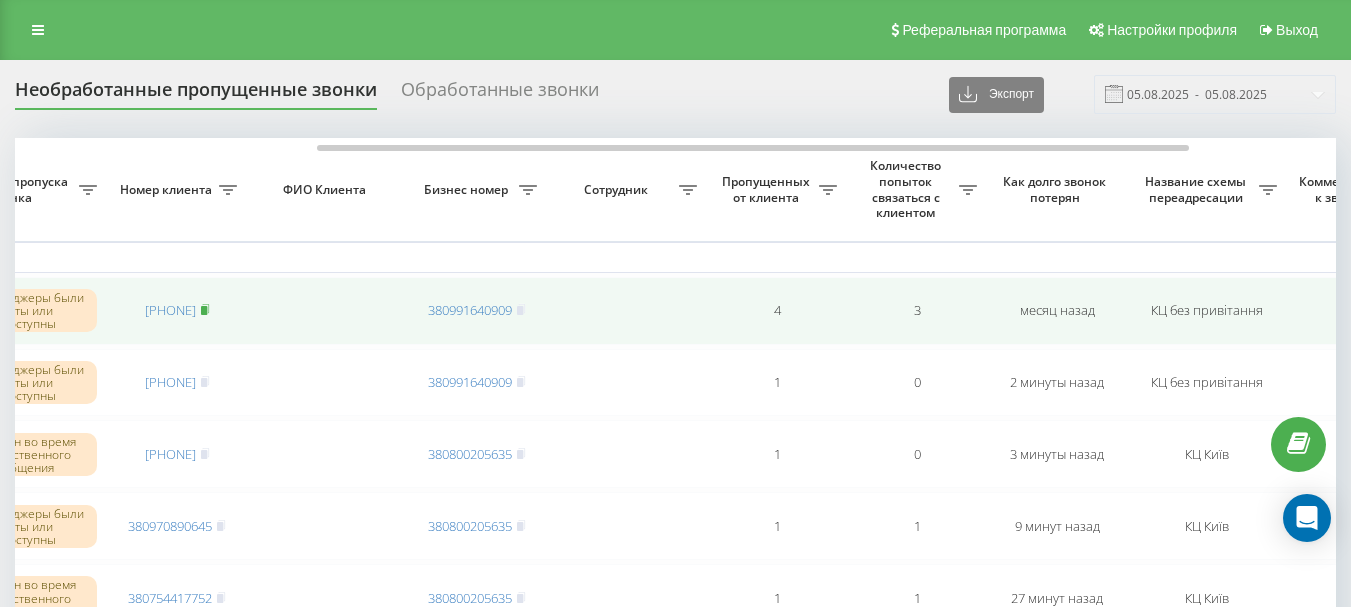 click 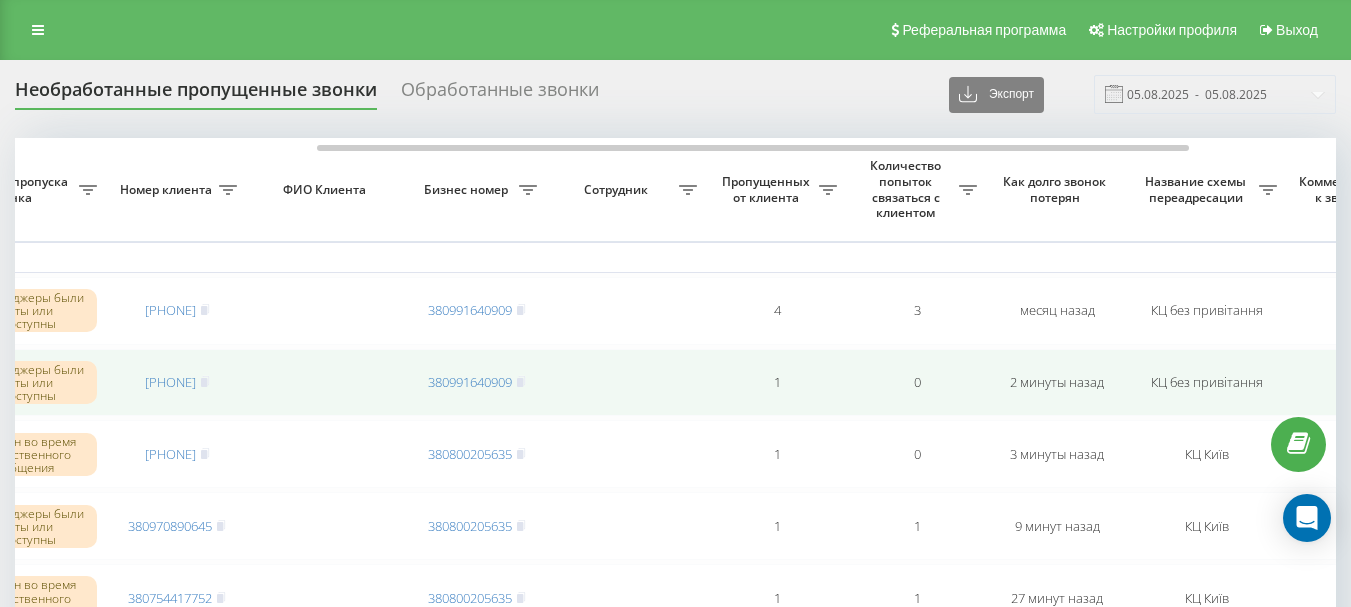 click on "380676766322" at bounding box center (177, 382) 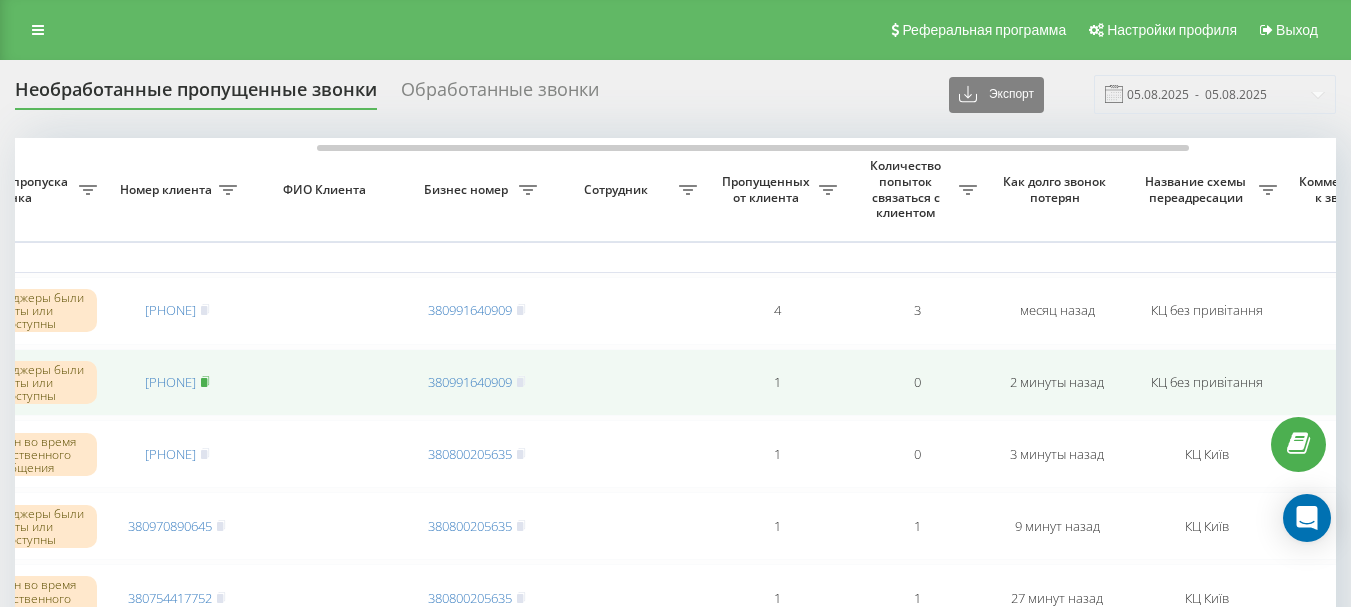 click 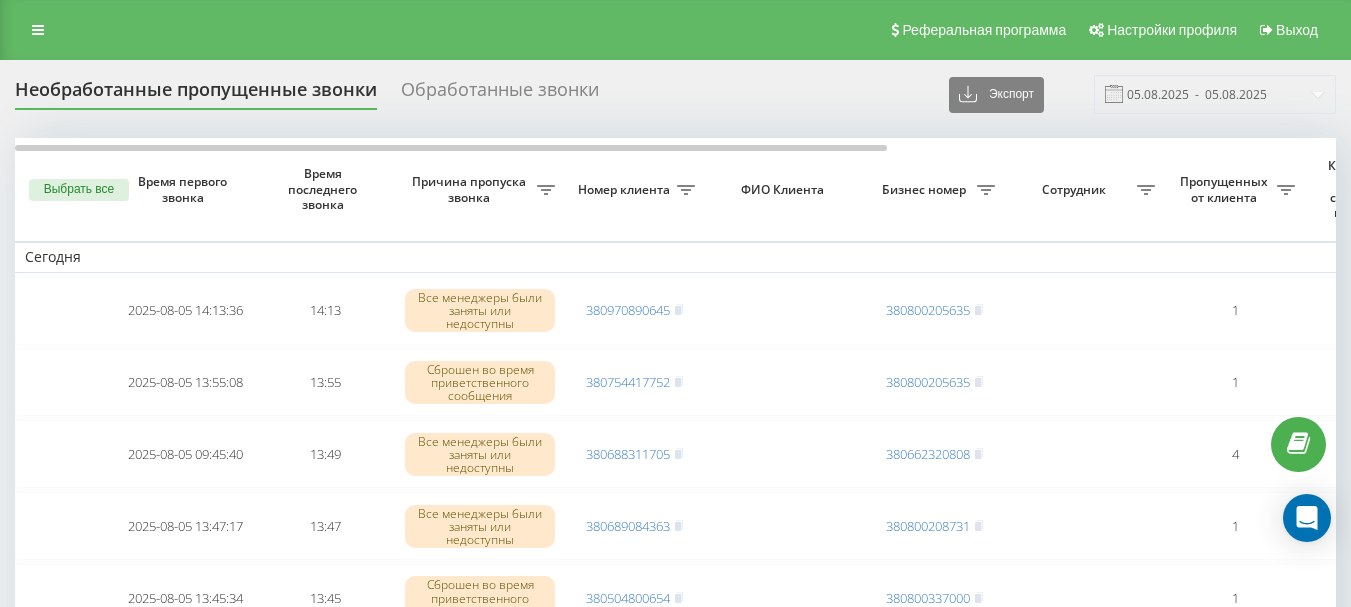 scroll, scrollTop: 0, scrollLeft: 0, axis: both 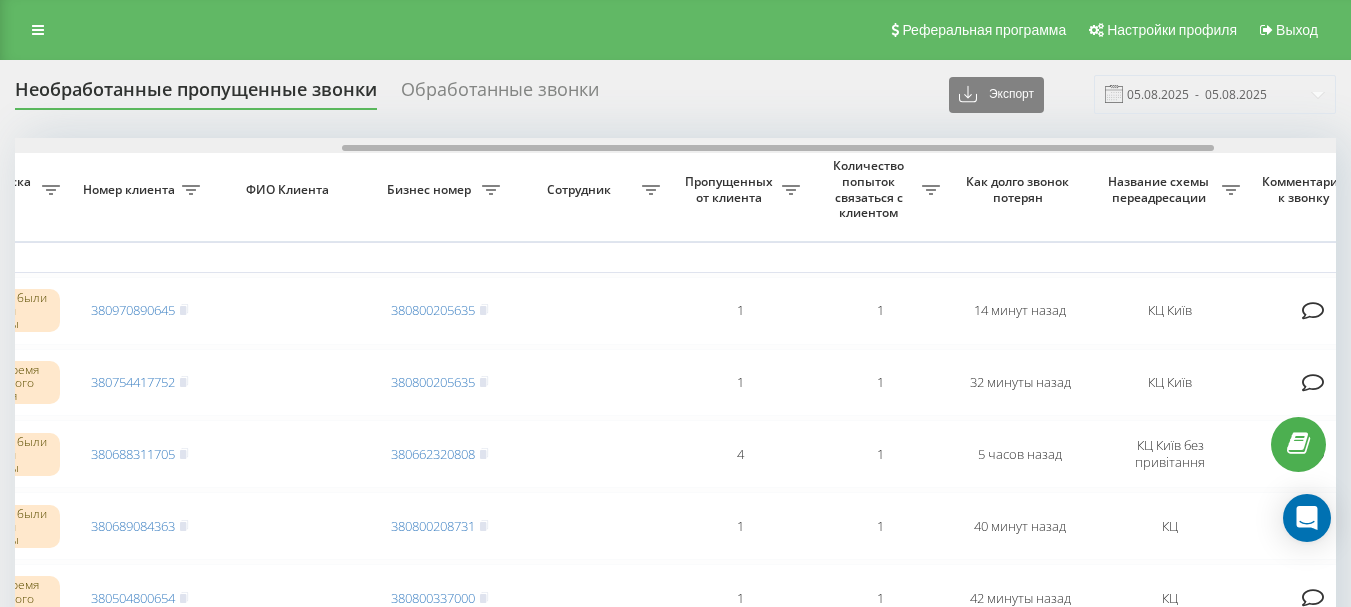 drag, startPoint x: 487, startPoint y: 149, endPoint x: 814, endPoint y: 202, distance: 331.26727 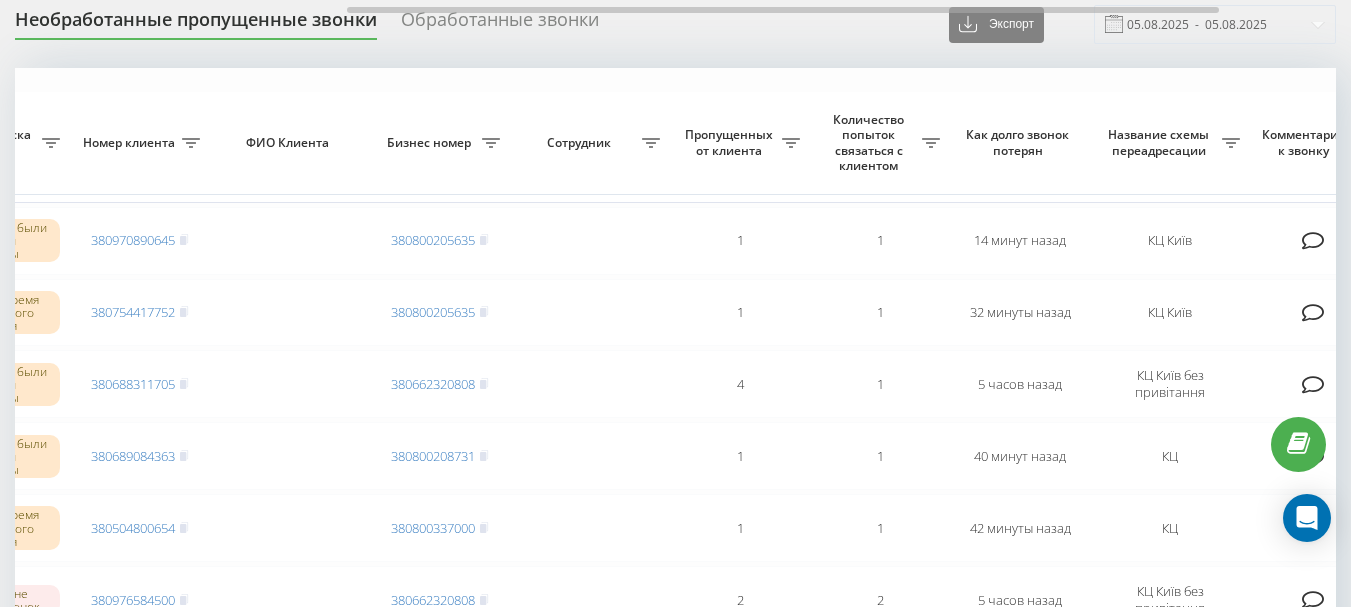 scroll, scrollTop: 0, scrollLeft: 0, axis: both 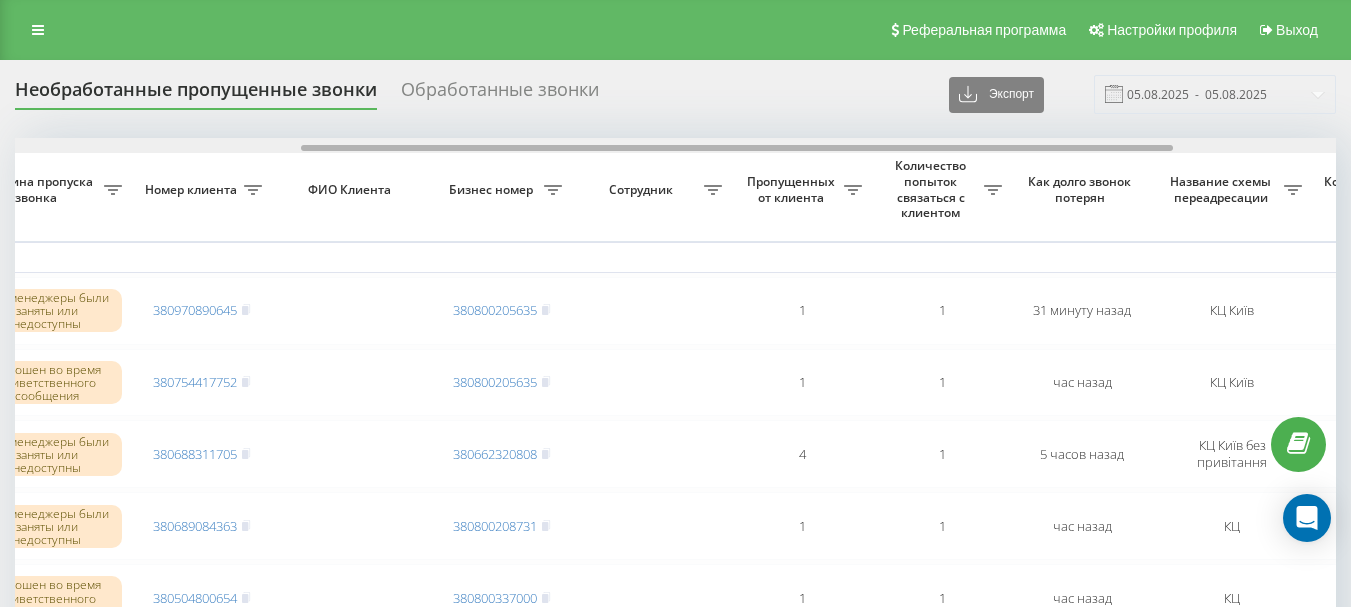 drag, startPoint x: 429, startPoint y: 148, endPoint x: 715, endPoint y: 153, distance: 286.0437 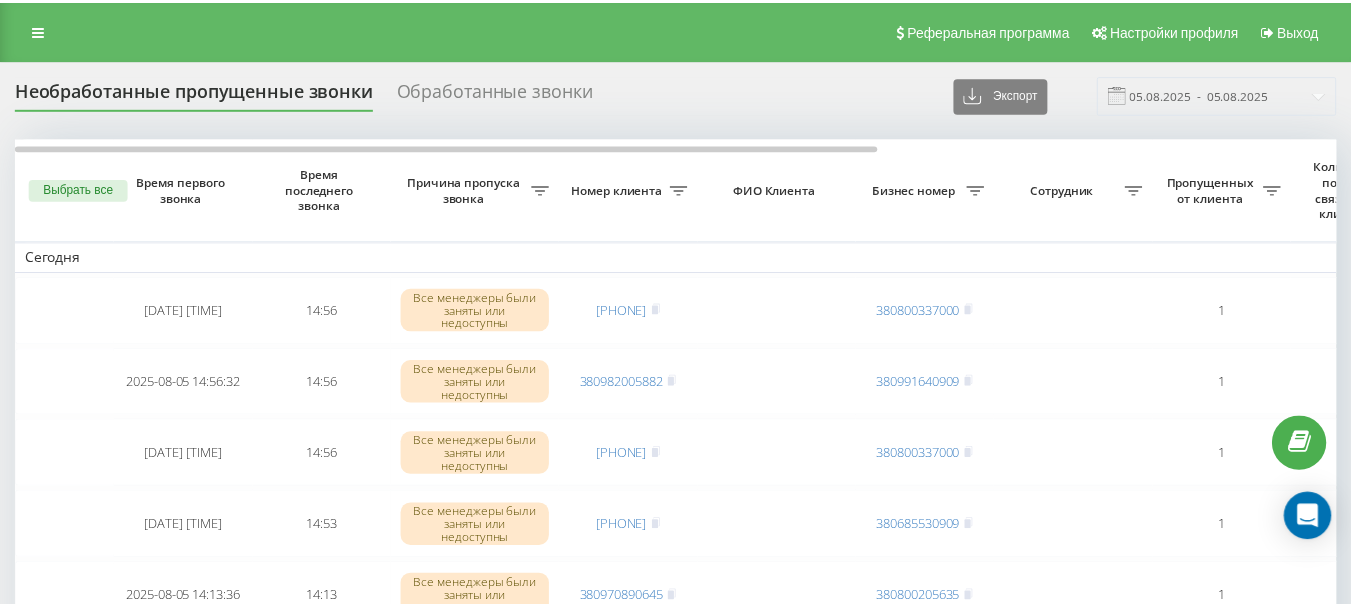 scroll, scrollTop: 0, scrollLeft: 0, axis: both 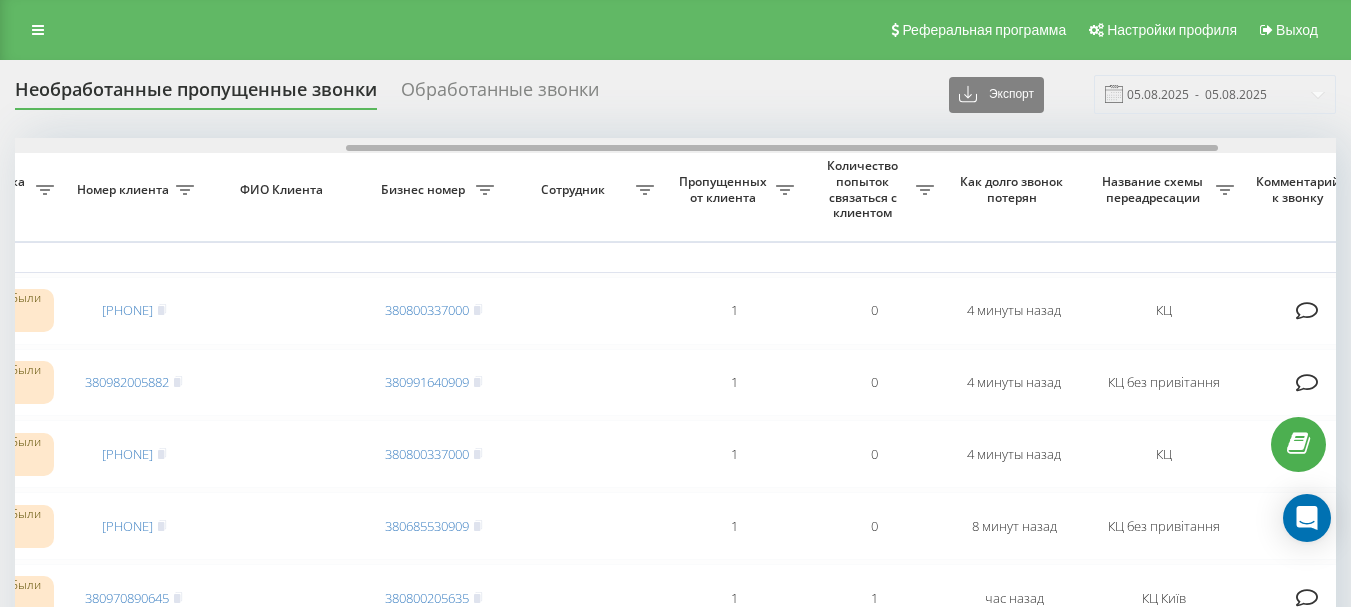 drag, startPoint x: 567, startPoint y: 147, endPoint x: 898, endPoint y: 167, distance: 331.60367 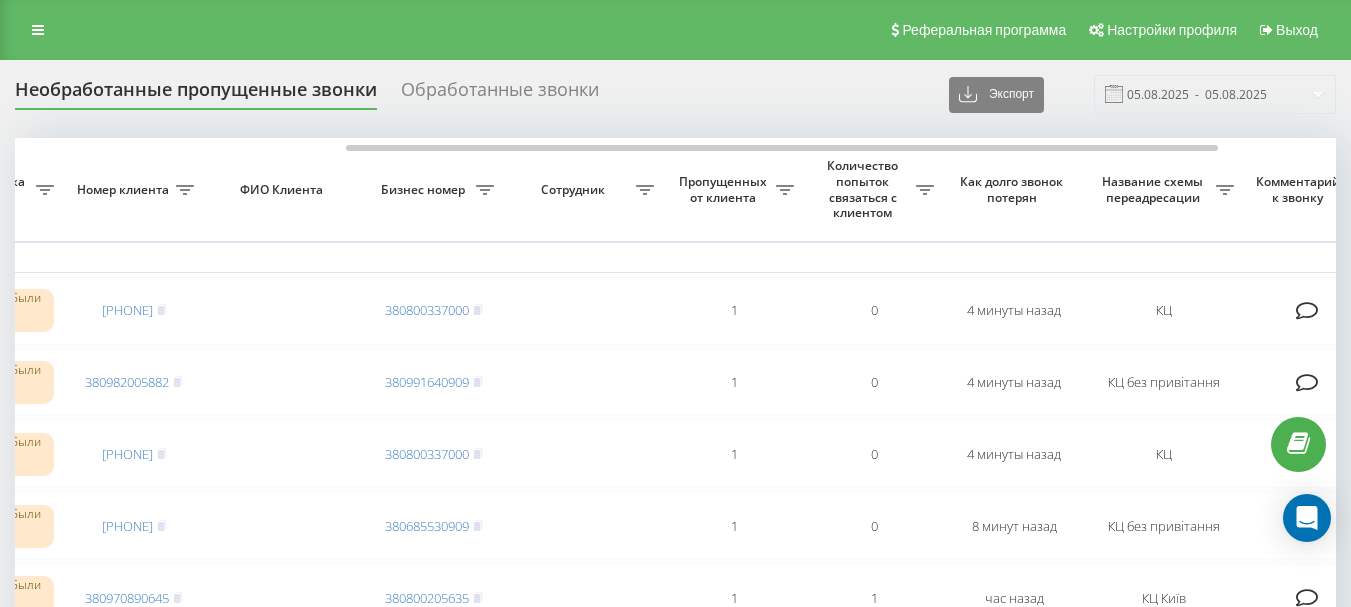 scroll, scrollTop: 100, scrollLeft: 0, axis: vertical 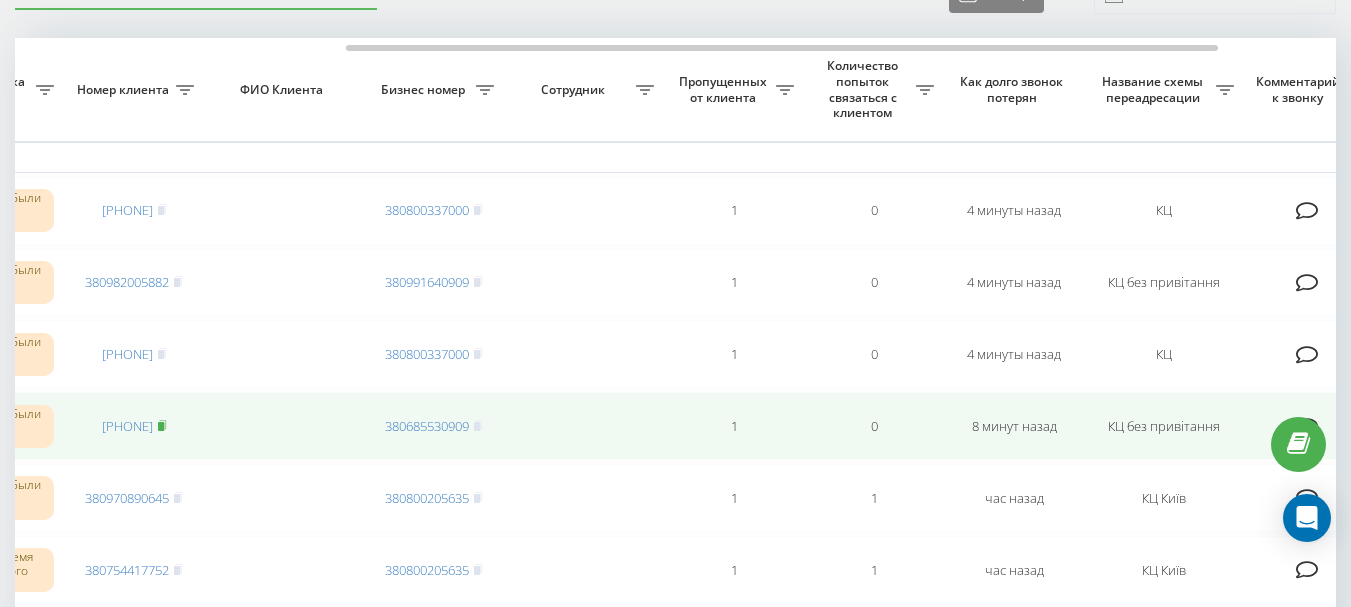 click 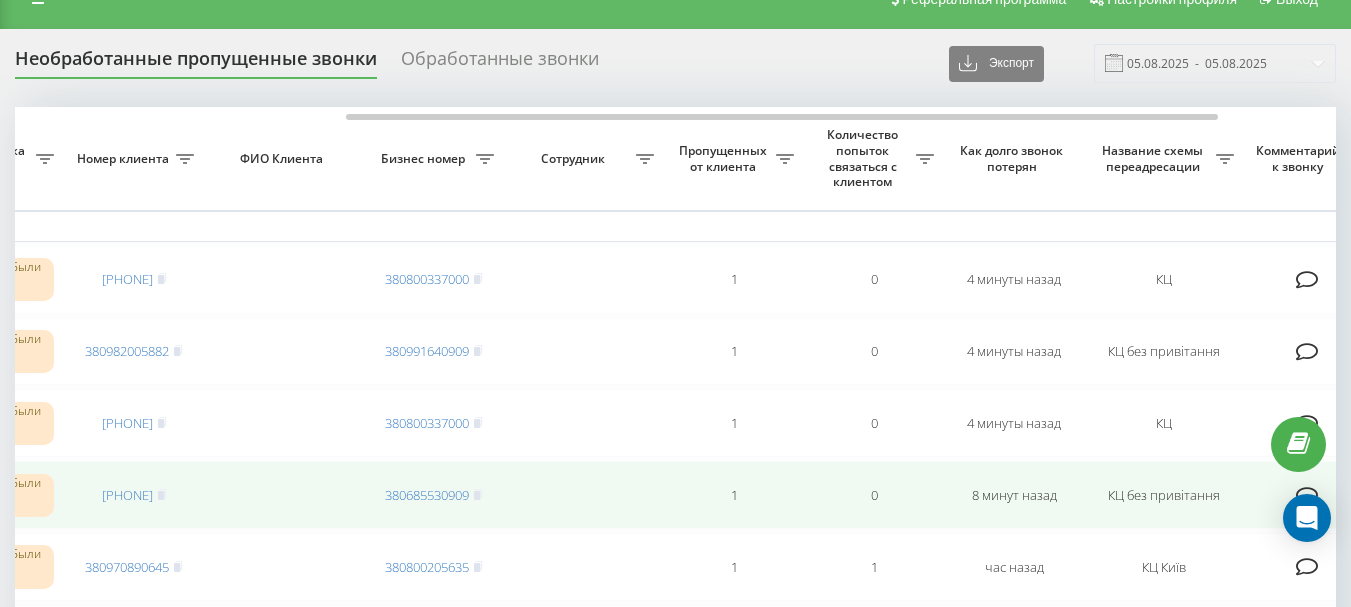 scroll, scrollTop: 0, scrollLeft: 0, axis: both 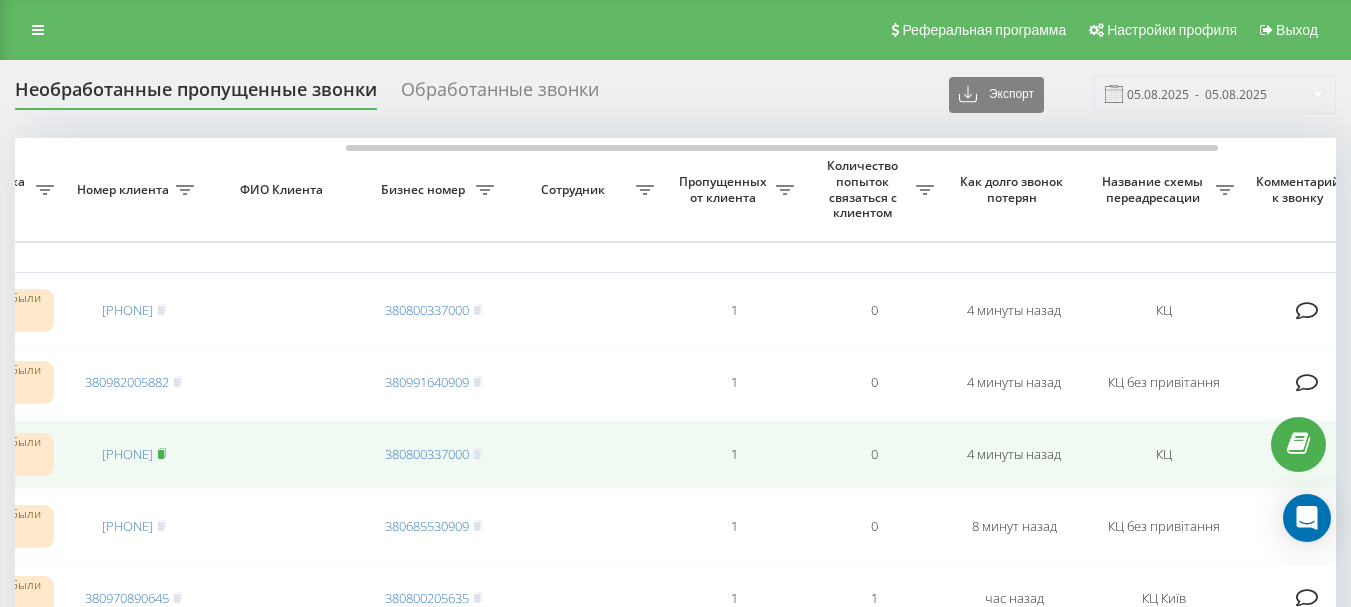 click 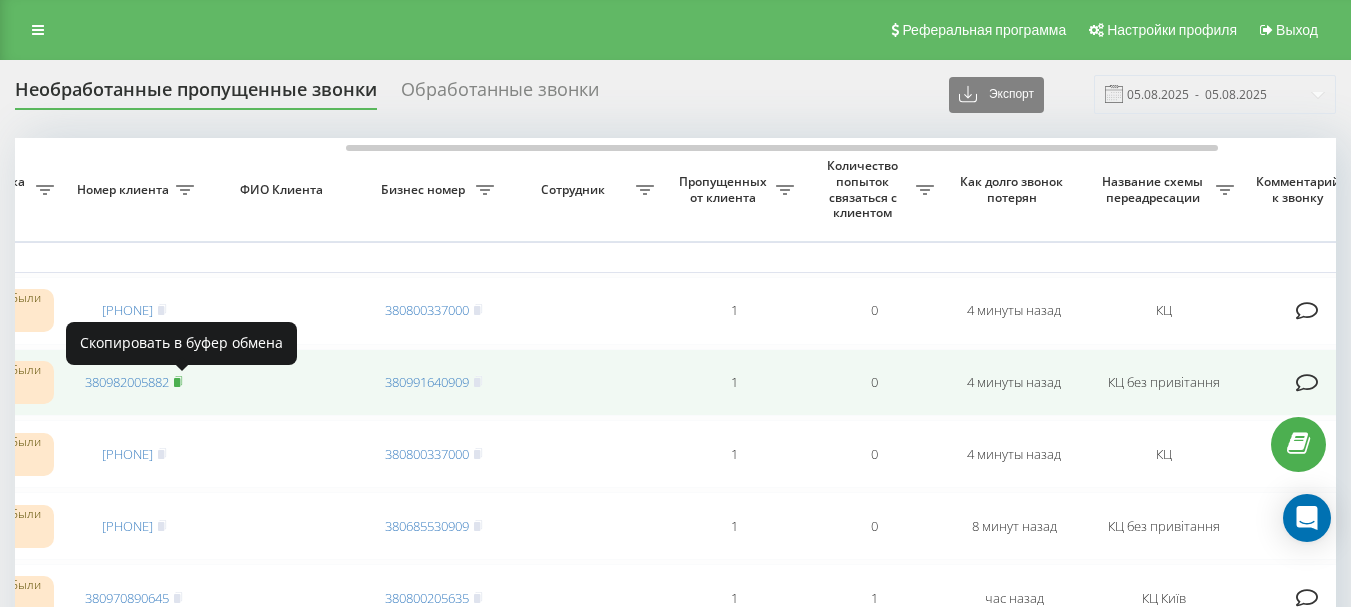 click 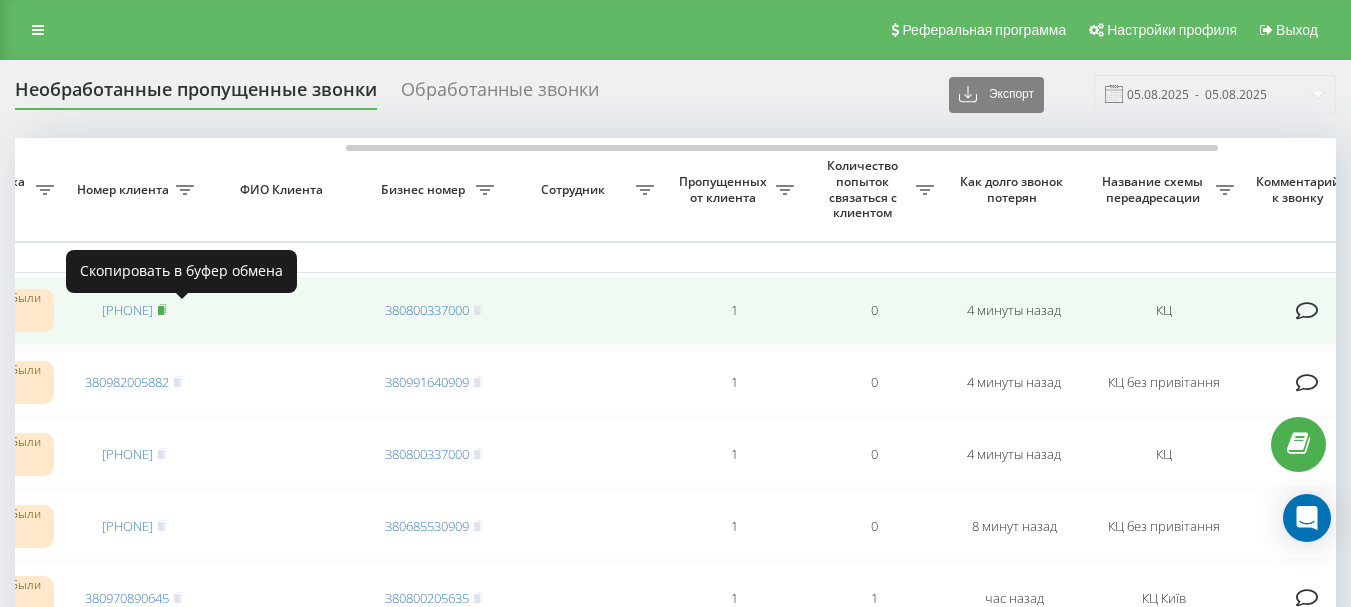 click 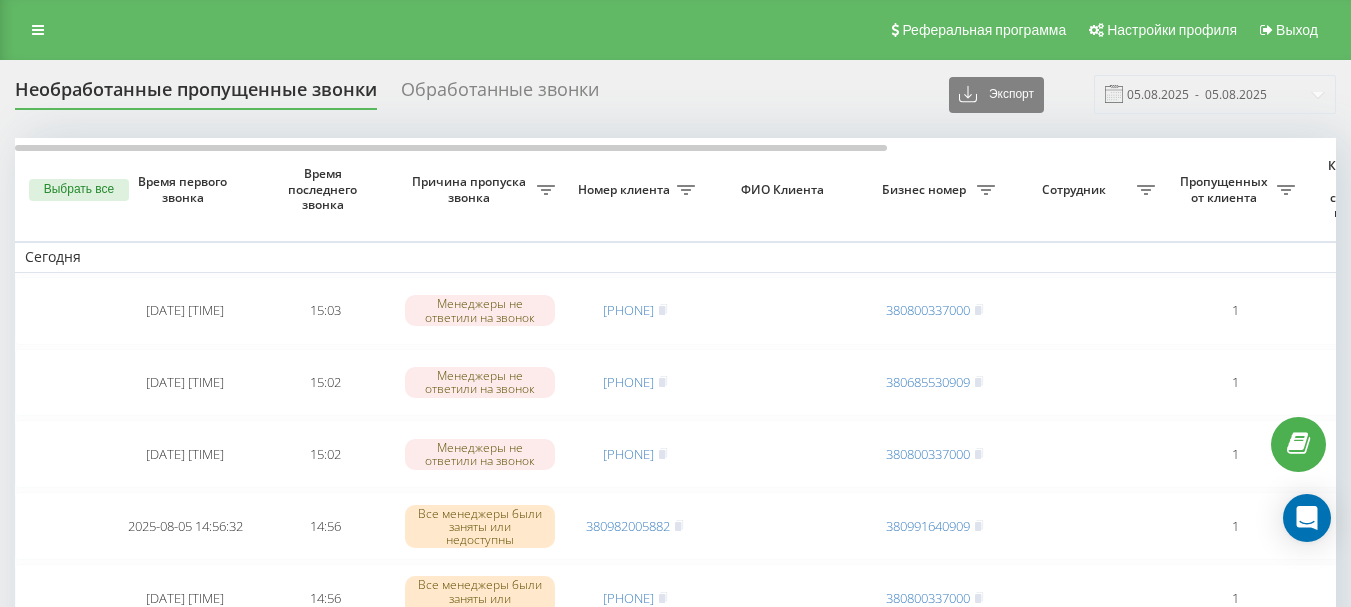 scroll, scrollTop: 0, scrollLeft: 0, axis: both 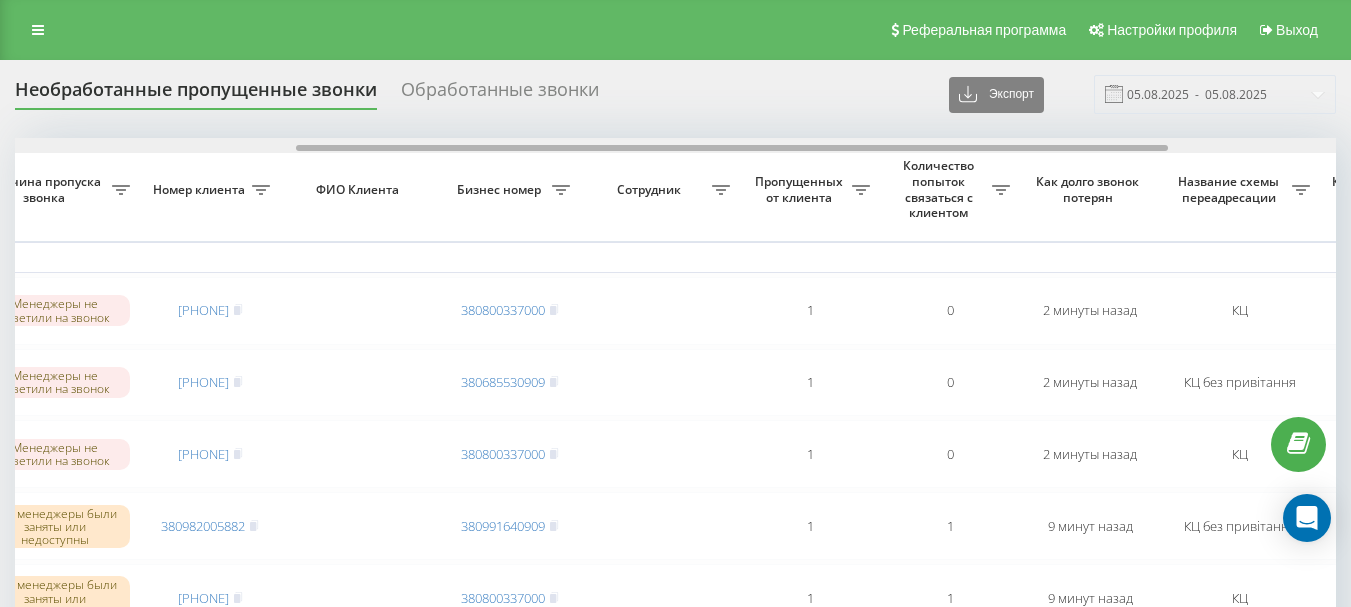 drag, startPoint x: 0, startPoint y: 0, endPoint x: 689, endPoint y: 167, distance: 708.94995 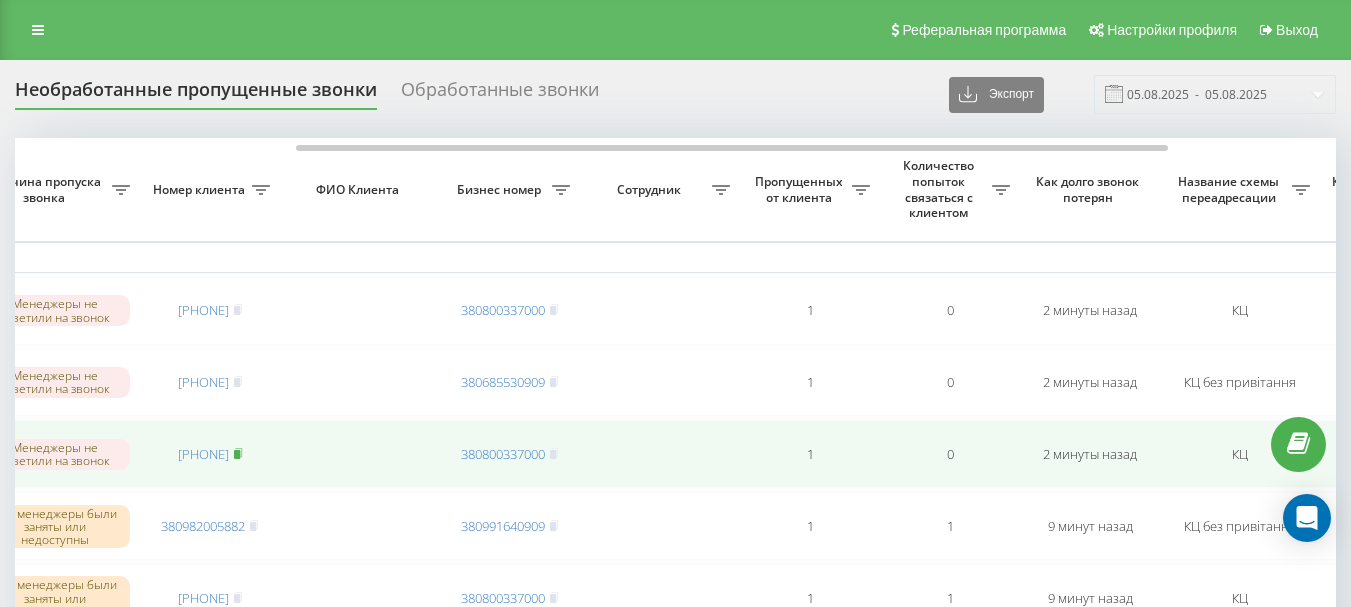click 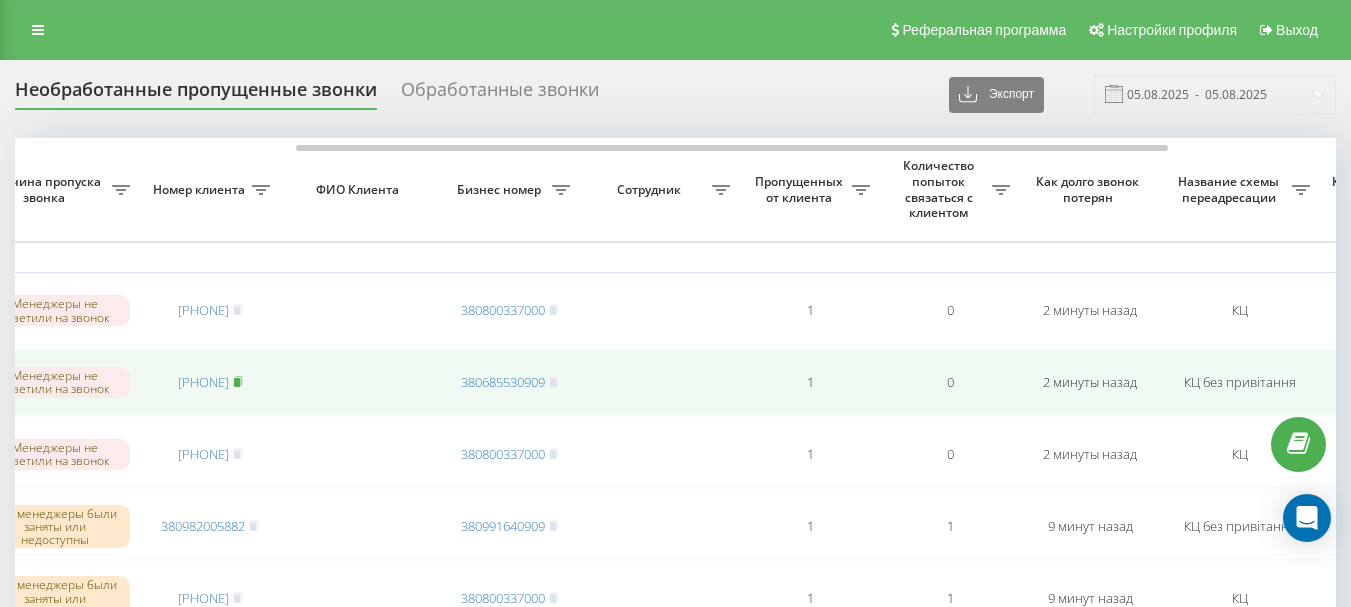 click 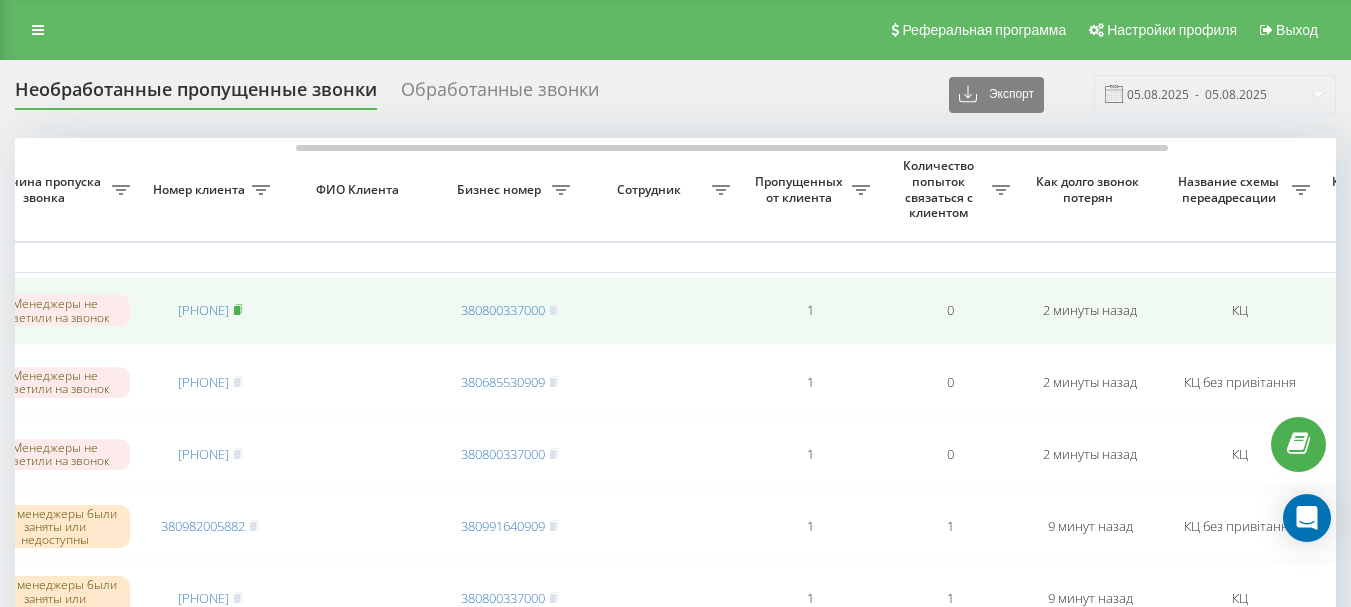 click 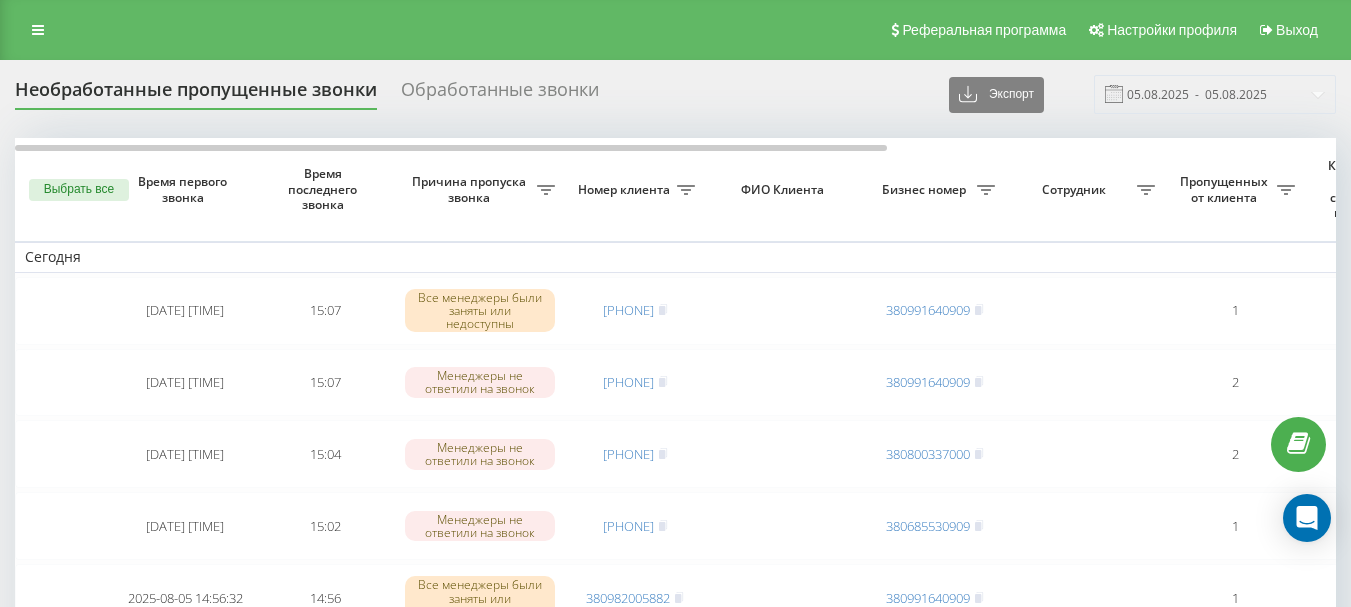scroll, scrollTop: 0, scrollLeft: 0, axis: both 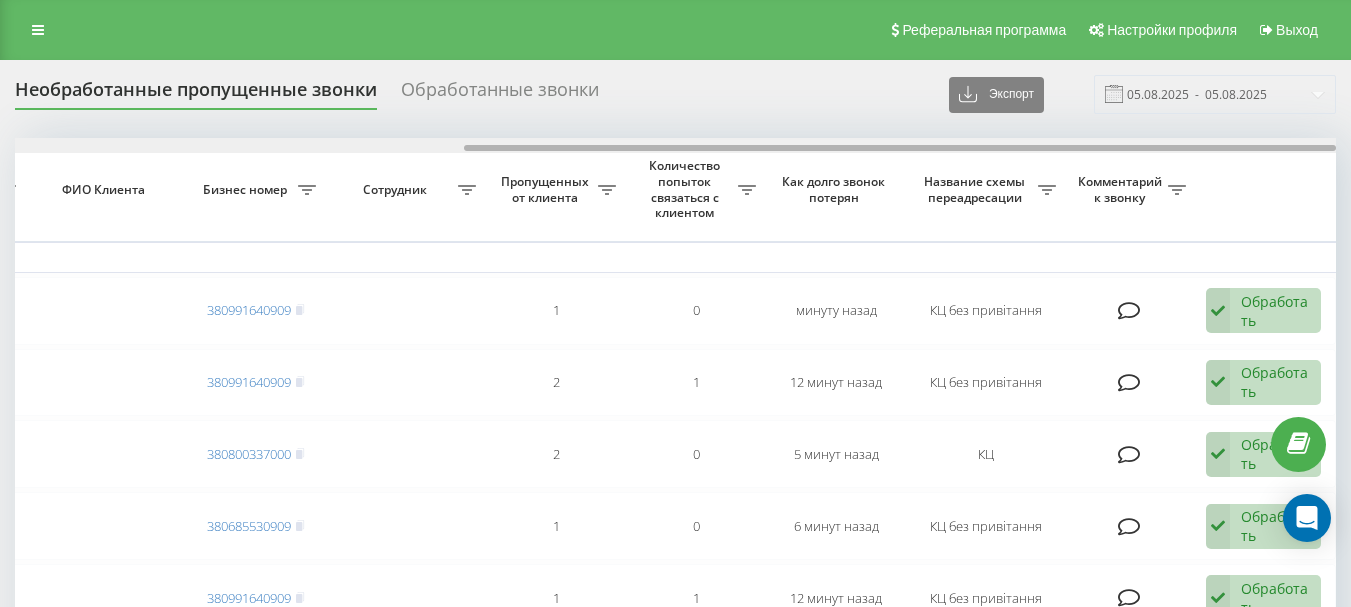 drag, startPoint x: 279, startPoint y: 142, endPoint x: 363, endPoint y: 147, distance: 84.14868 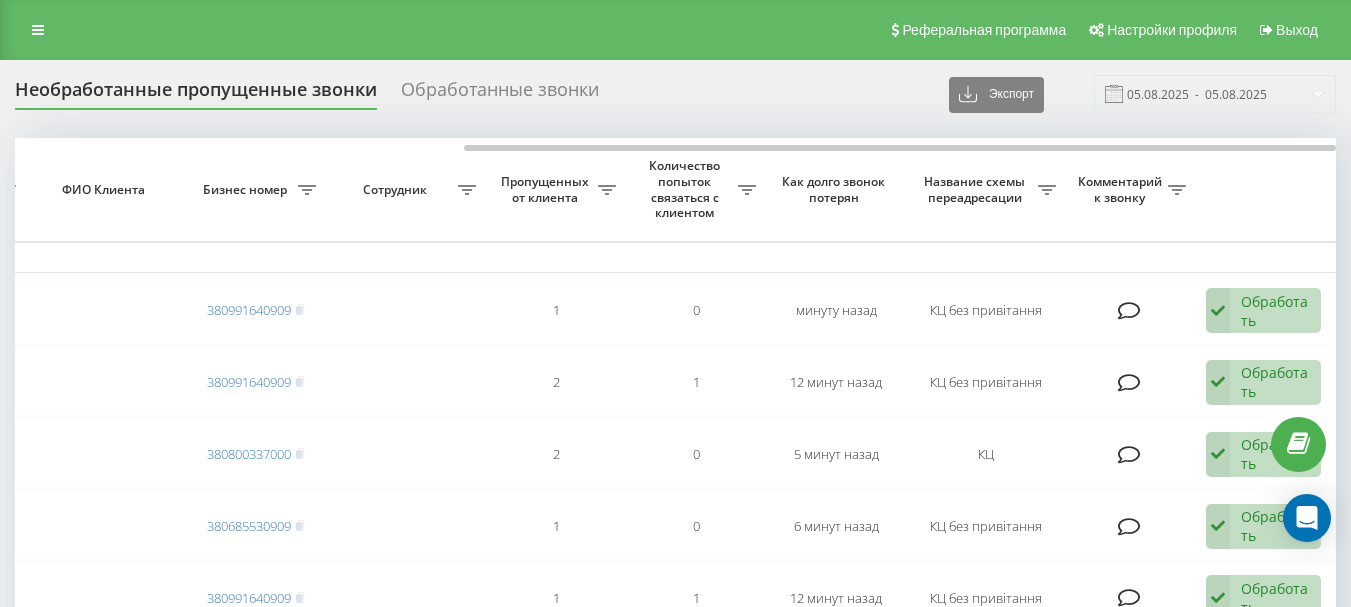 click on "Необработанные пропущенные звонки Обработанные звонки Экспорт .csv .xlsx 05.08.2025  -  05.08.2025" at bounding box center (675, 94) 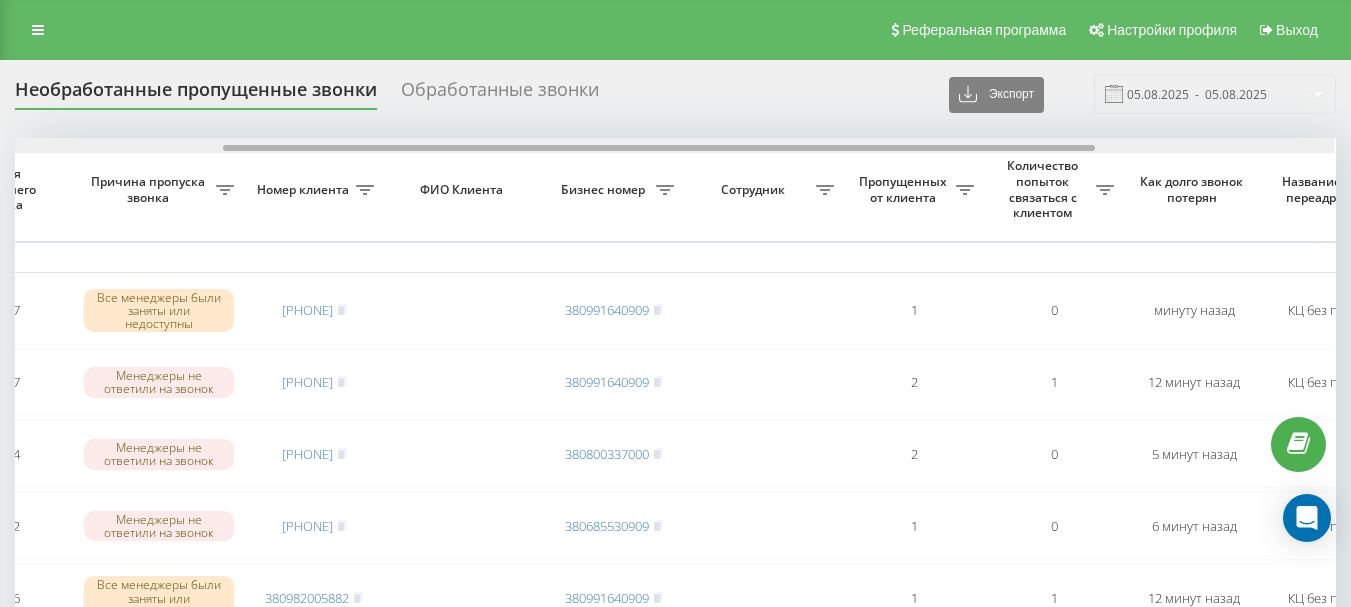 scroll, scrollTop: 0, scrollLeft: 319, axis: horizontal 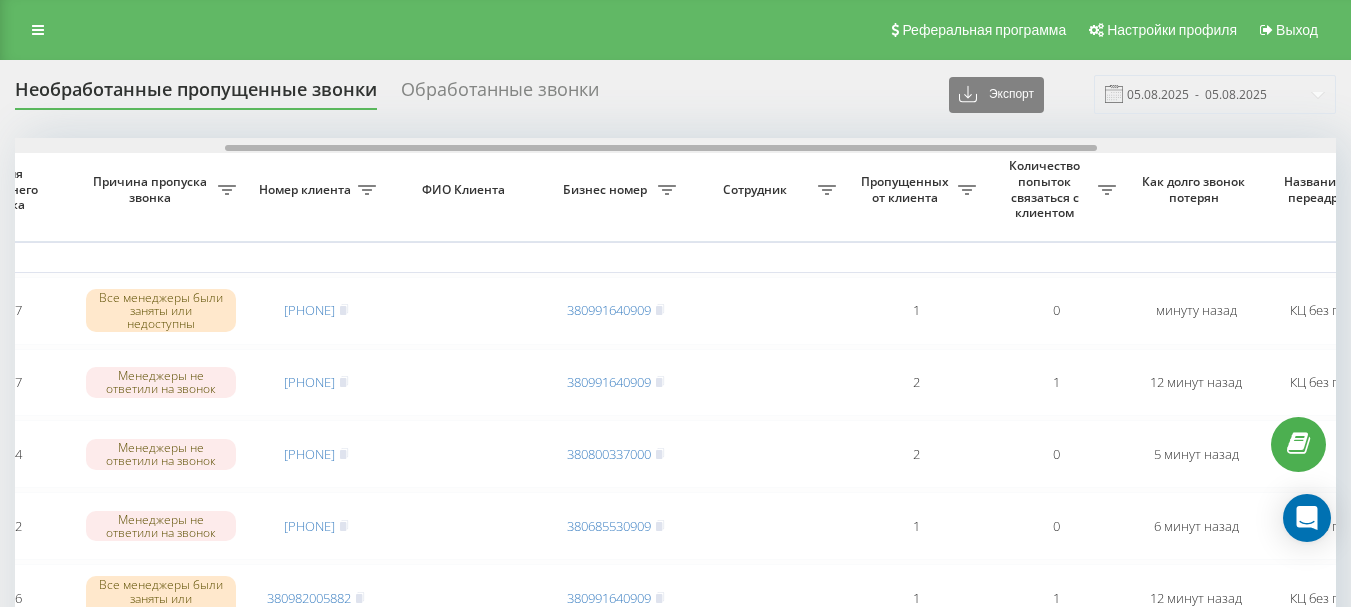 drag, startPoint x: 821, startPoint y: 149, endPoint x: 583, endPoint y: 157, distance: 238.13441 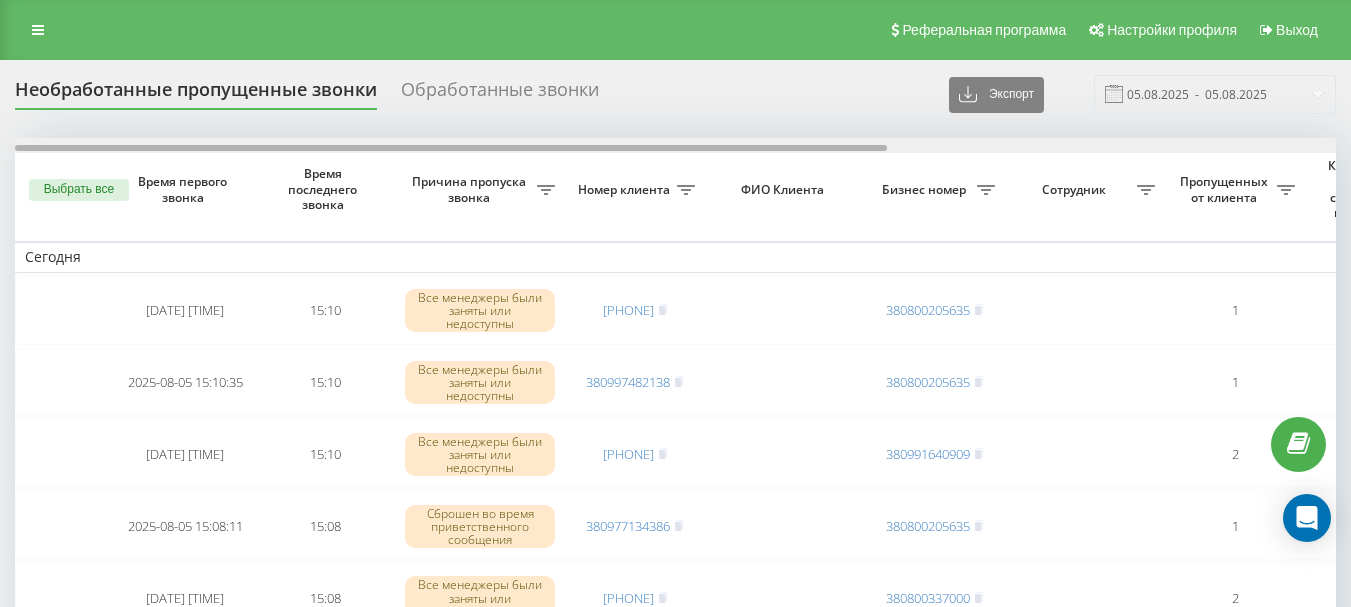 scroll, scrollTop: 0, scrollLeft: 0, axis: both 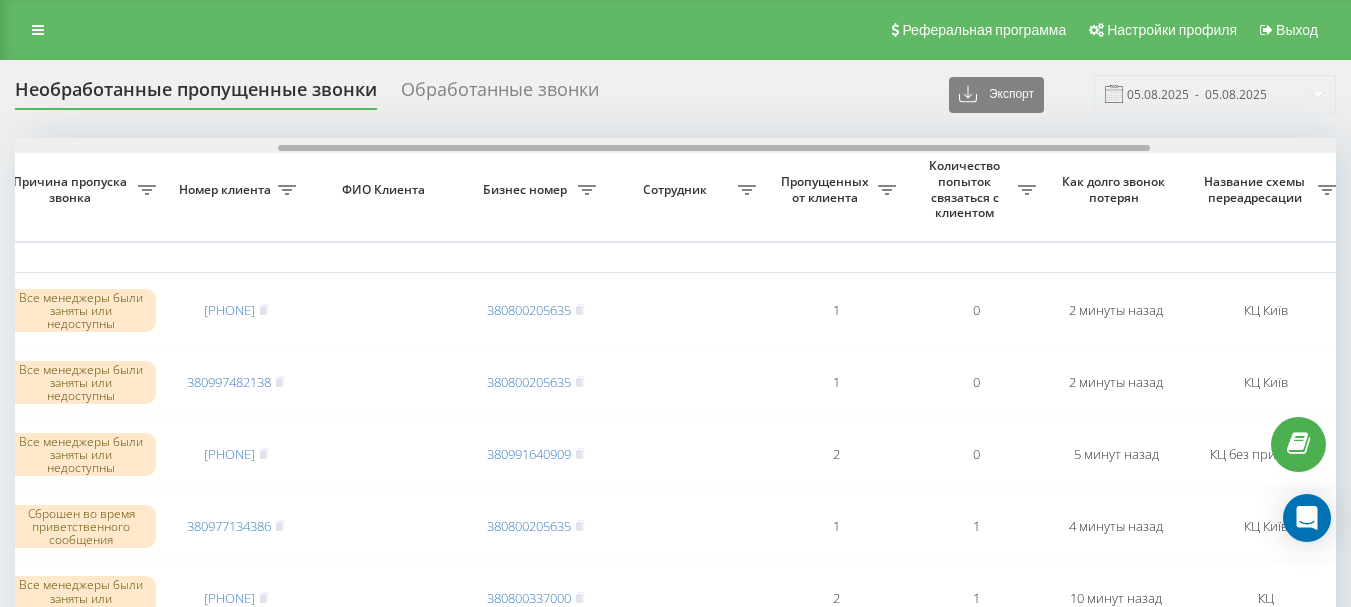 drag, startPoint x: 435, startPoint y: 146, endPoint x: 699, endPoint y: 148, distance: 264.00757 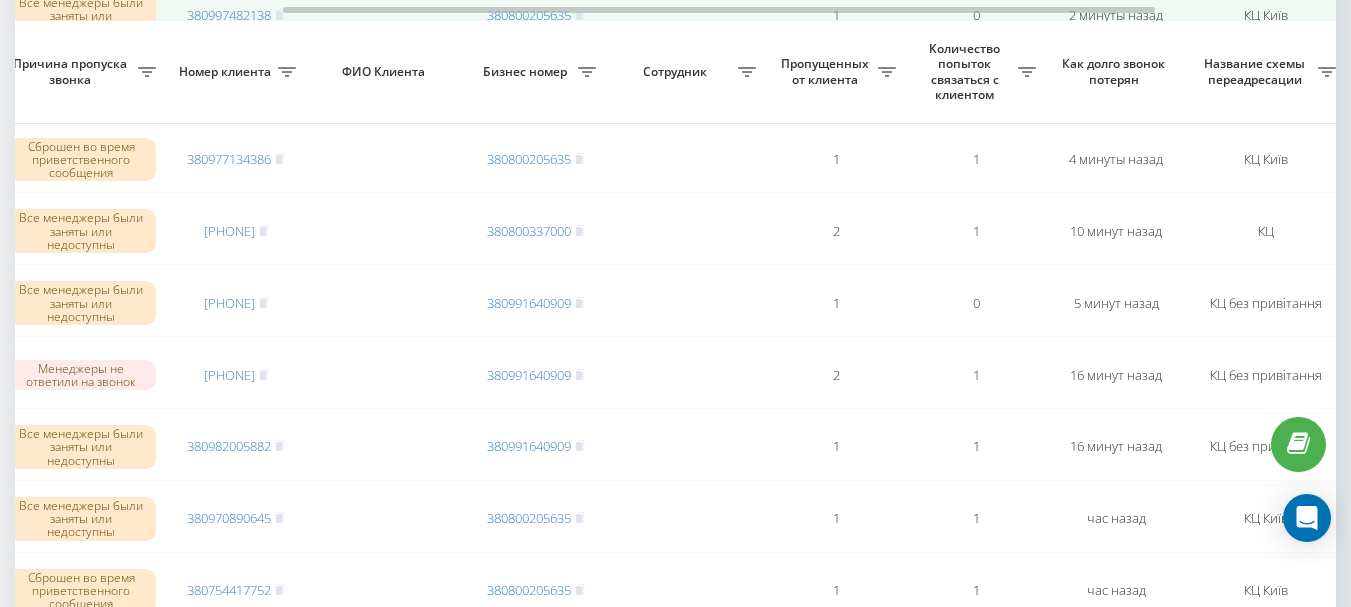 scroll, scrollTop: 400, scrollLeft: 0, axis: vertical 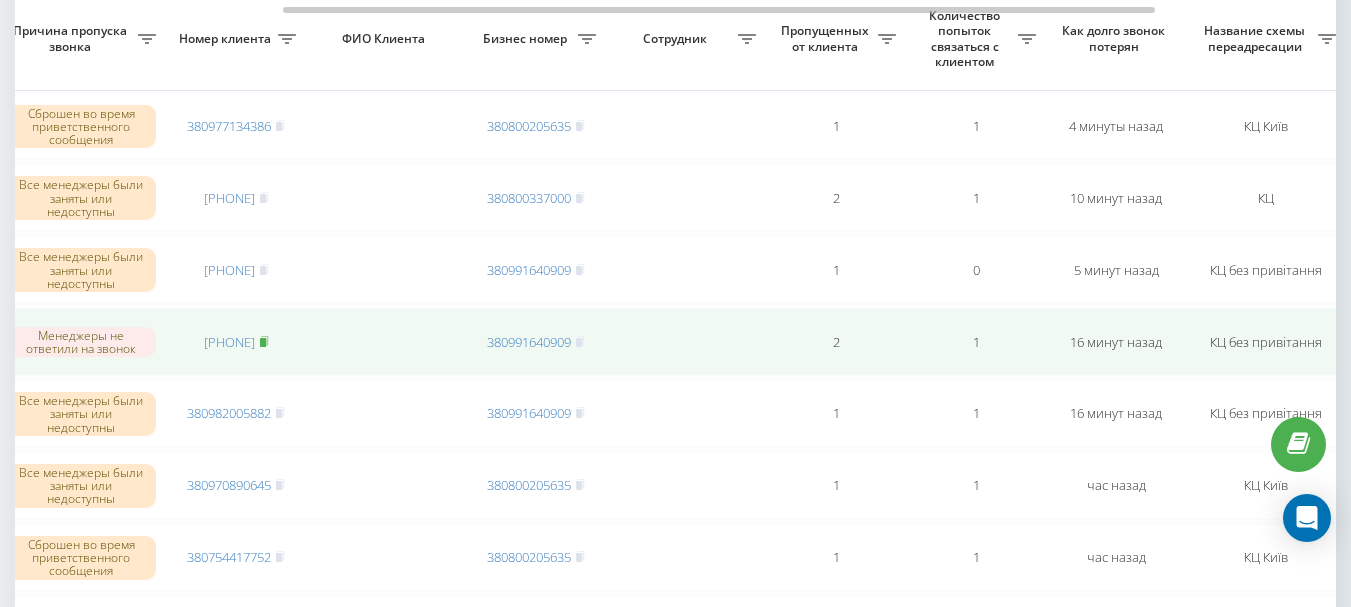 click 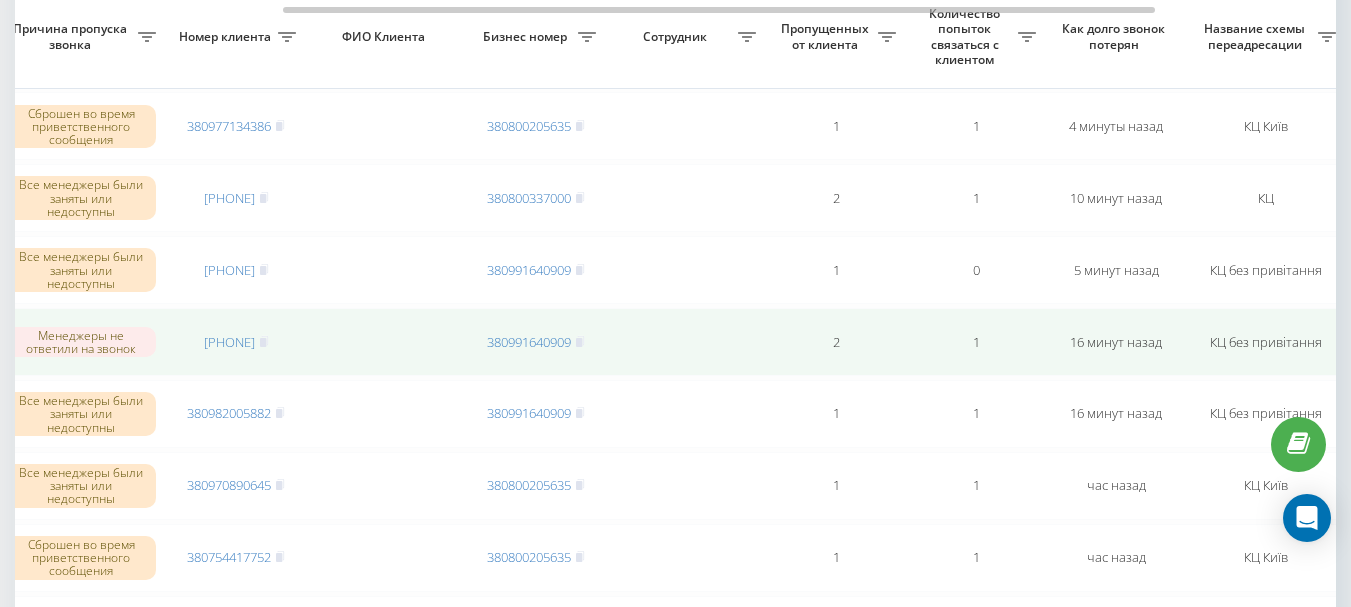 scroll, scrollTop: 300, scrollLeft: 0, axis: vertical 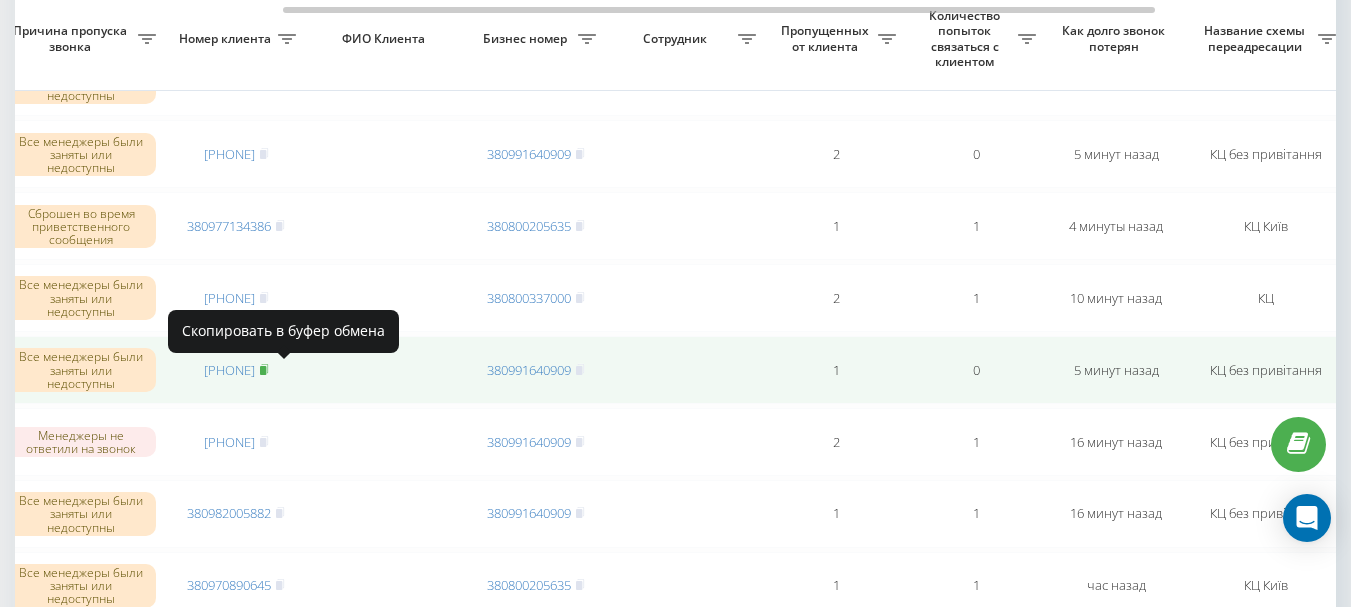 click 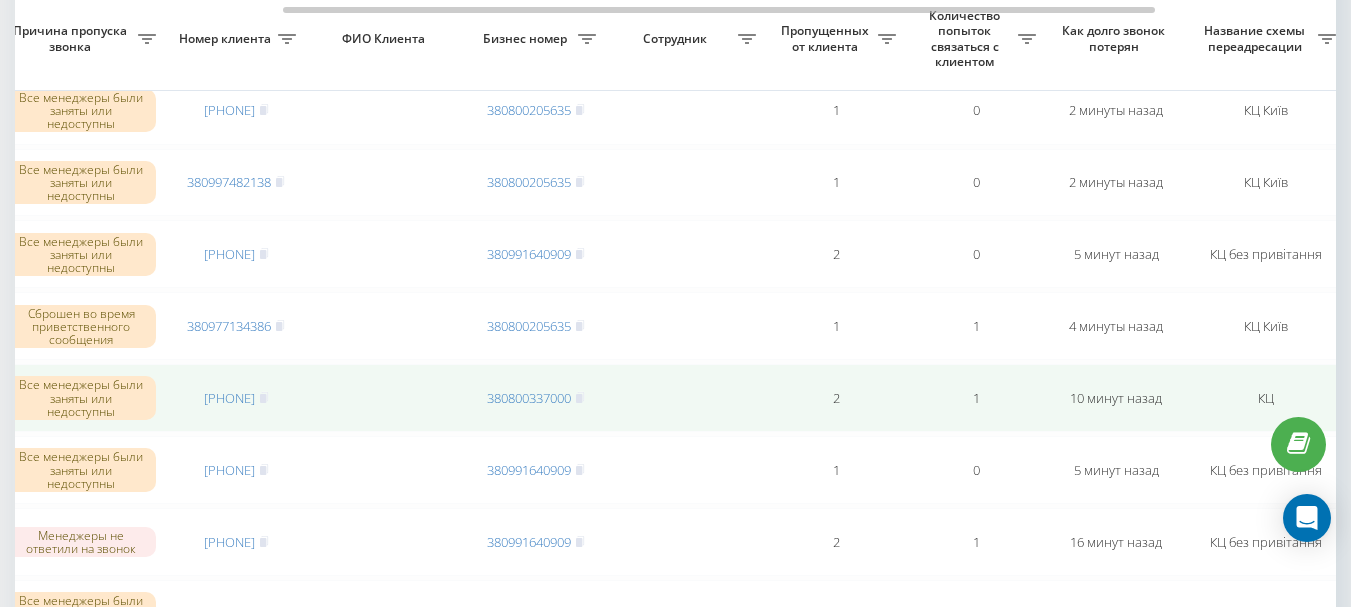 scroll, scrollTop: 100, scrollLeft: 0, axis: vertical 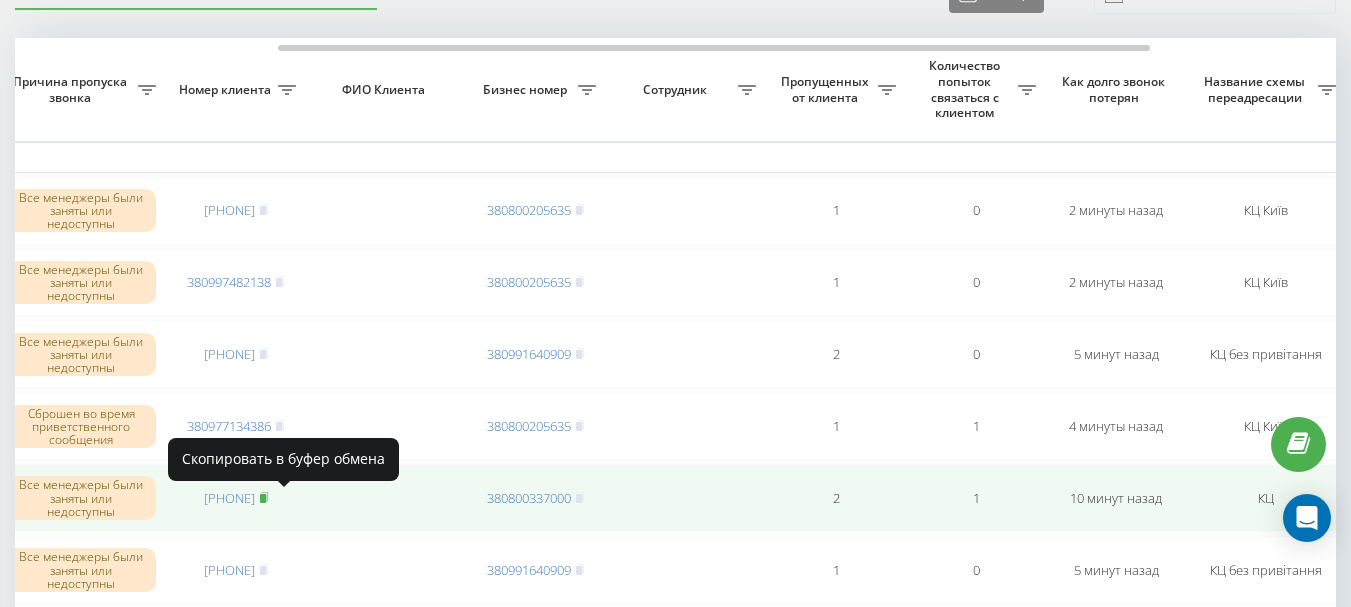 click 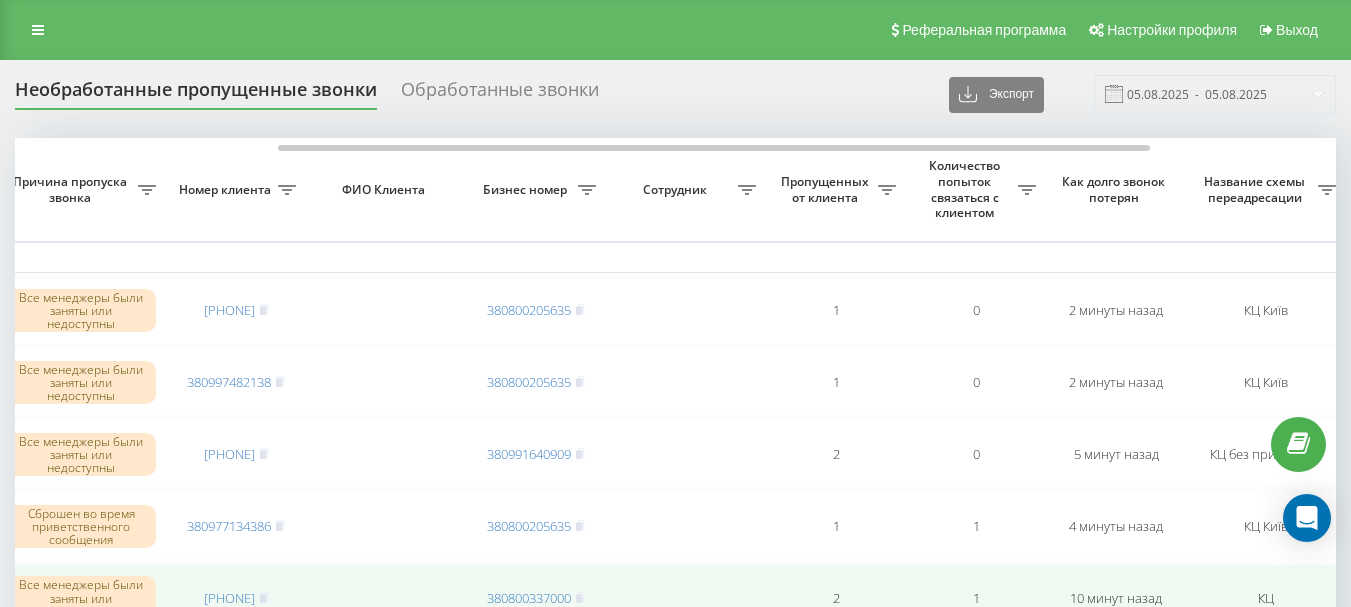 scroll, scrollTop: 100, scrollLeft: 0, axis: vertical 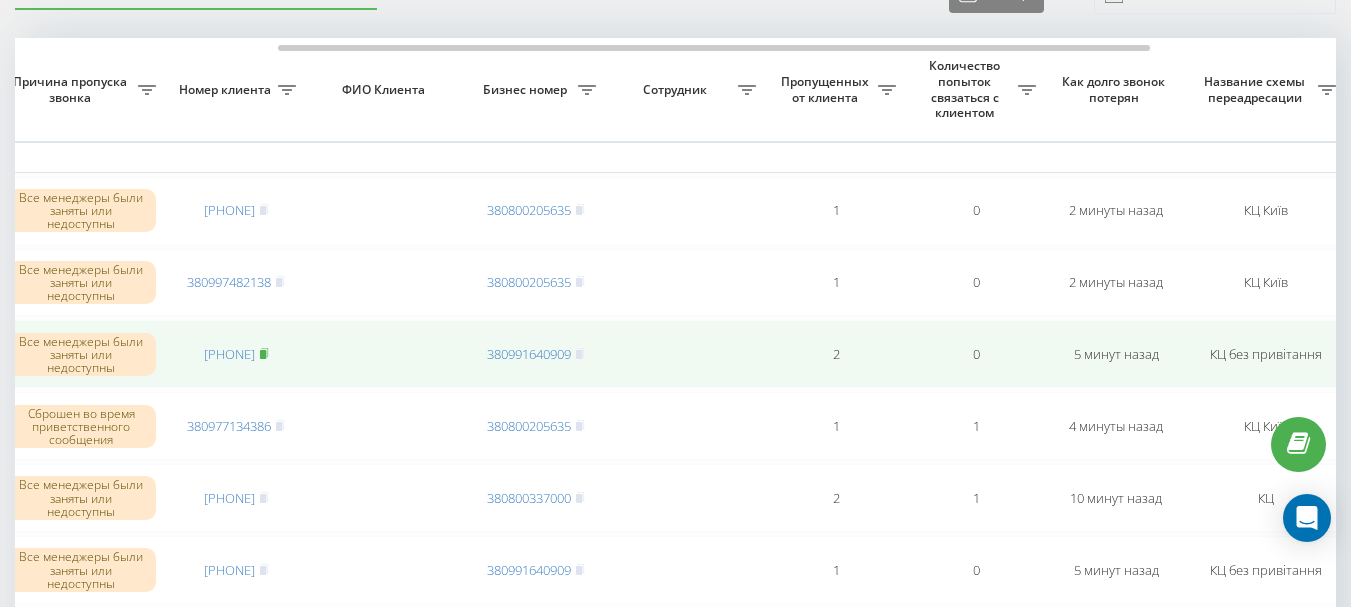click 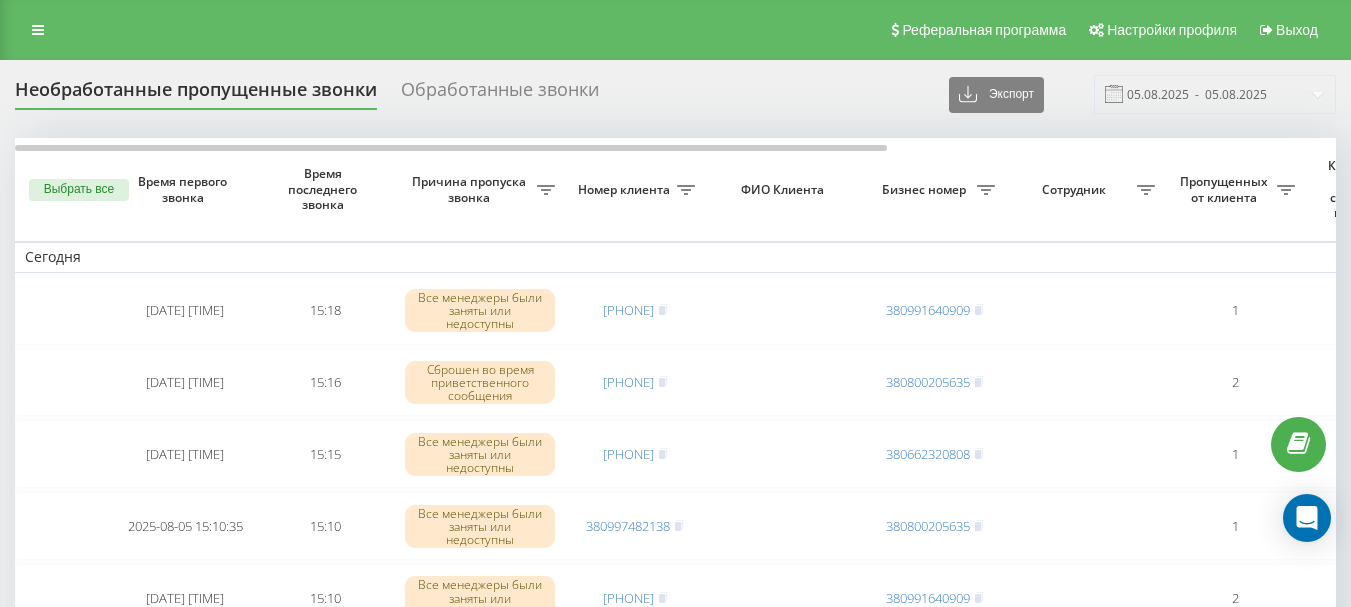 scroll, scrollTop: 102, scrollLeft: 0, axis: vertical 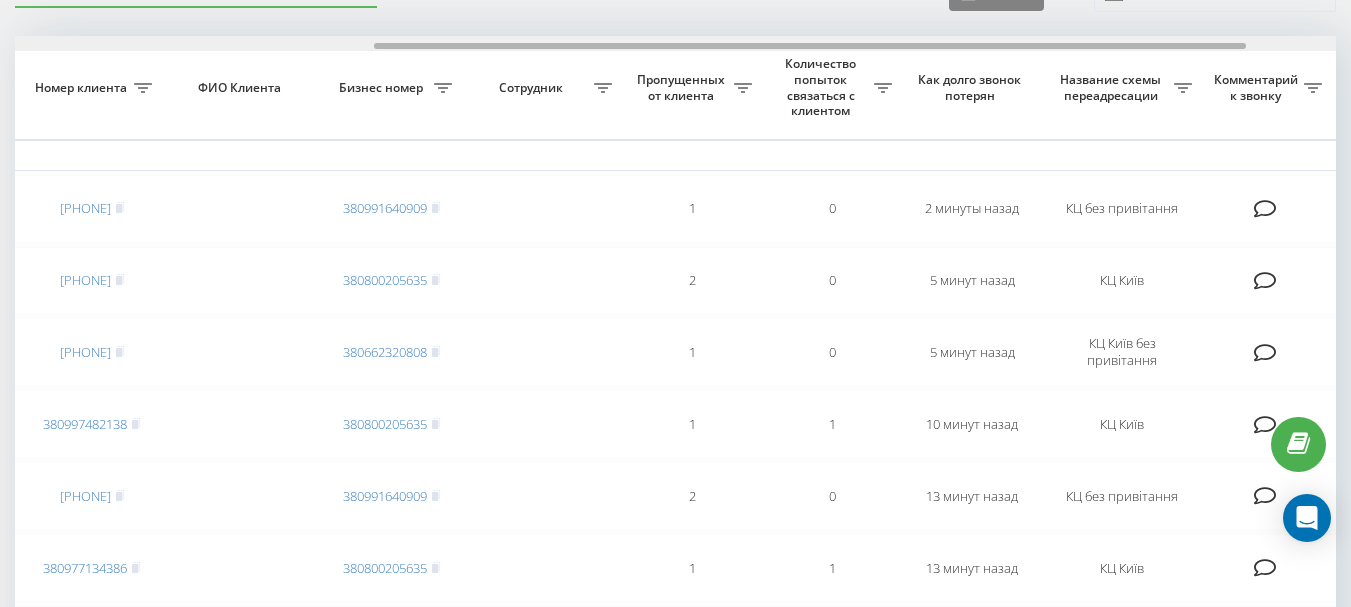 drag, startPoint x: 0, startPoint y: 0, endPoint x: 770, endPoint y: 71, distance: 773.2664 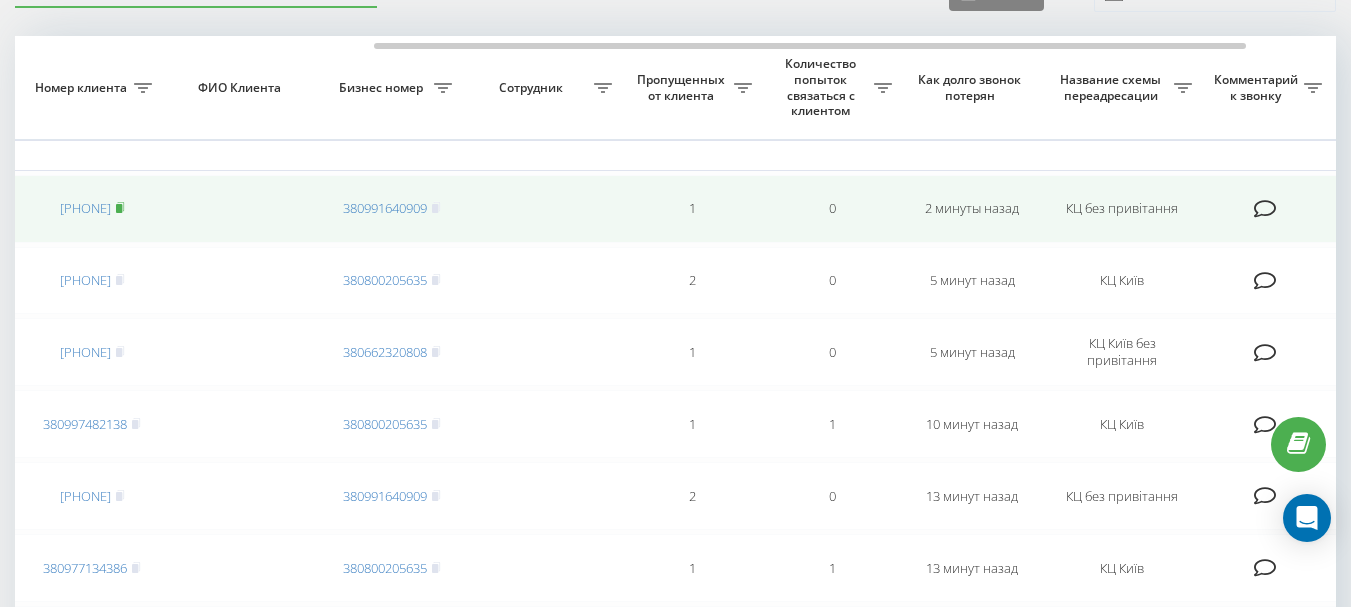 click 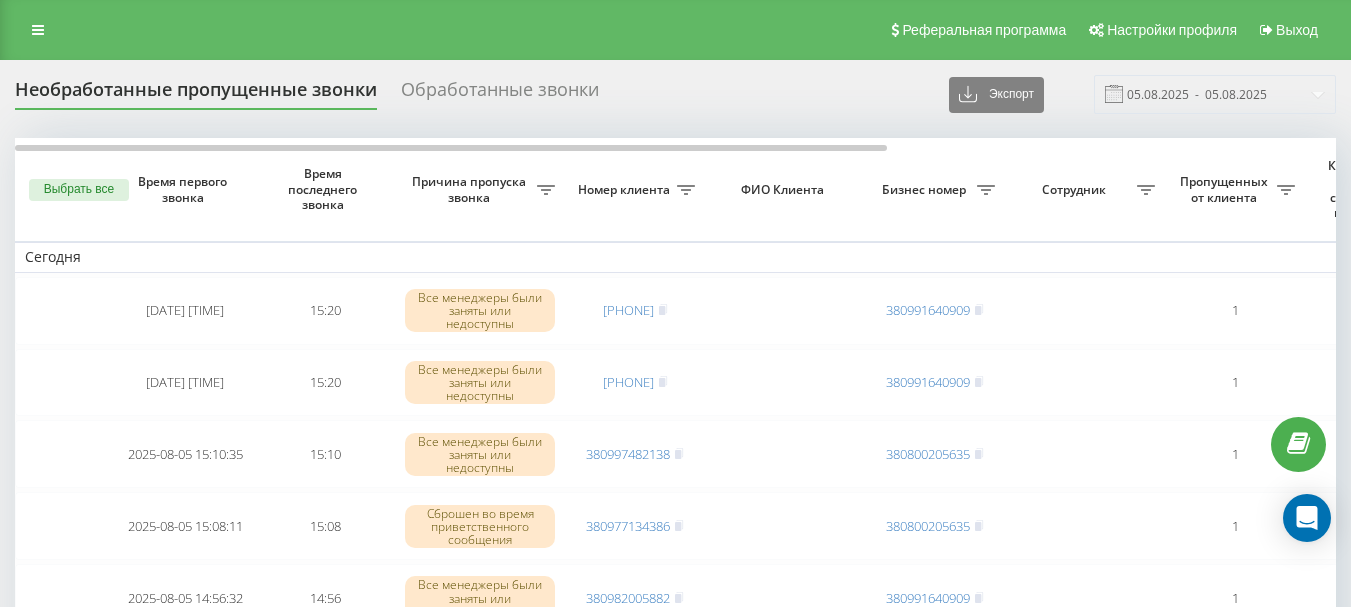 scroll, scrollTop: 102, scrollLeft: 0, axis: vertical 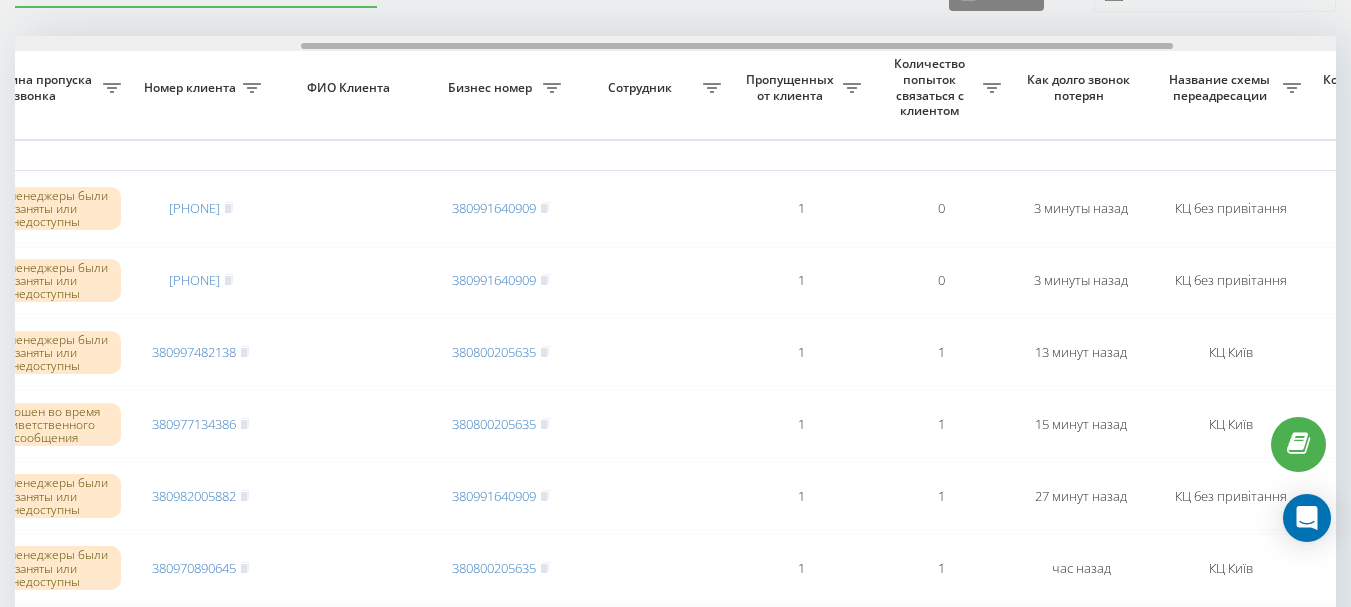 drag, startPoint x: 422, startPoint y: 45, endPoint x: 709, endPoint y: 75, distance: 288.5637 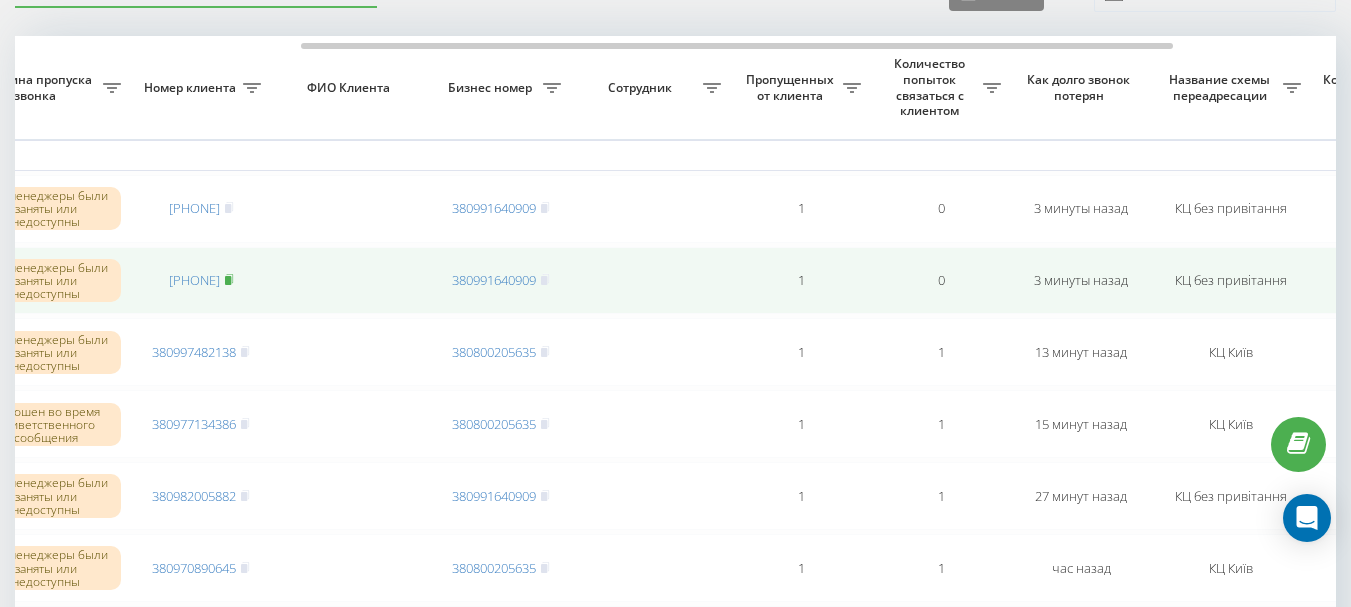 click 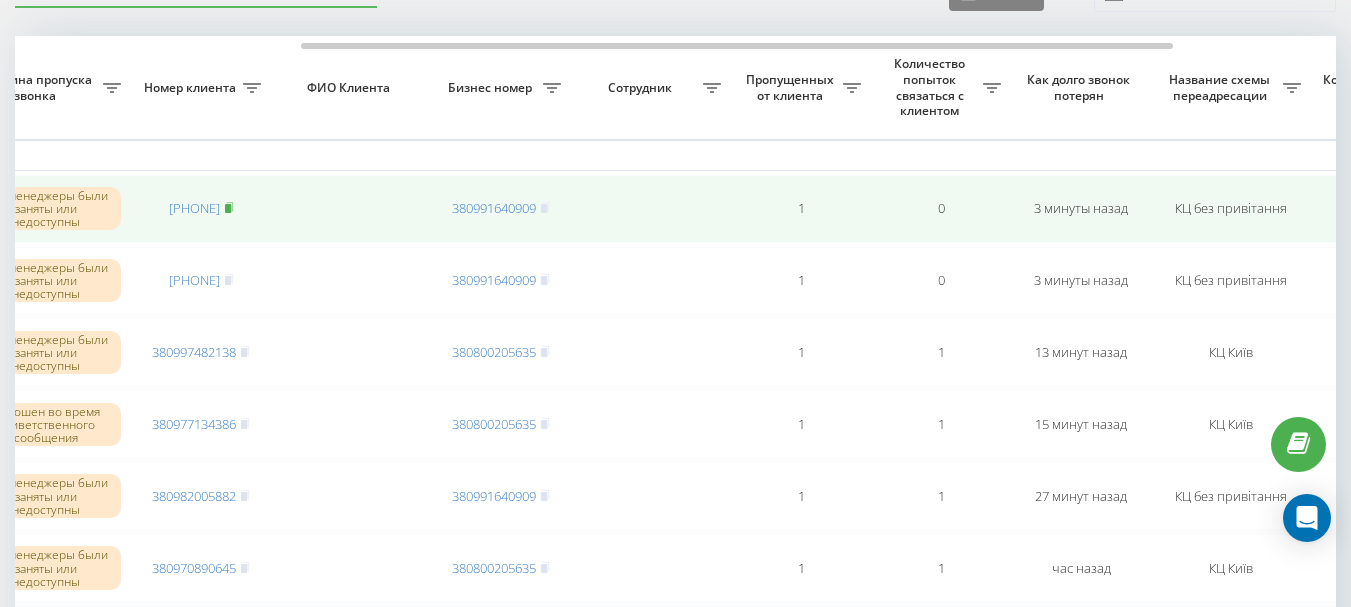 click 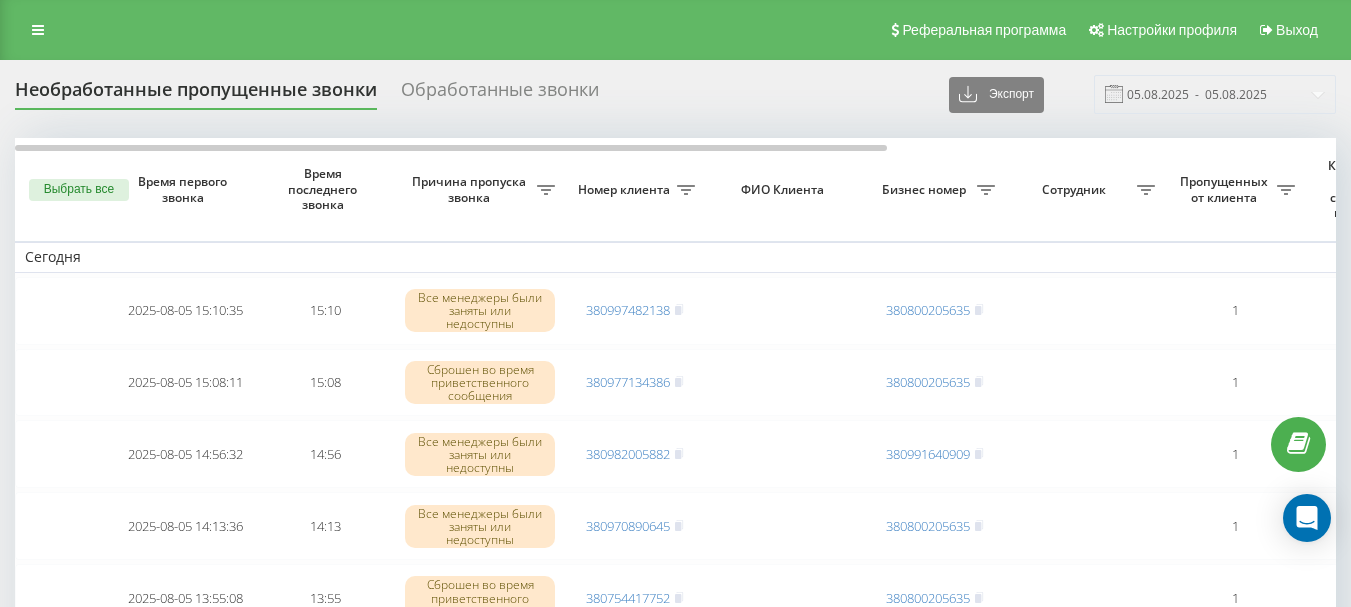 scroll, scrollTop: 102, scrollLeft: 0, axis: vertical 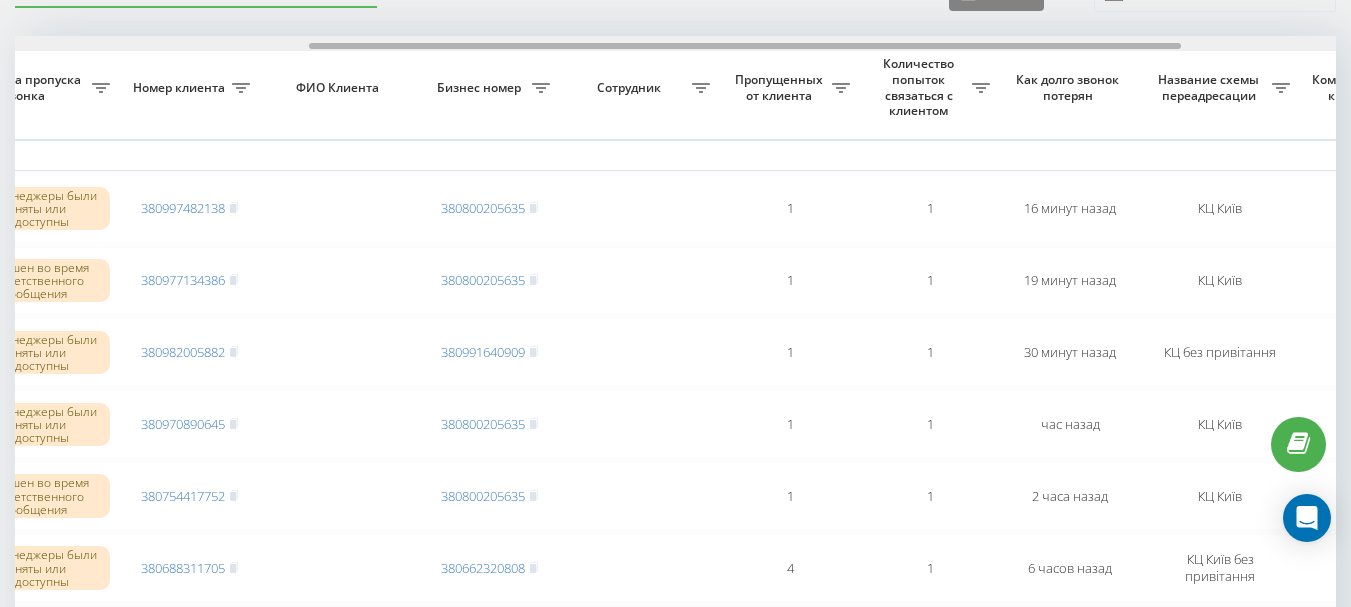 drag, startPoint x: 452, startPoint y: 47, endPoint x: 746, endPoint y: 80, distance: 295.84625 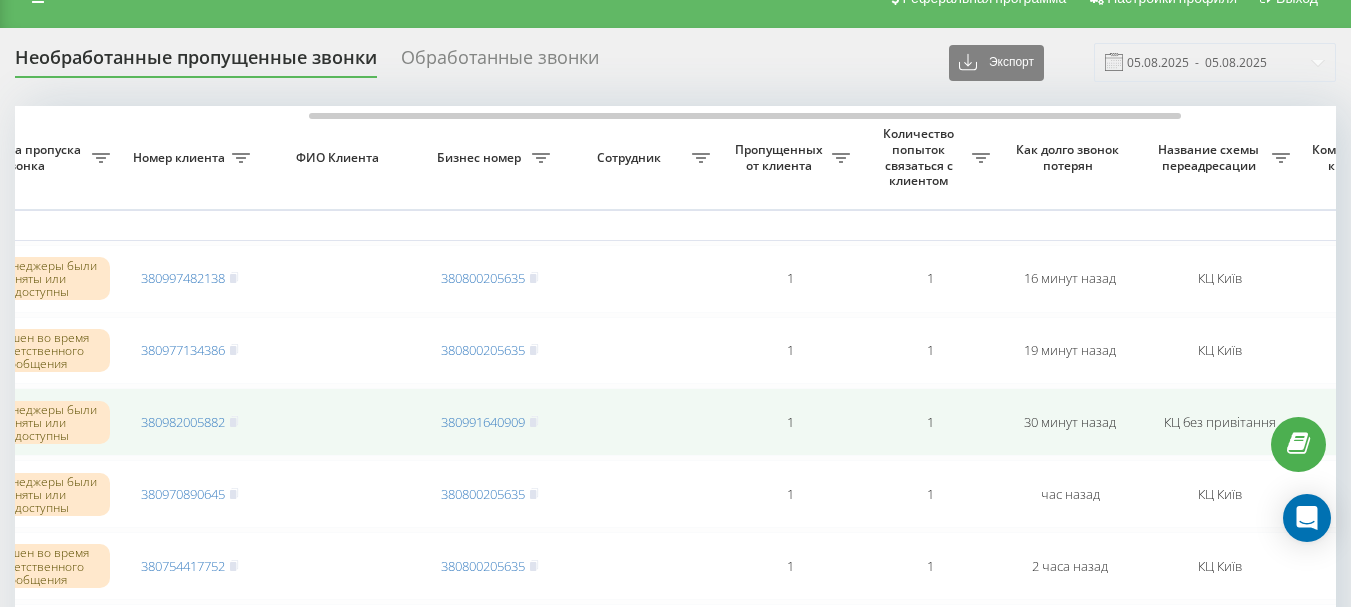 scroll, scrollTop: 0, scrollLeft: 0, axis: both 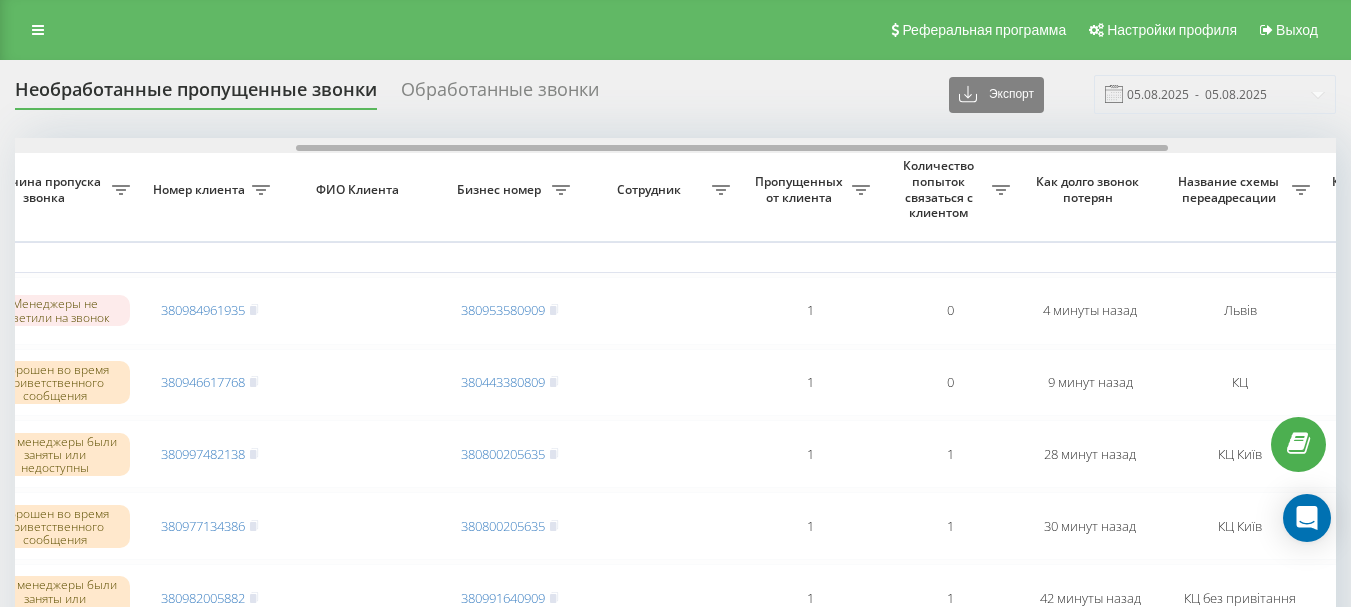 drag, startPoint x: 632, startPoint y: 150, endPoint x: 913, endPoint y: 155, distance: 281.0445 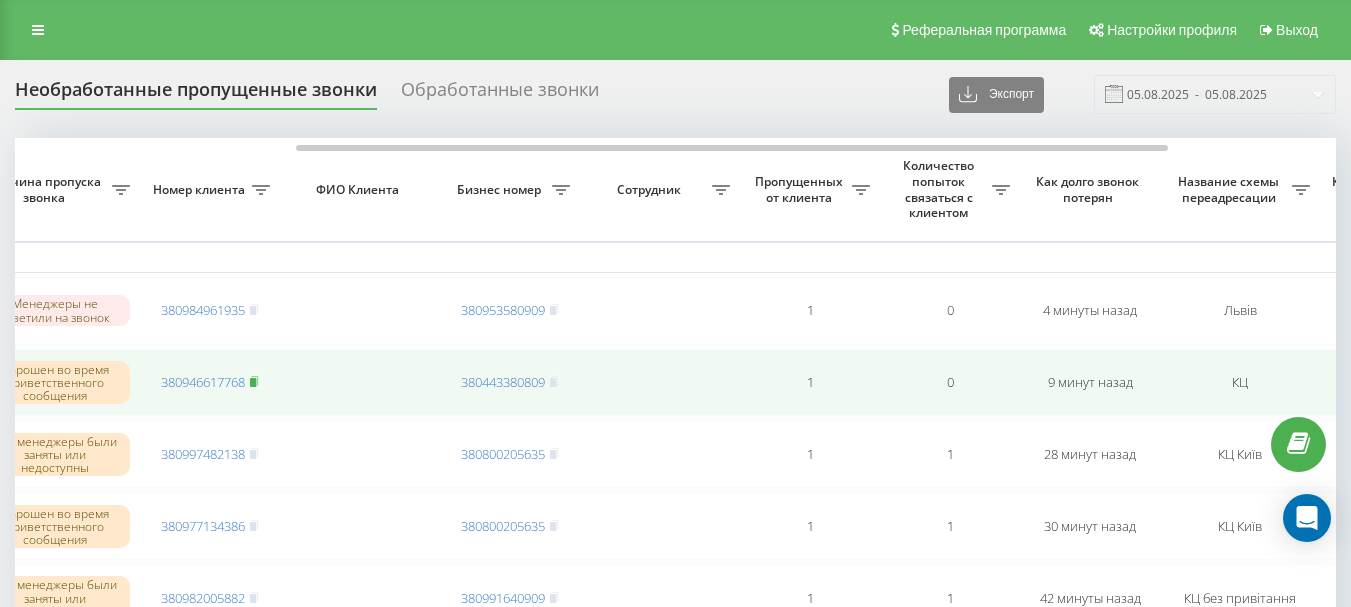 click 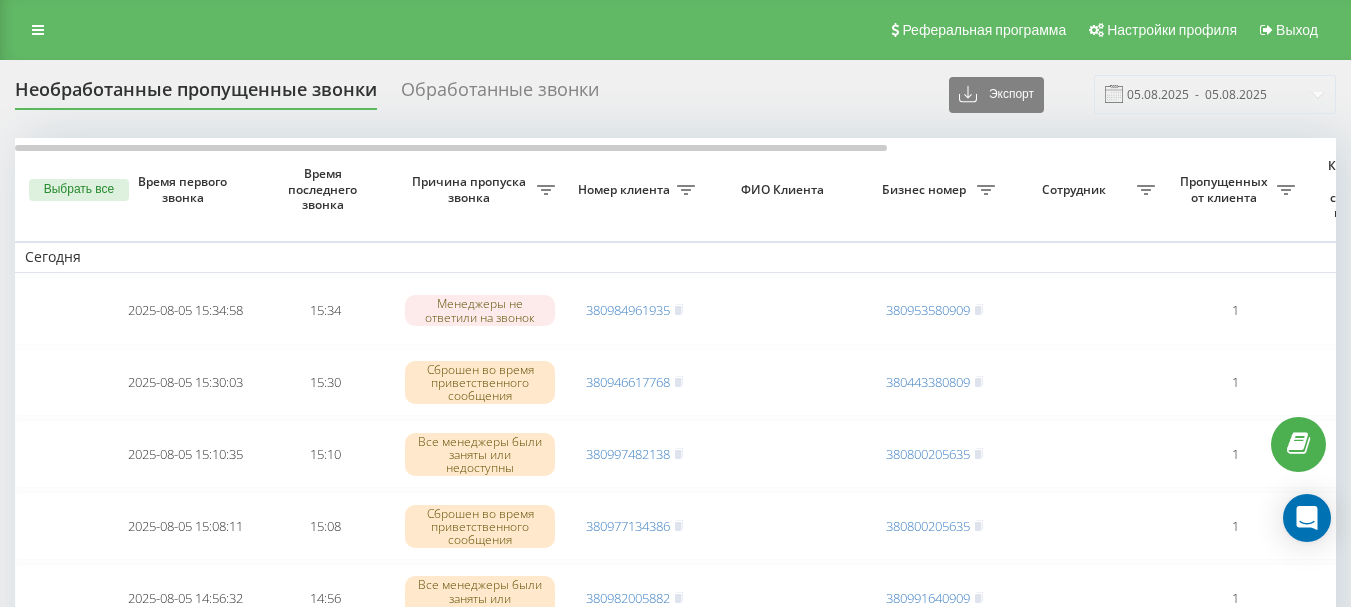 scroll, scrollTop: 0, scrollLeft: 0, axis: both 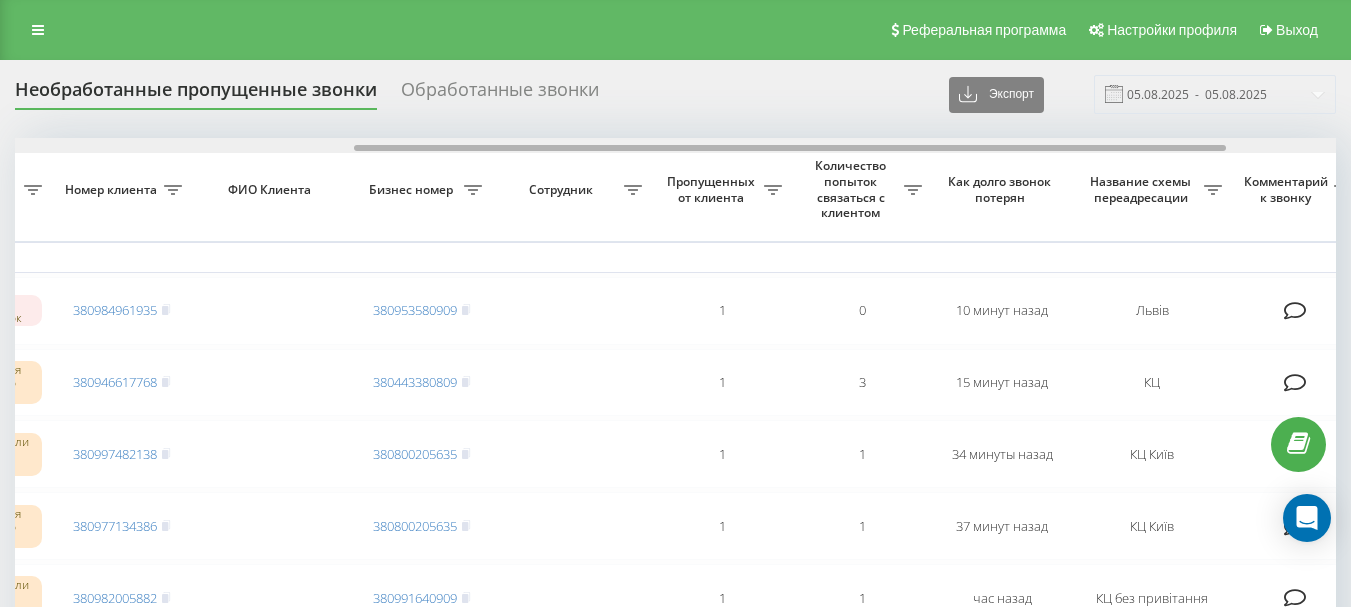 drag, startPoint x: 433, startPoint y: 150, endPoint x: 772, endPoint y: 173, distance: 339.77933 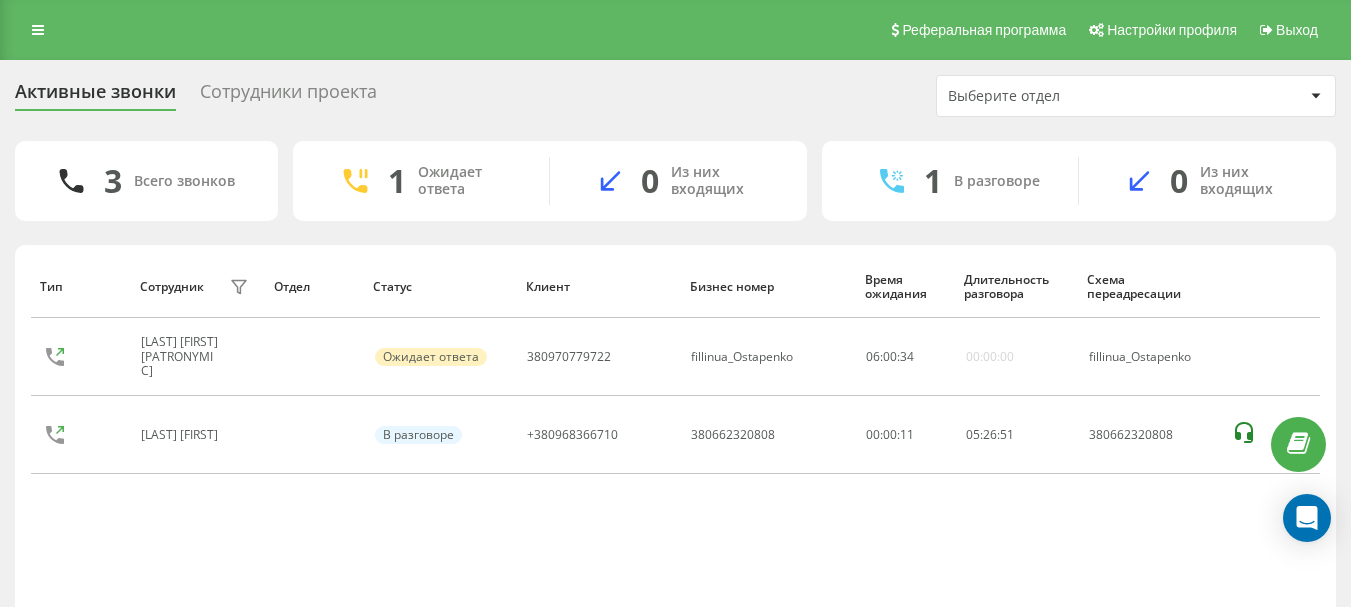 click on "Сотрудники проекта" at bounding box center (288, 96) 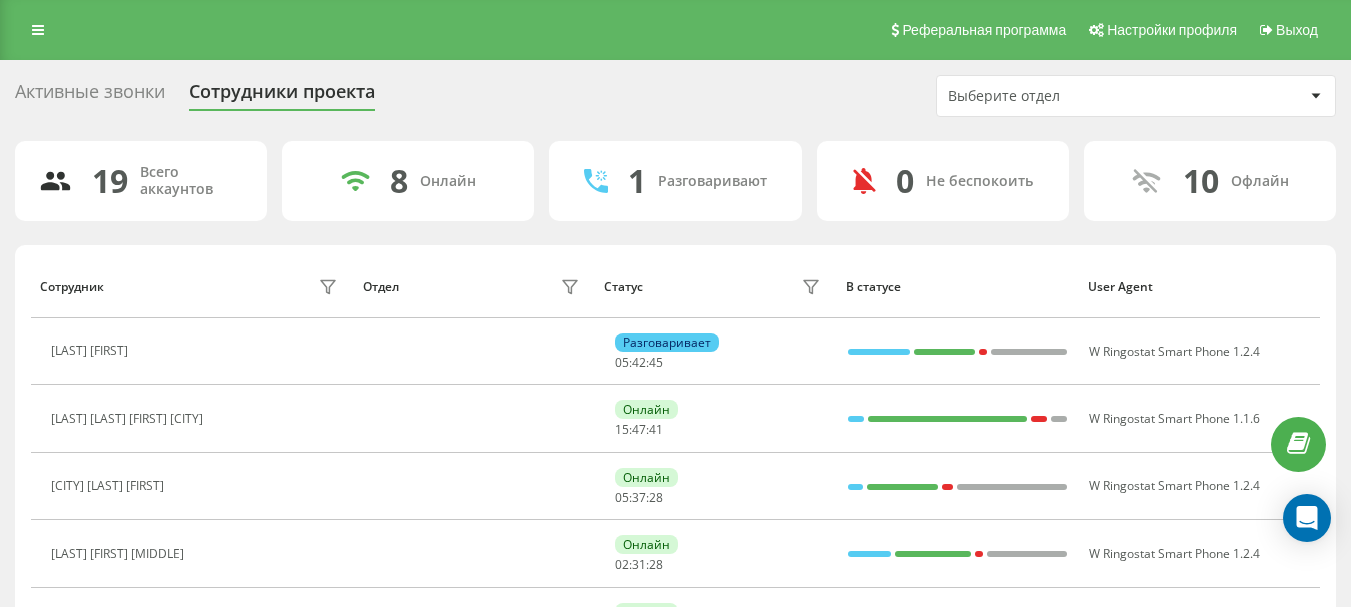 scroll, scrollTop: 0, scrollLeft: 0, axis: both 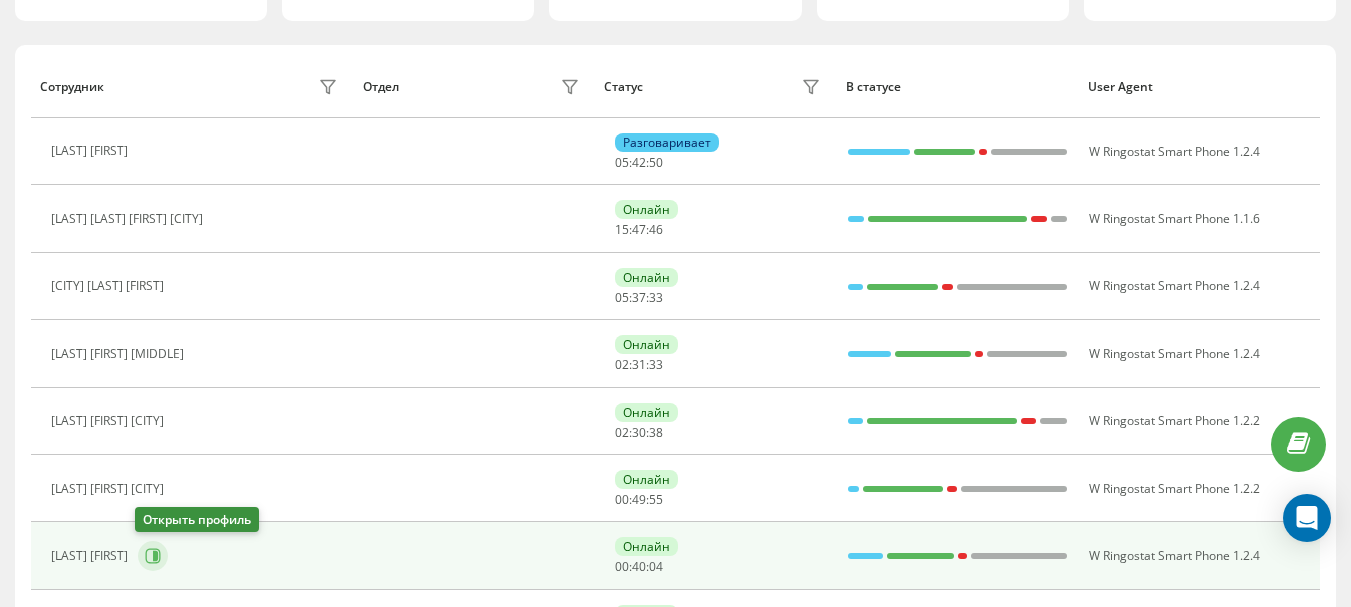click 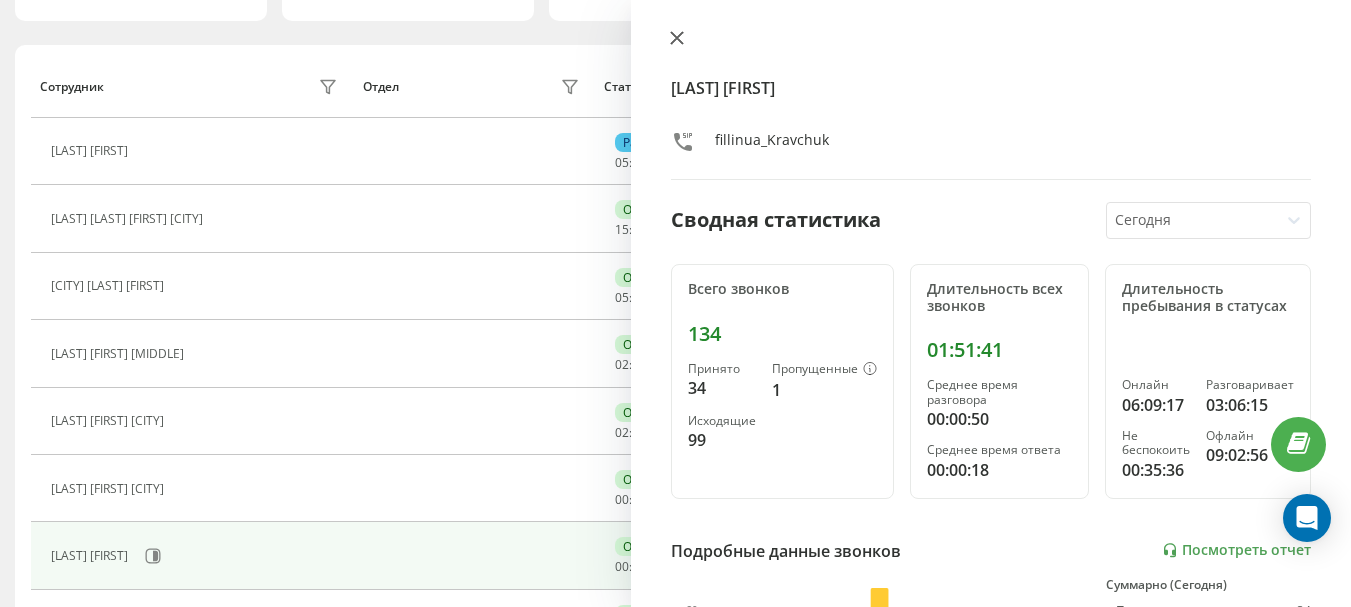 click 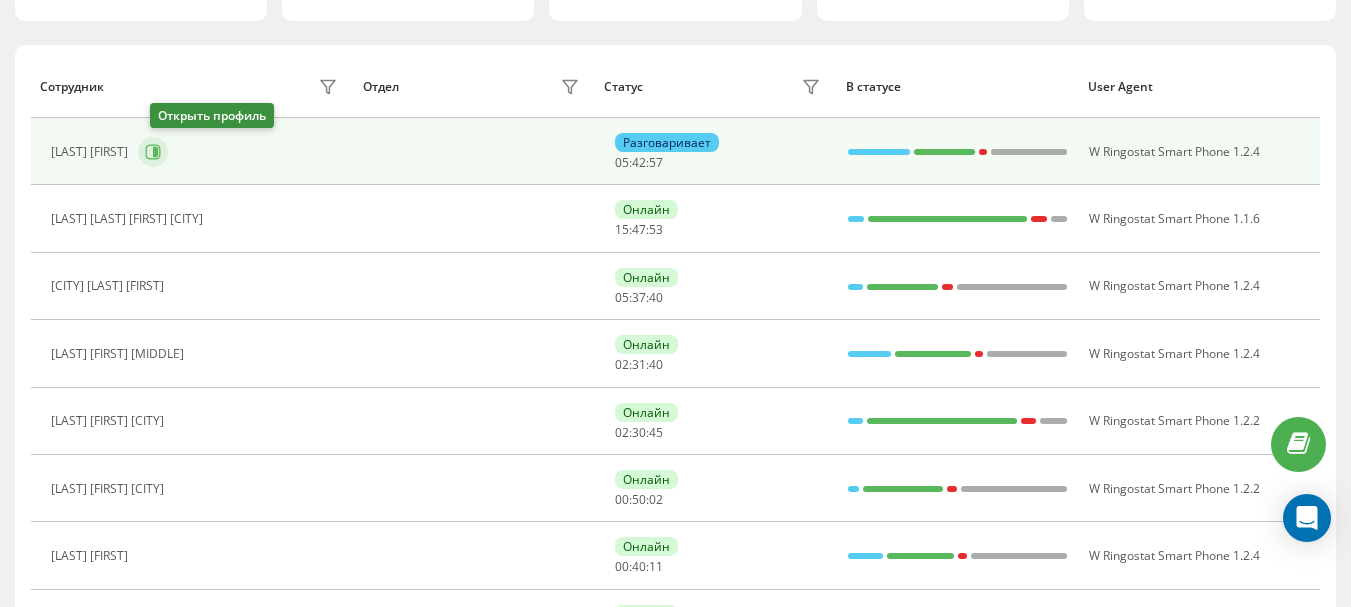 click 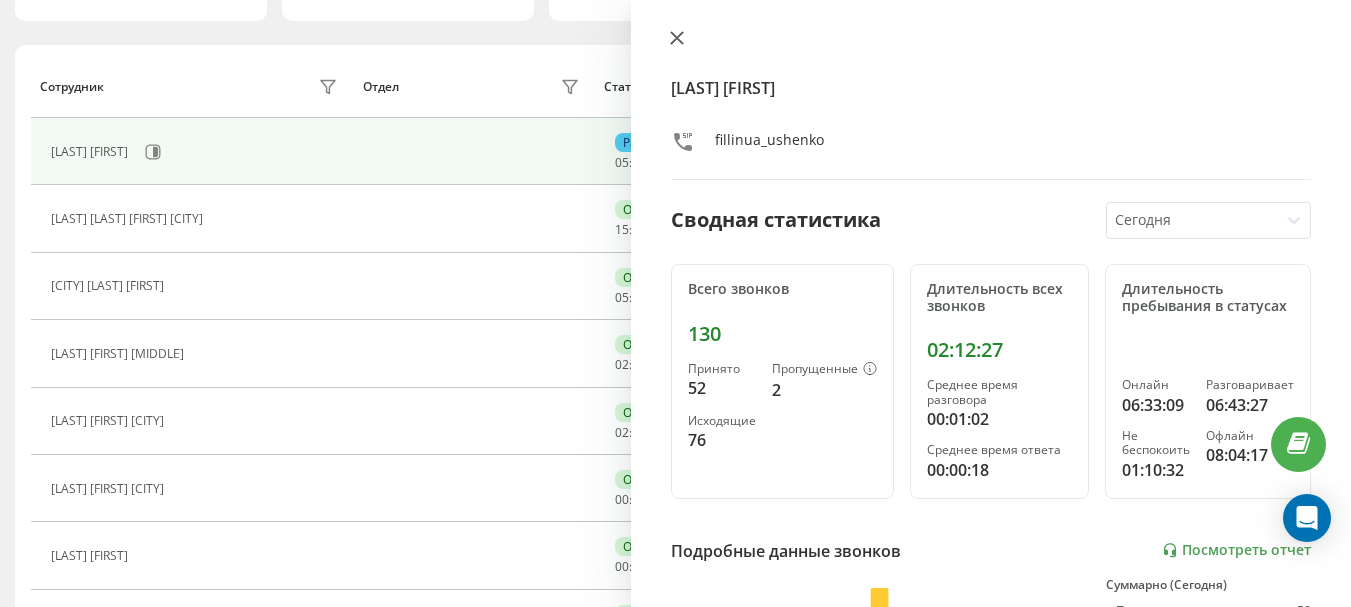 click 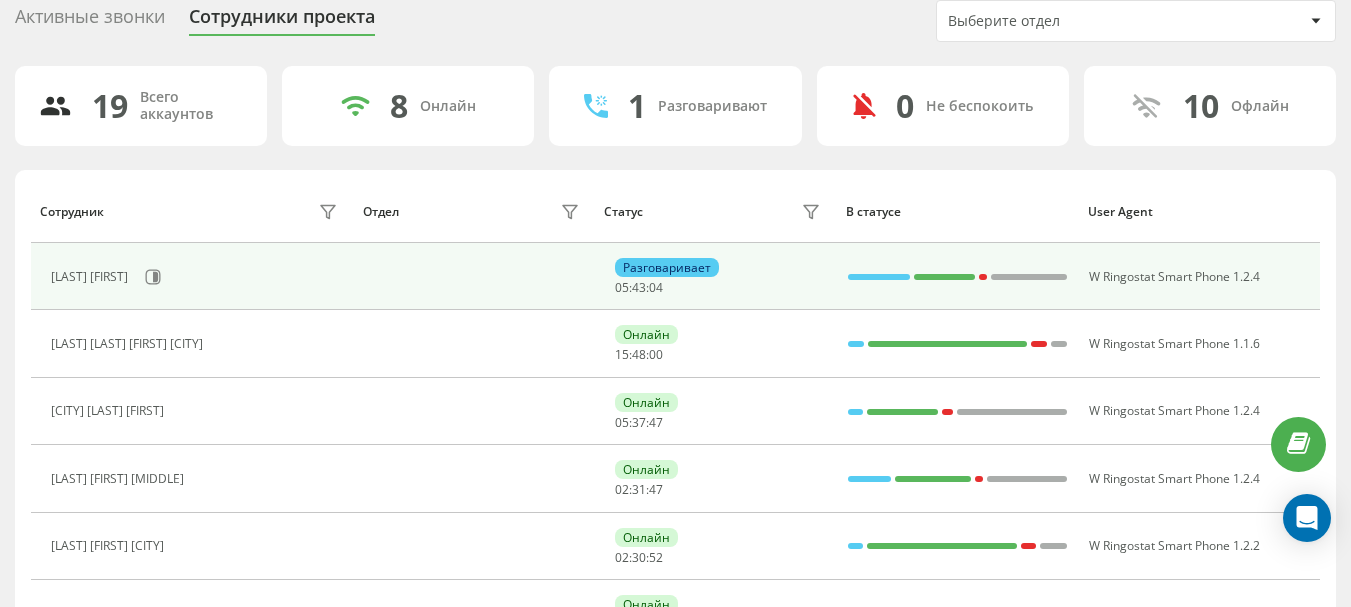 scroll, scrollTop: 0, scrollLeft: 0, axis: both 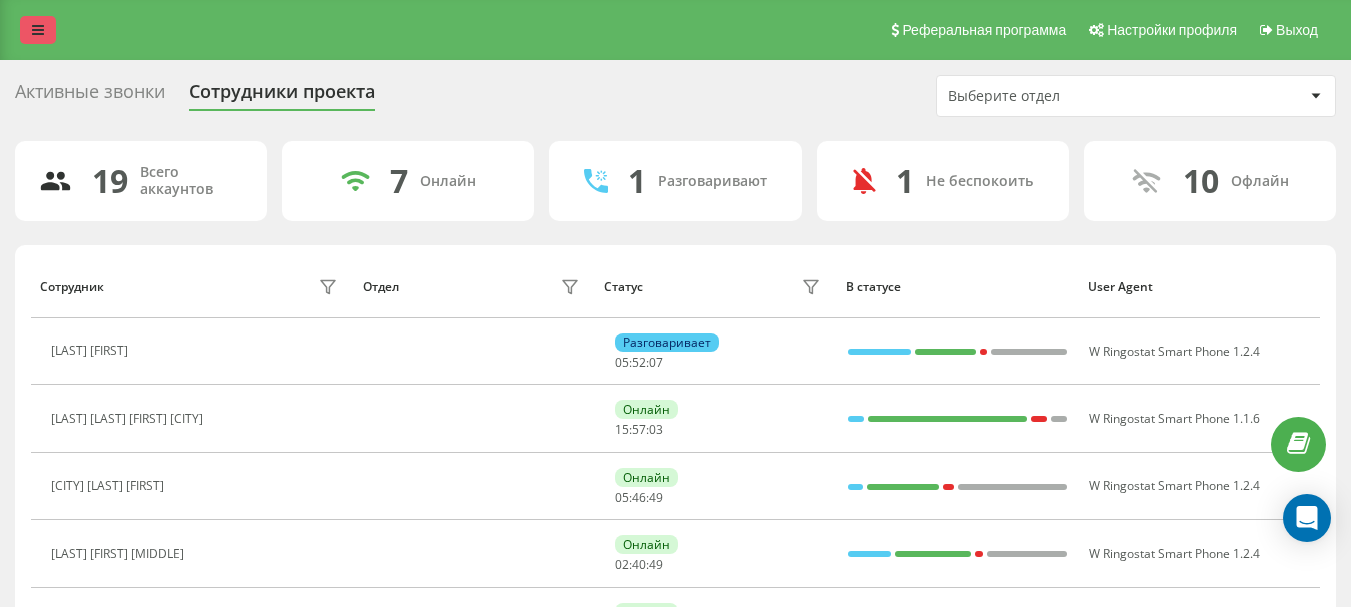click at bounding box center (38, 30) 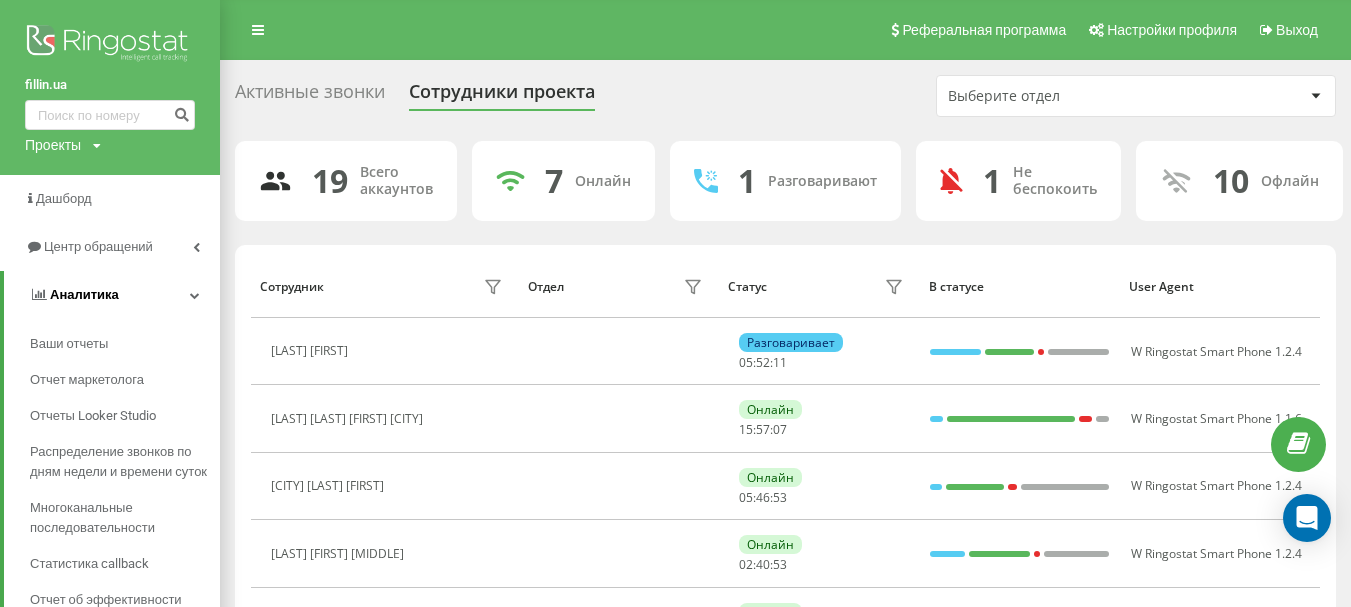 click on "Аналитика" at bounding box center [84, 294] 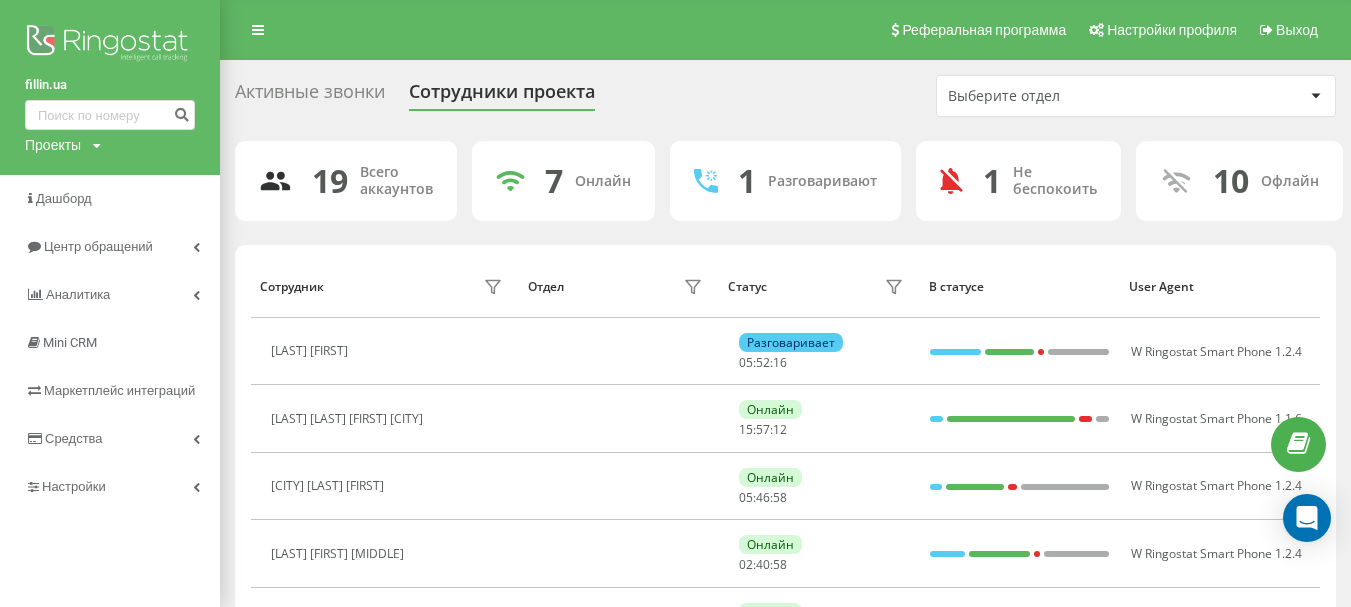 click on "Реферальная программа Настройки профиля Выход" at bounding box center (675, 30) 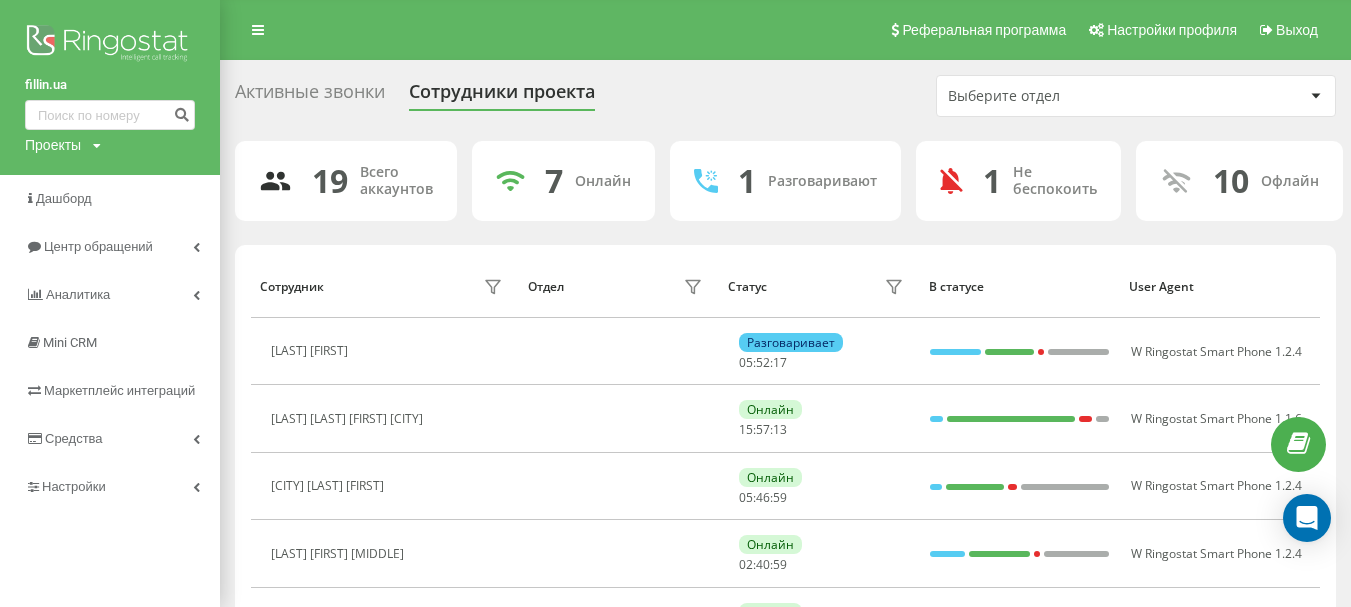 click on "Реферальная программа Настройки профиля Выход" at bounding box center [675, 30] 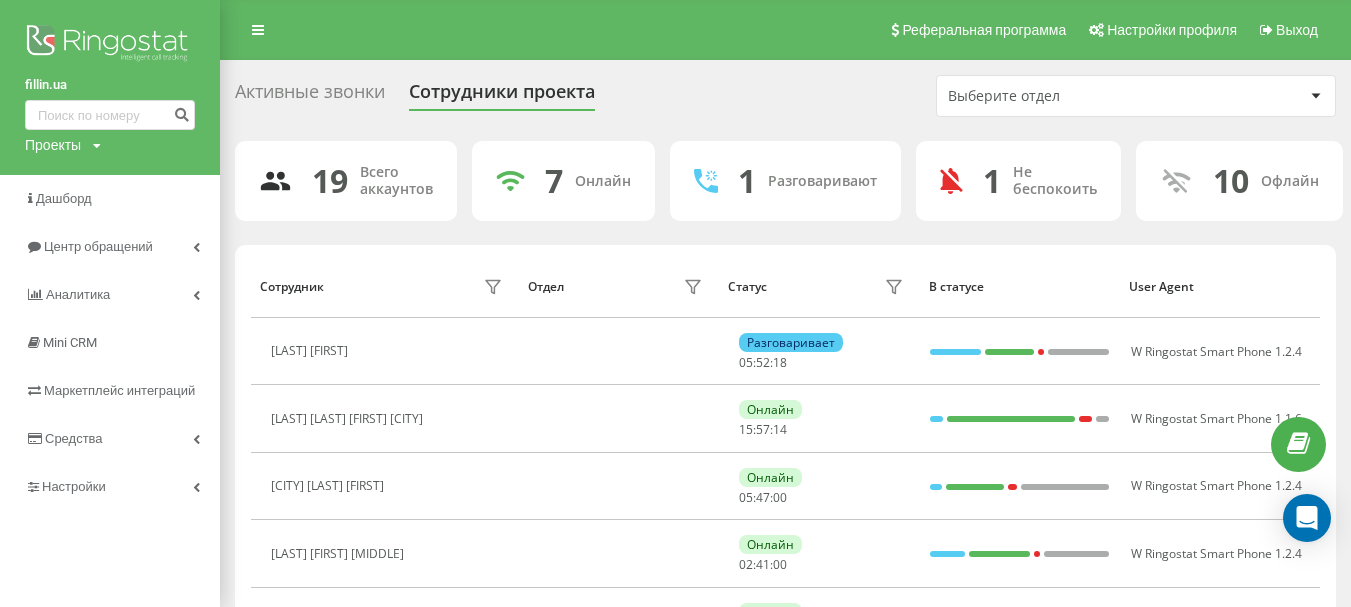 click on "Реферальная программа Настройки профиля Выход" at bounding box center (675, 30) 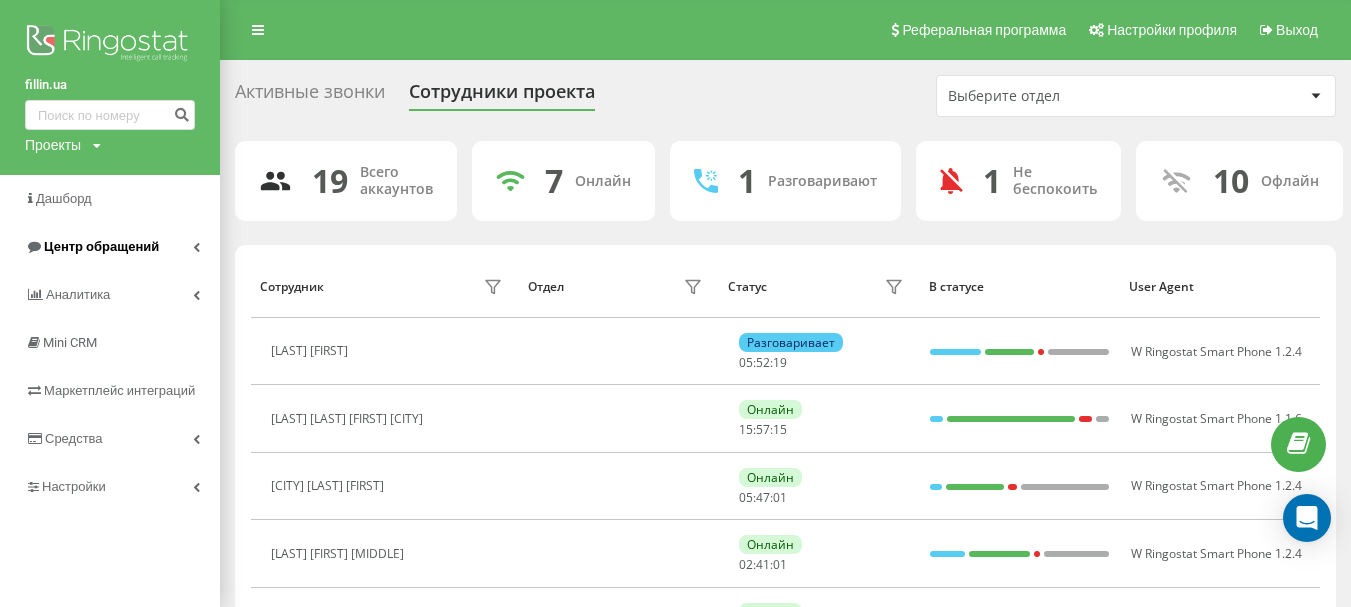 click on "Центр обращений" at bounding box center [110, 247] 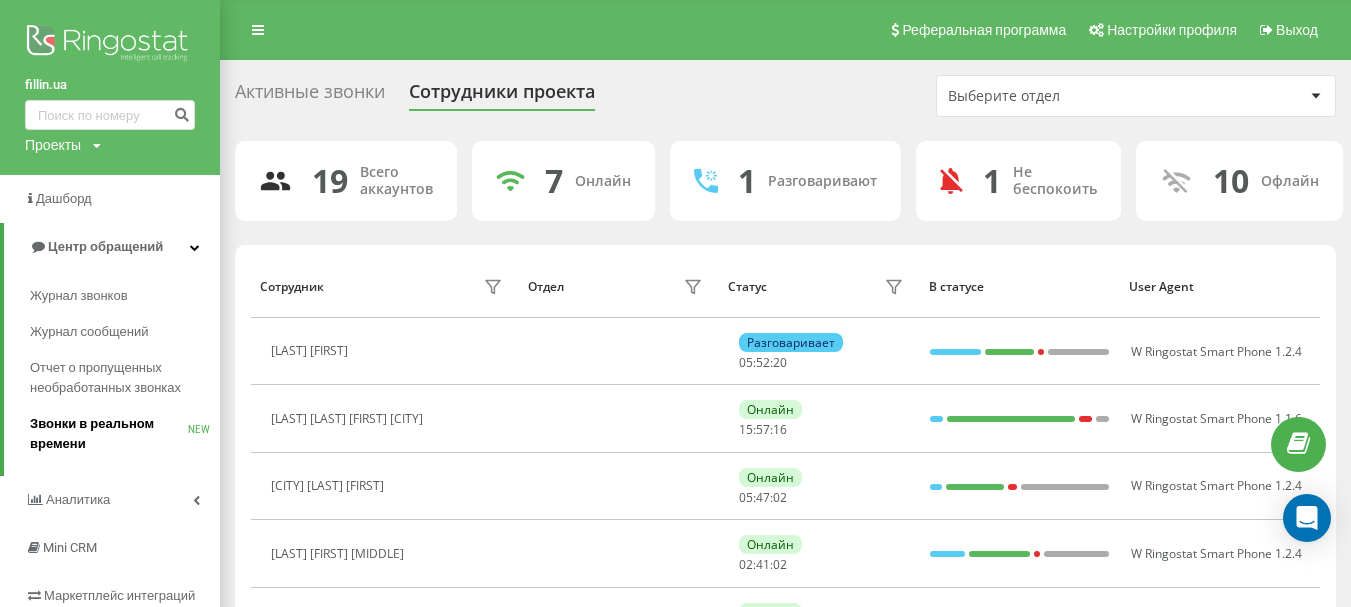 click on "Звонки в реальном времени" at bounding box center [109, 434] 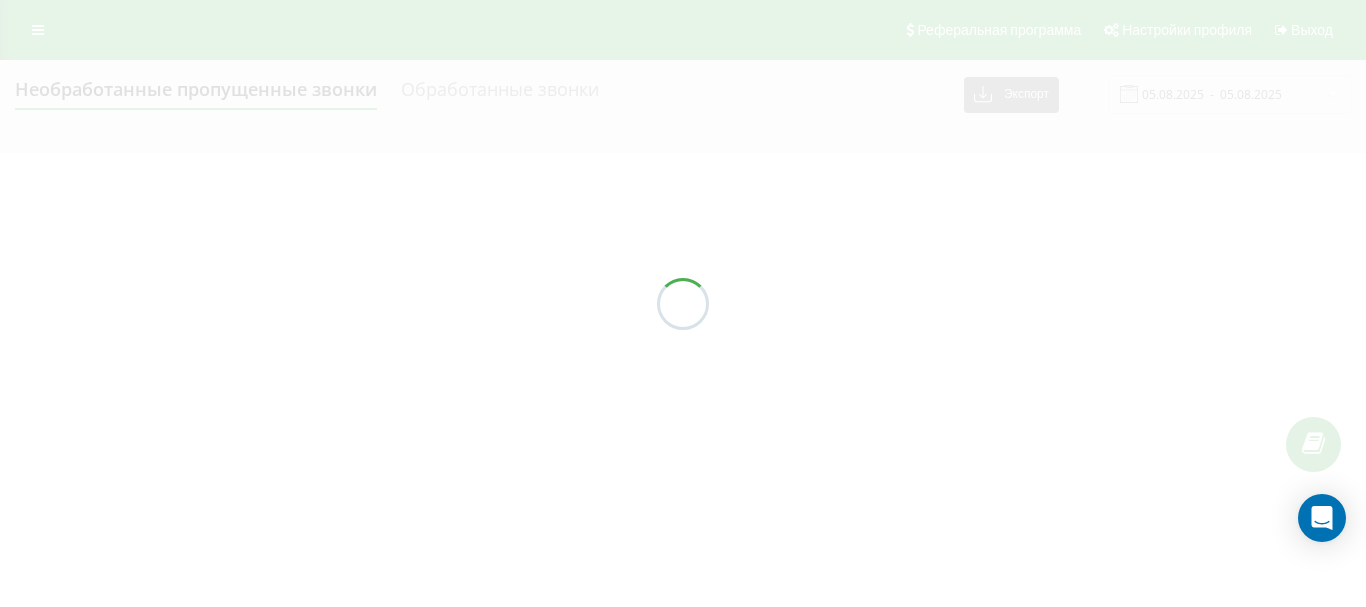 scroll, scrollTop: 0, scrollLeft: 0, axis: both 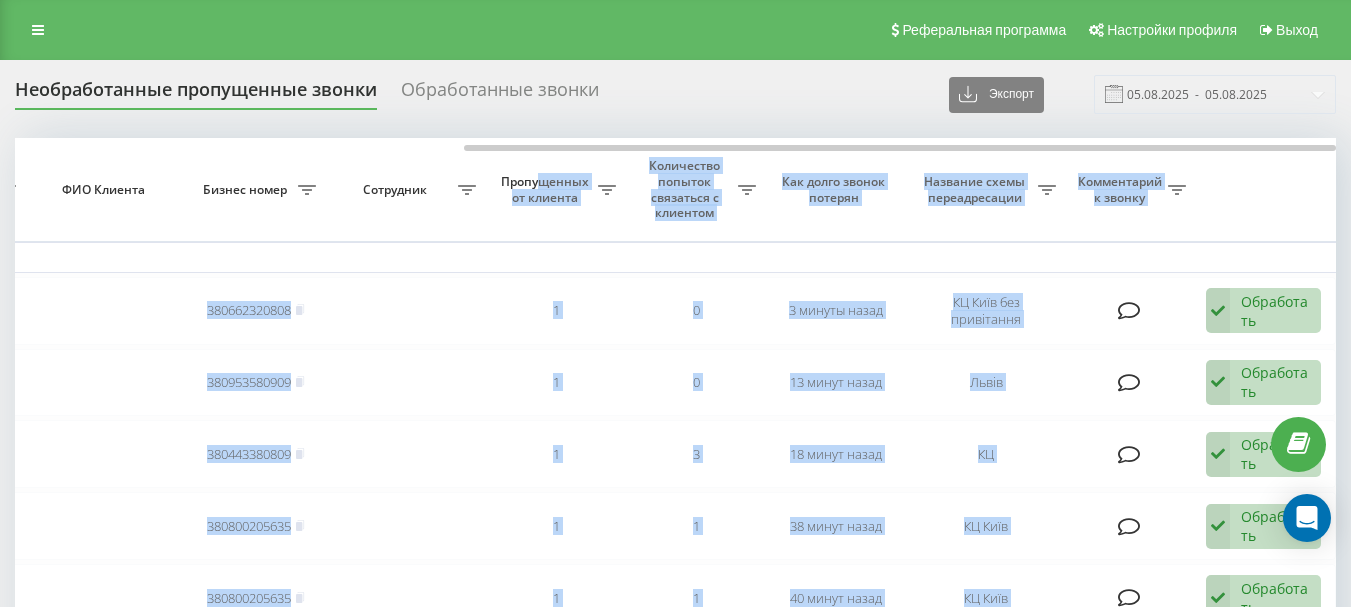 drag, startPoint x: 366, startPoint y: 144, endPoint x: 541, endPoint y: 166, distance: 176.37744 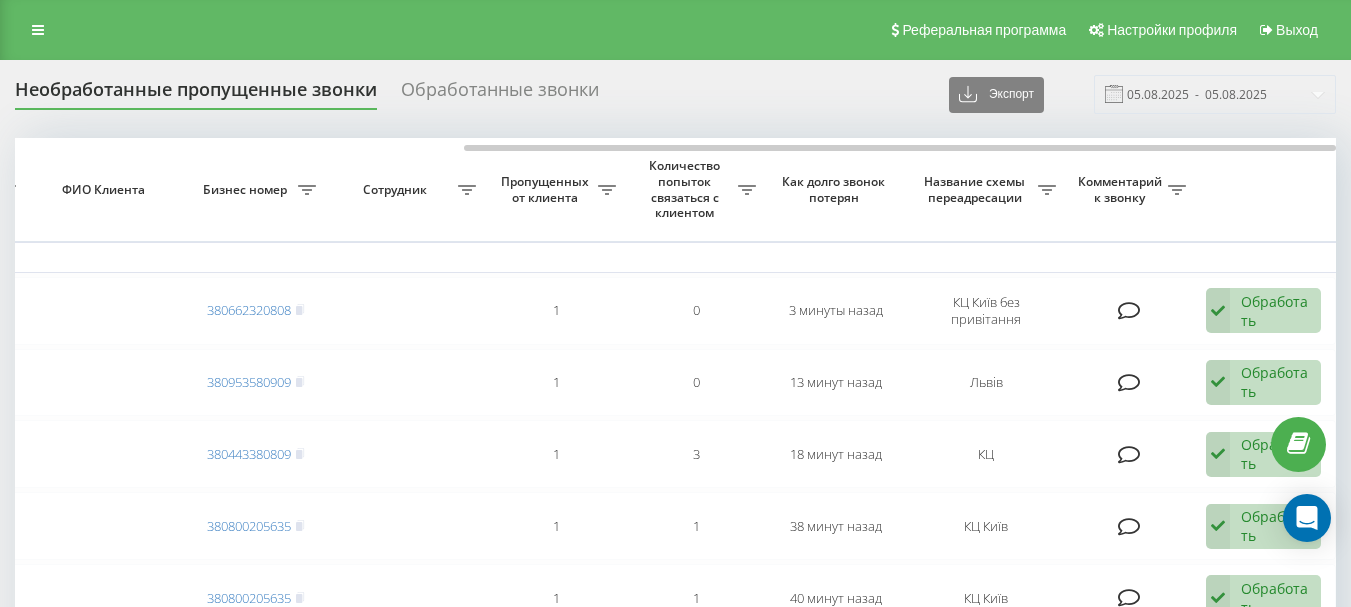 click on "Необработанные пропущенные звонки Обработанные звонки Экспорт .csv .xlsx 05.08.2025  -  05.08.2025" at bounding box center [675, 94] 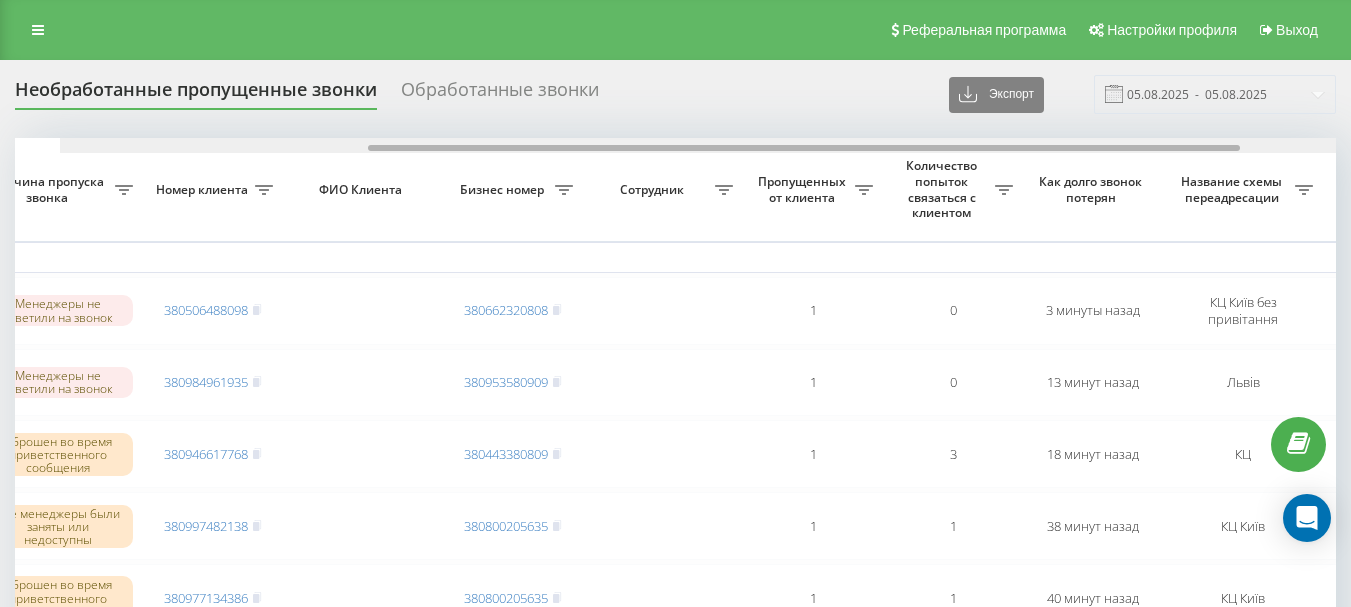scroll, scrollTop: 0, scrollLeft: 390, axis: horizontal 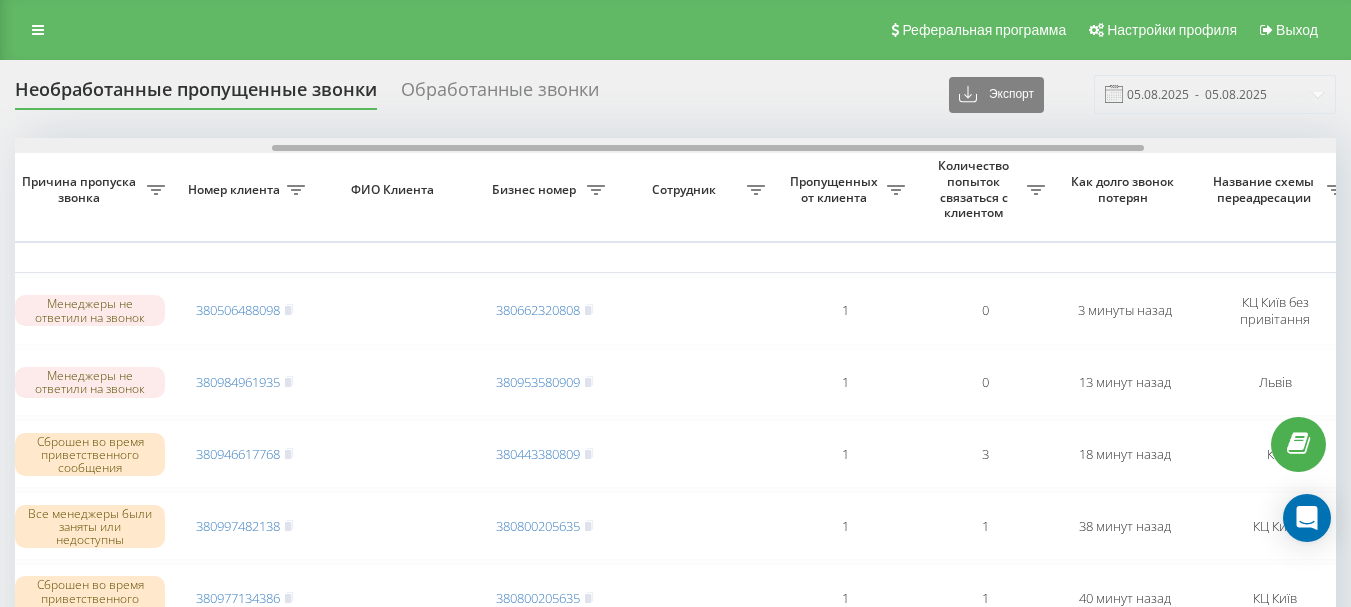 drag, startPoint x: 748, startPoint y: 149, endPoint x: 579, endPoint y: 148, distance: 169.00296 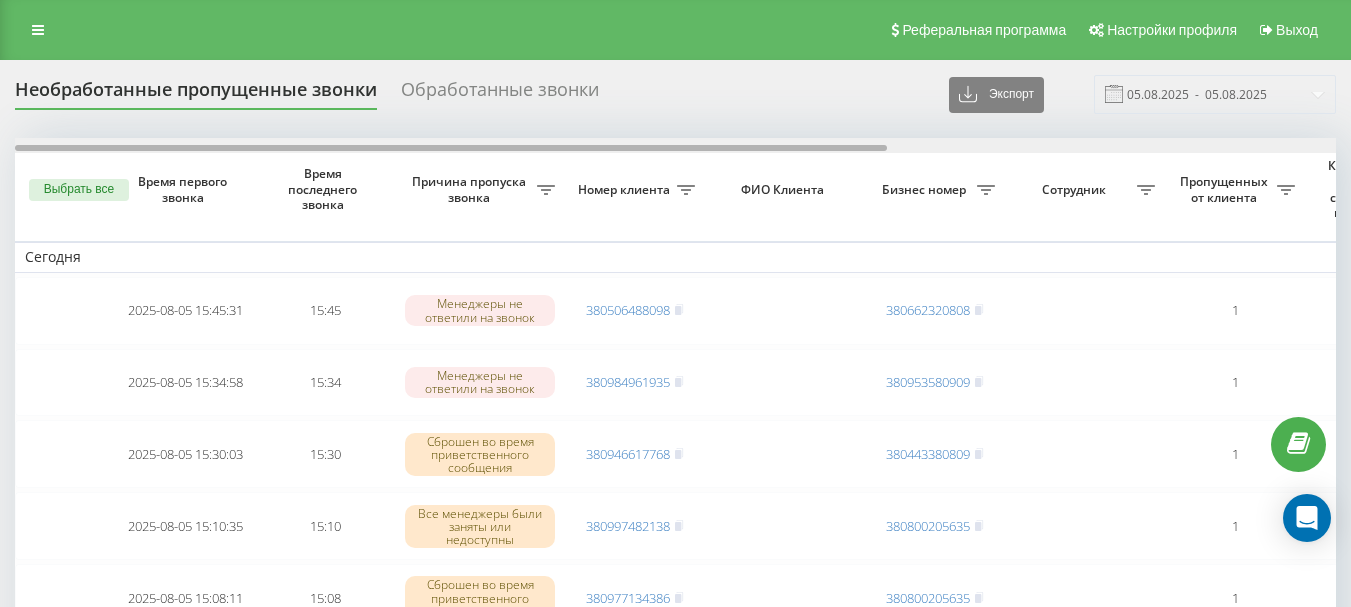 scroll, scrollTop: 0, scrollLeft: 0, axis: both 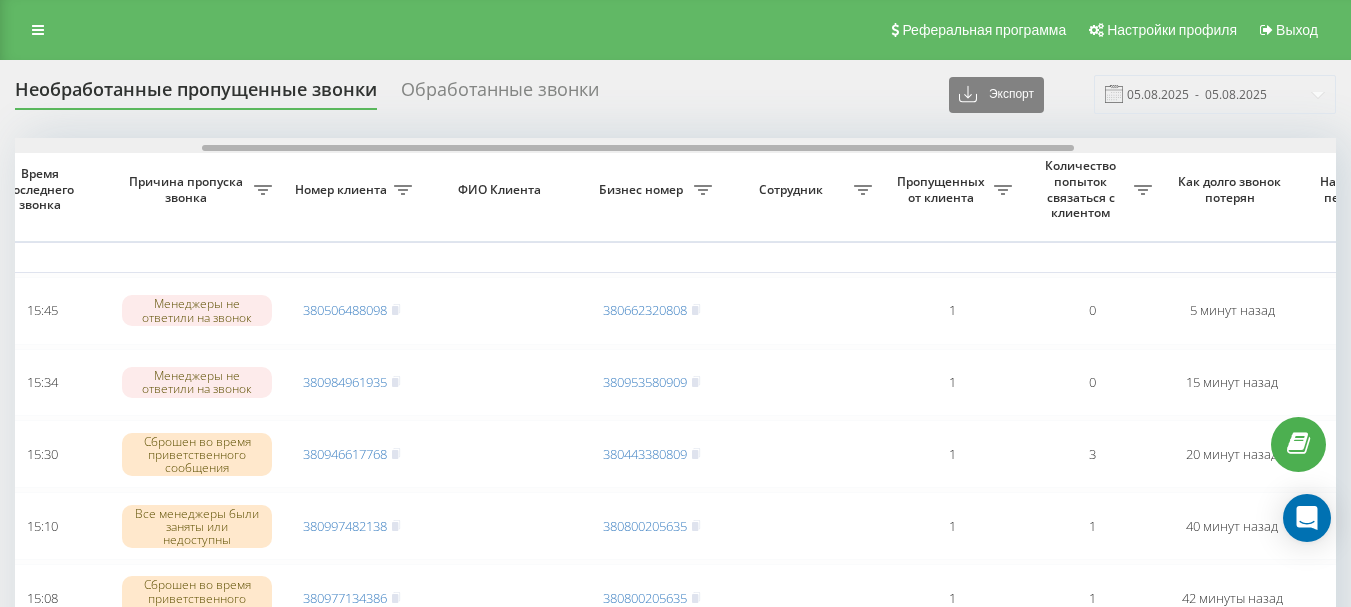 drag, startPoint x: 442, startPoint y: 145, endPoint x: 629, endPoint y: 201, distance: 195.20502 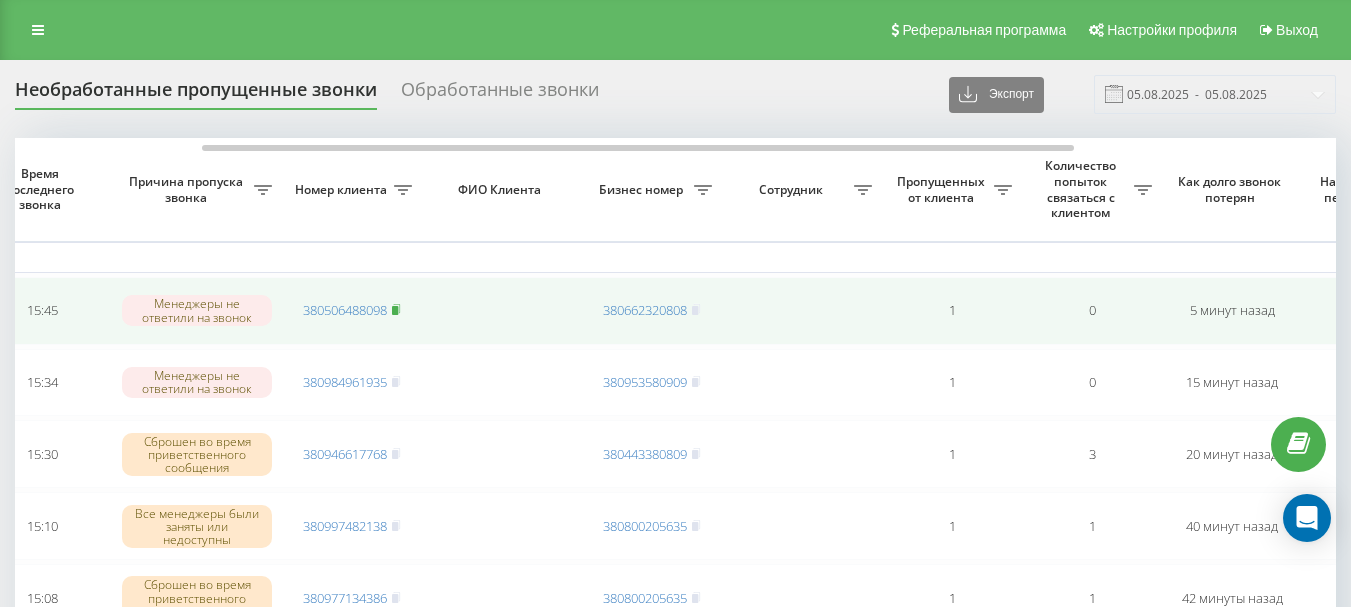 click 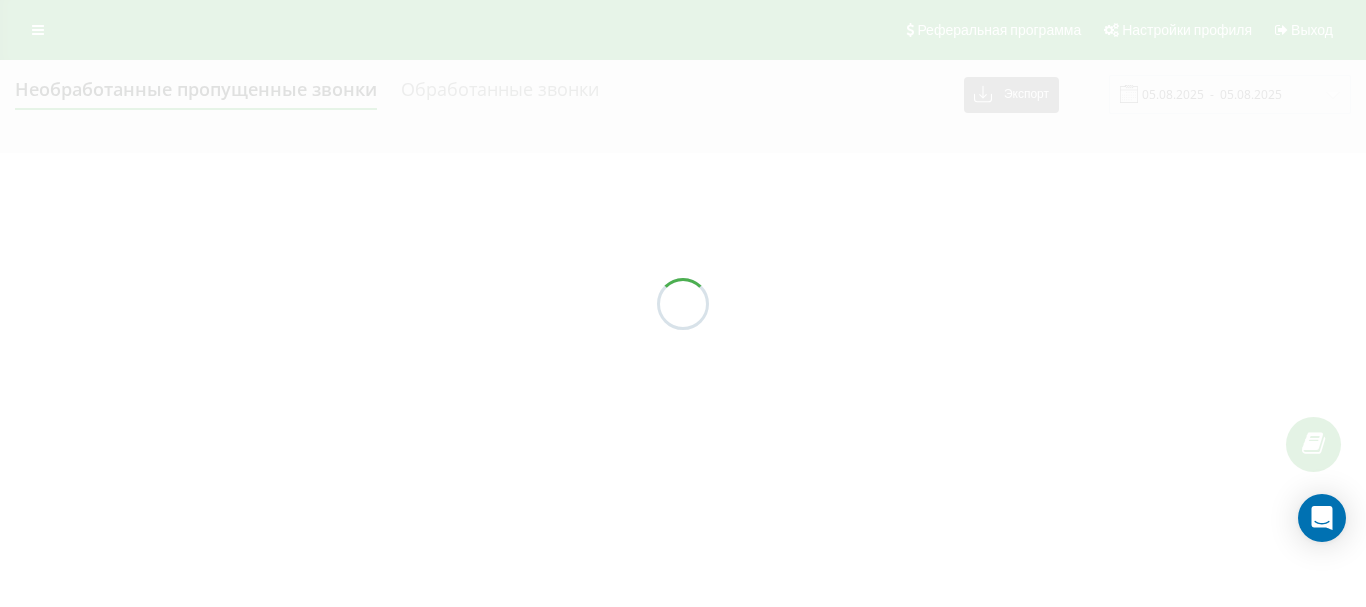 scroll, scrollTop: 0, scrollLeft: 0, axis: both 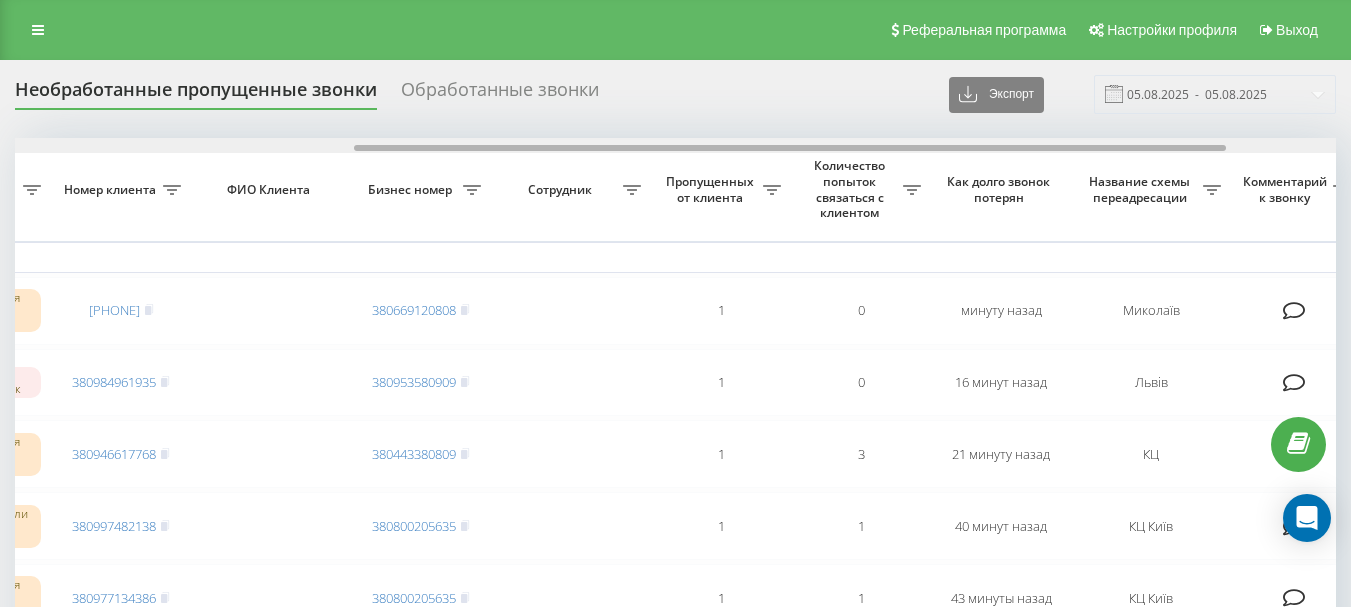 drag, startPoint x: 584, startPoint y: 148, endPoint x: 924, endPoint y: 154, distance: 340.05295 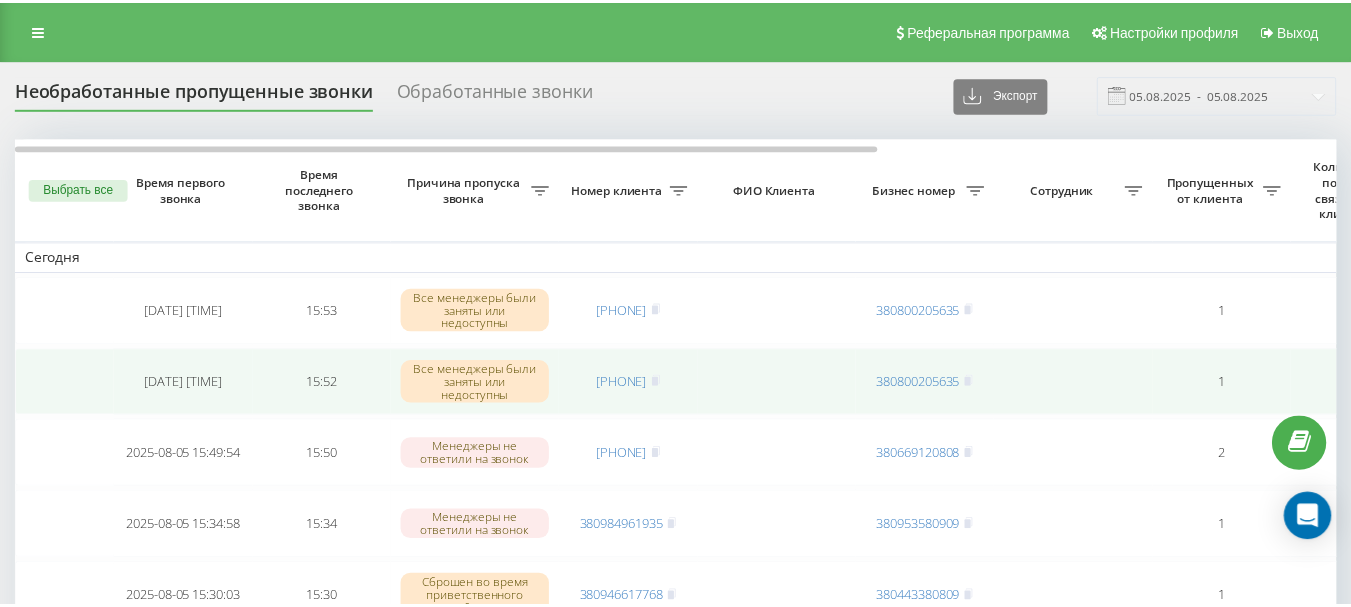 scroll, scrollTop: 0, scrollLeft: 0, axis: both 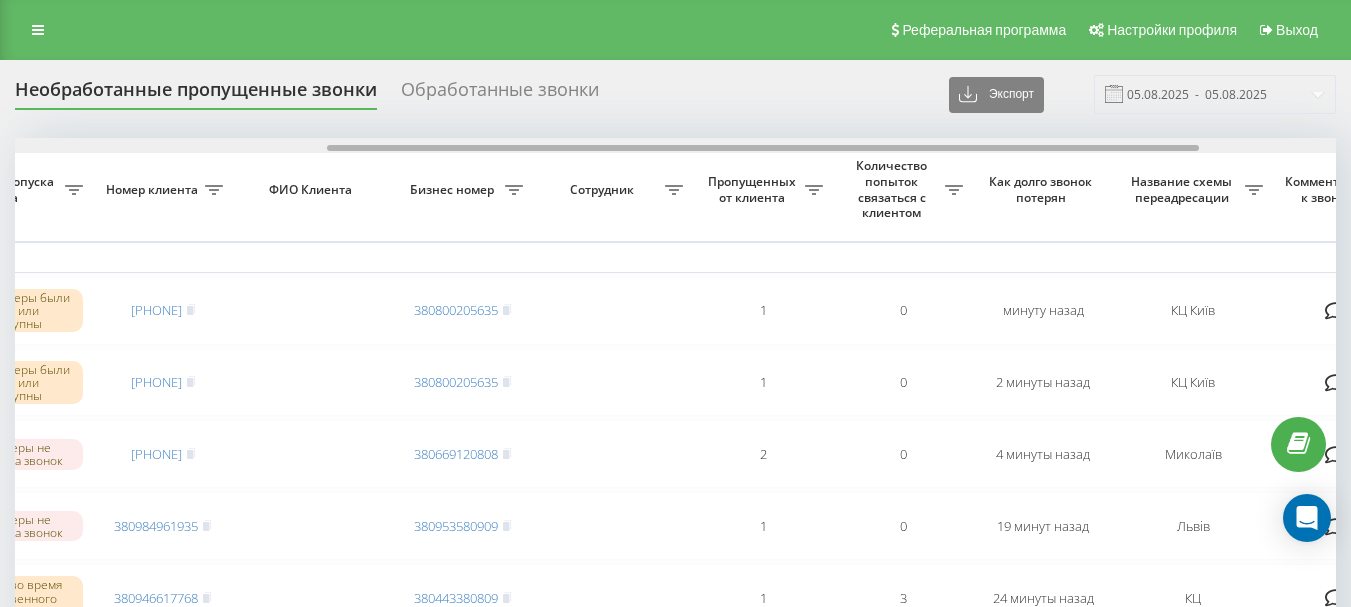 drag, startPoint x: 656, startPoint y: 149, endPoint x: 968, endPoint y: 170, distance: 312.70593 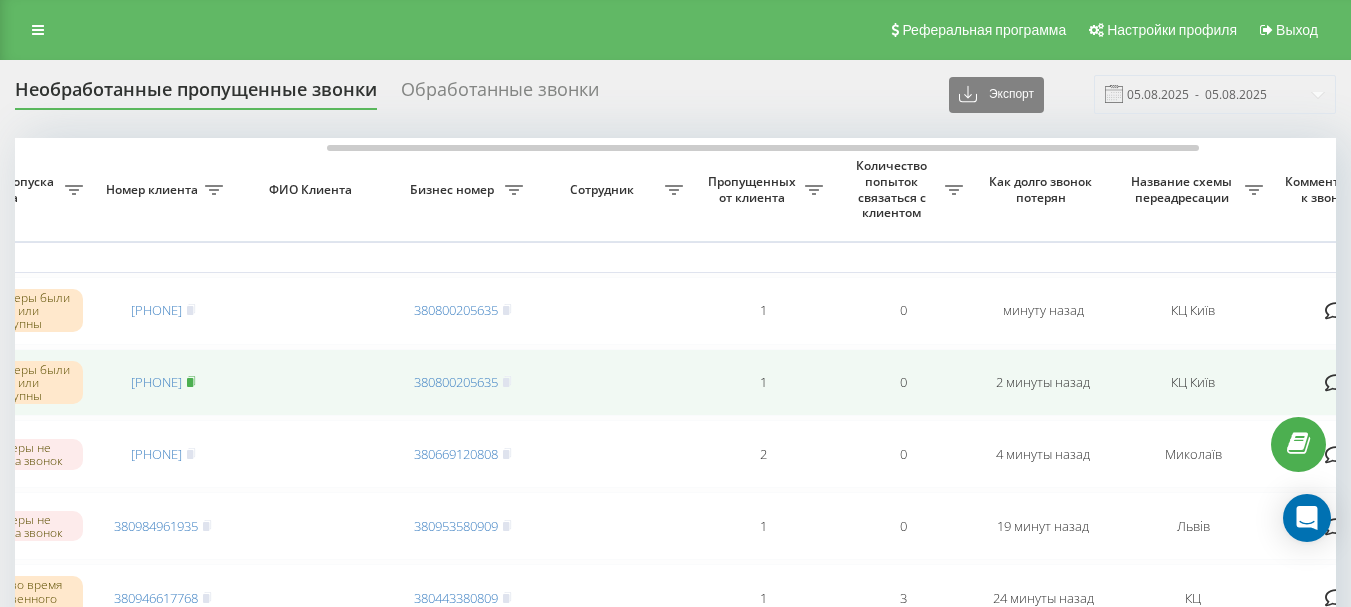 click 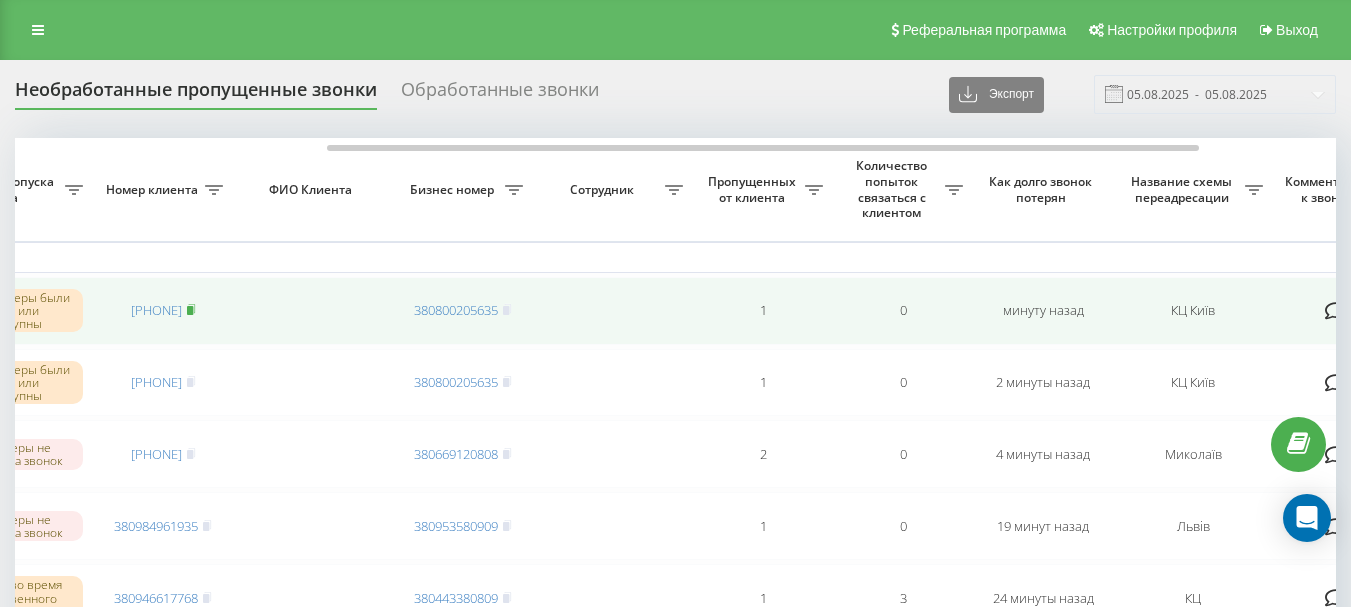 click 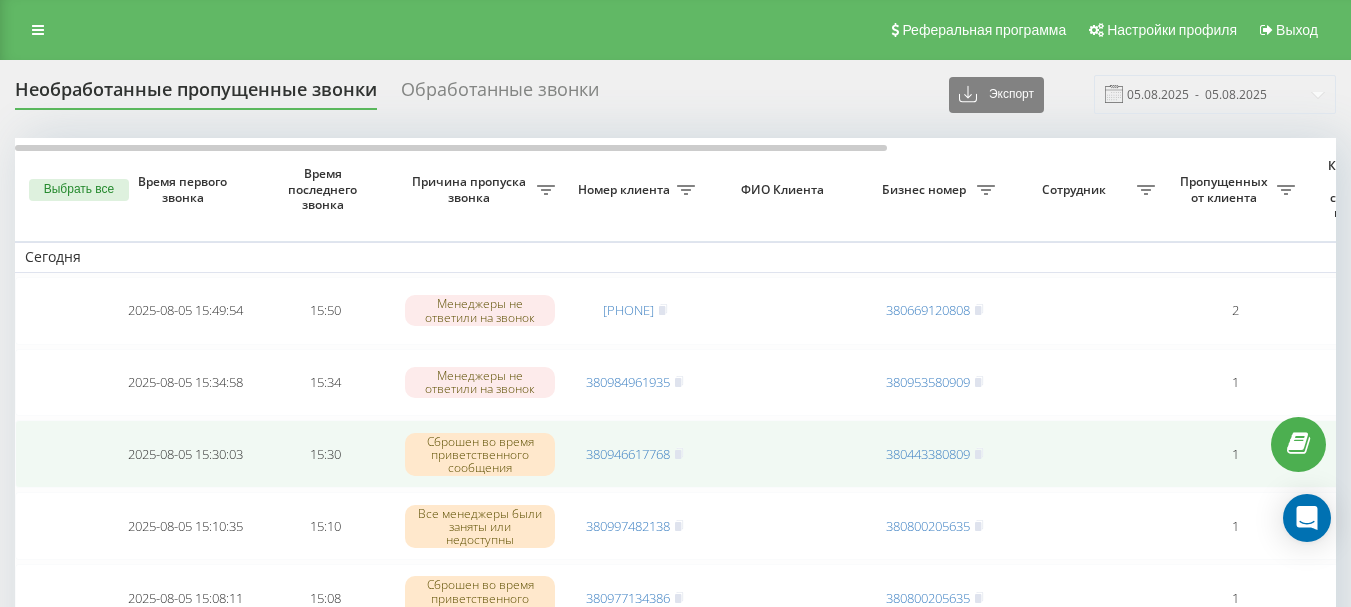 scroll, scrollTop: 0, scrollLeft: 0, axis: both 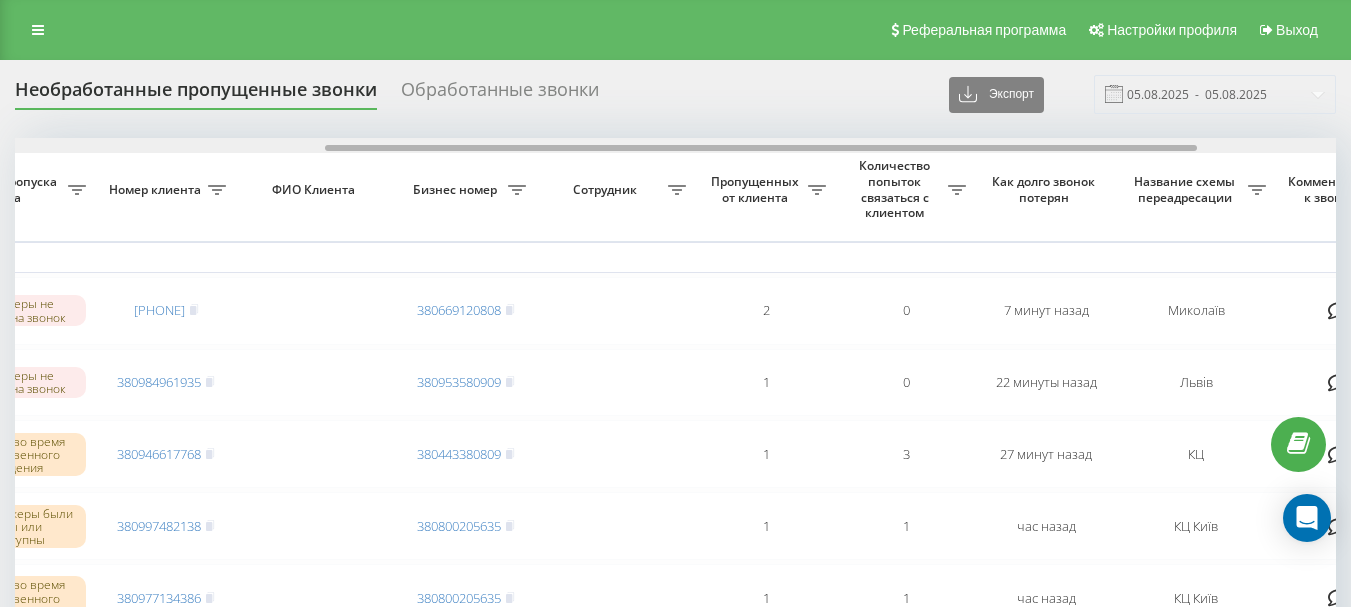 drag, startPoint x: 504, startPoint y: 149, endPoint x: 814, endPoint y: 173, distance: 310.92764 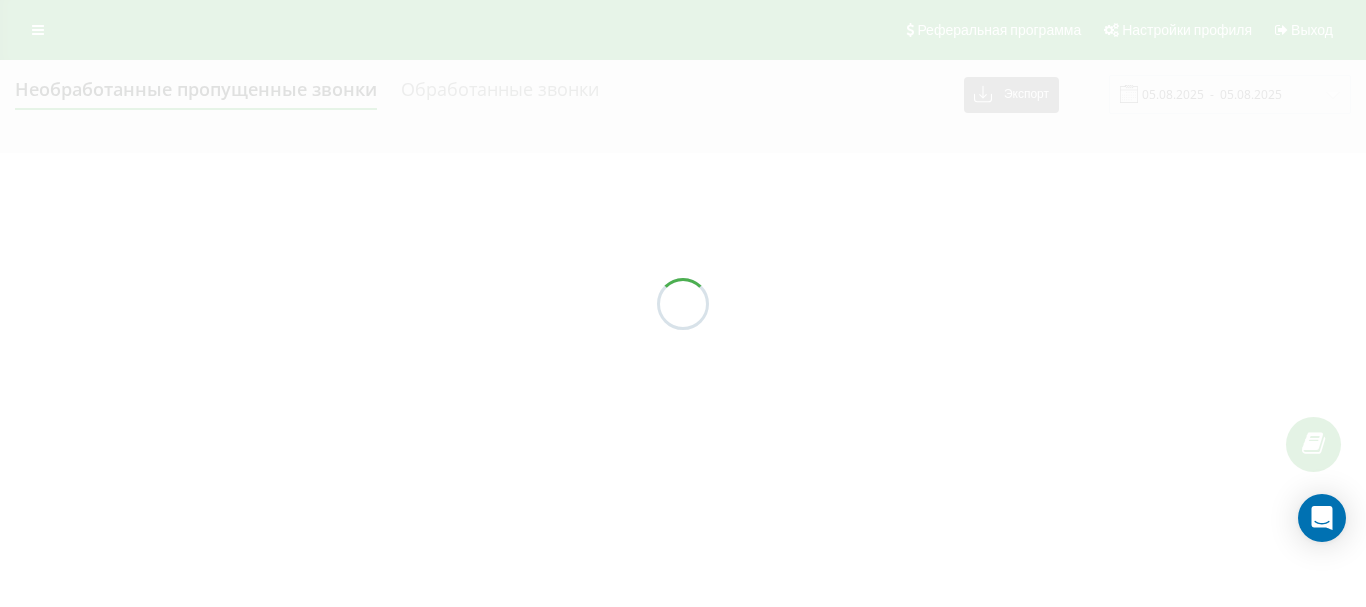 scroll, scrollTop: 0, scrollLeft: 0, axis: both 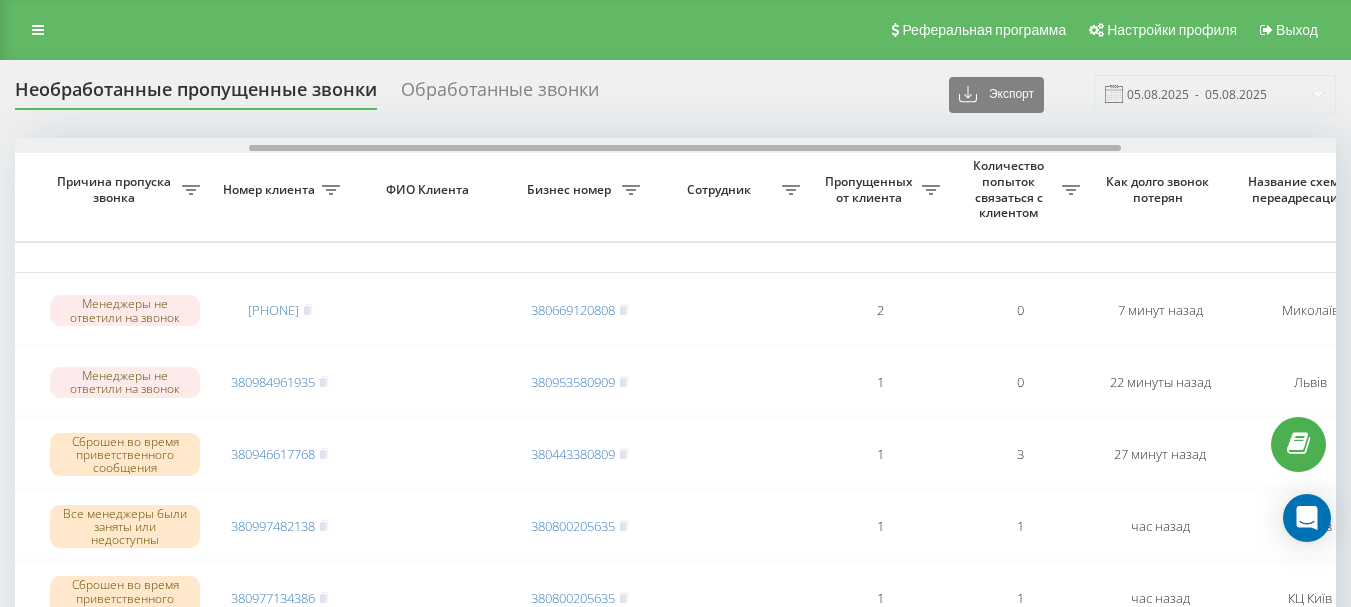 drag, startPoint x: 371, startPoint y: 148, endPoint x: 606, endPoint y: 159, distance: 235.25731 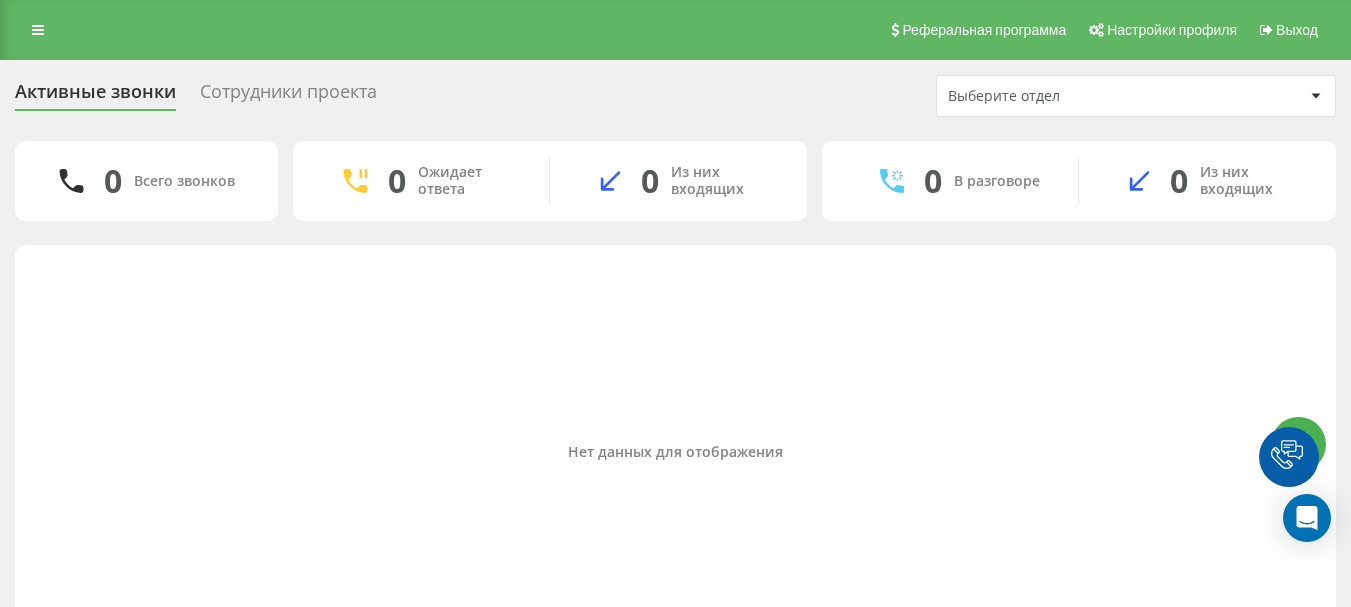 scroll, scrollTop: 0, scrollLeft: 0, axis: both 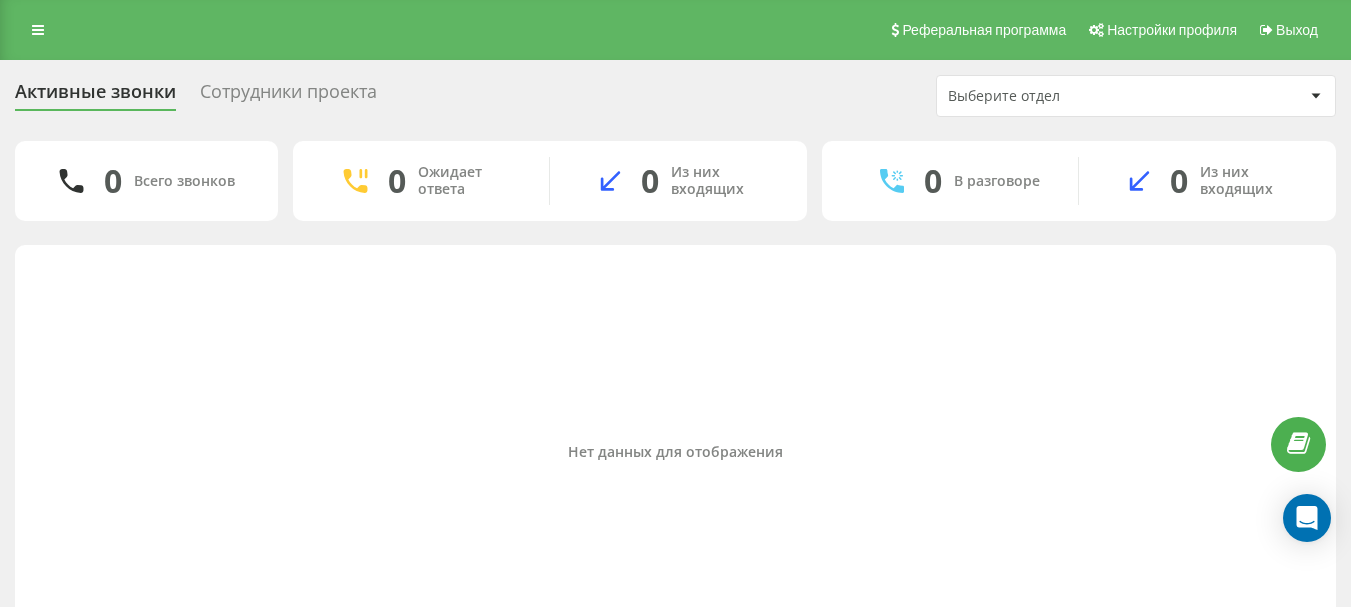 click on "Сотрудники проекта" at bounding box center [288, 96] 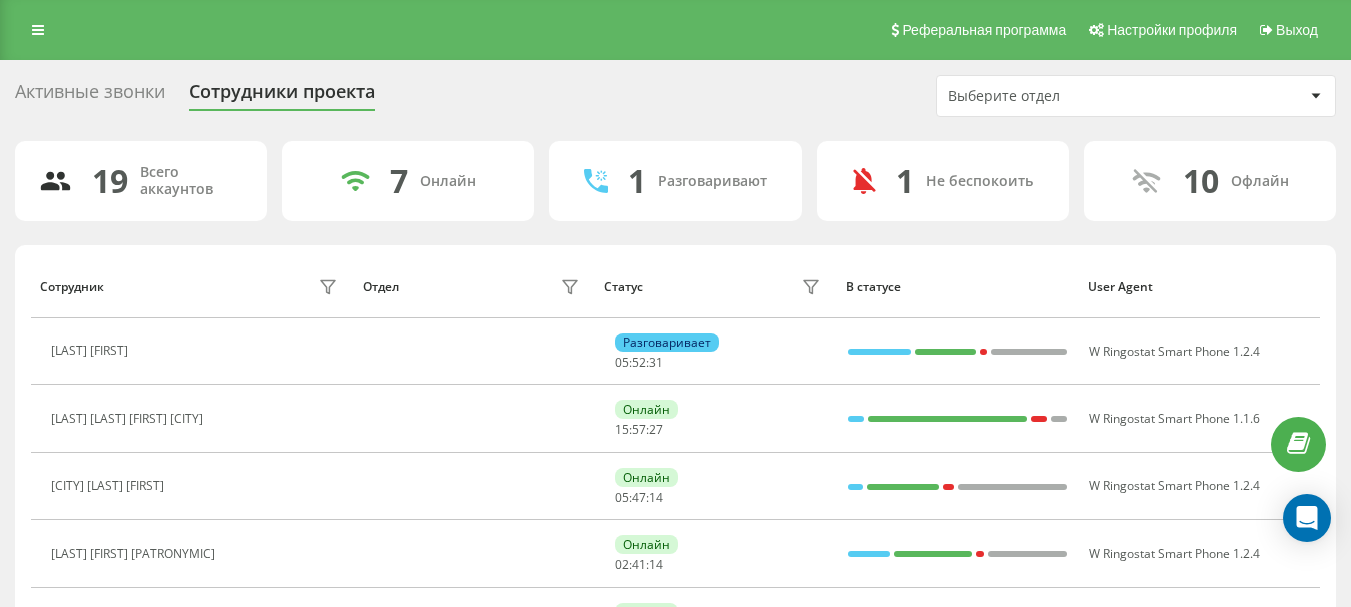 scroll, scrollTop: 0, scrollLeft: 0, axis: both 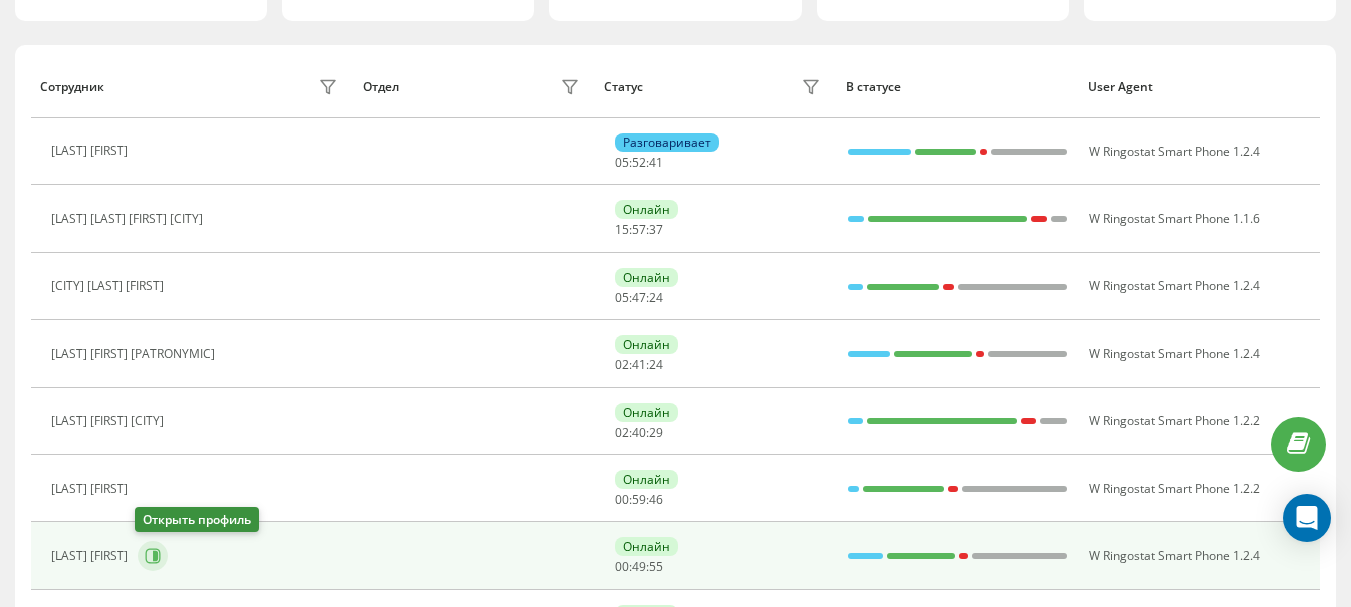 click 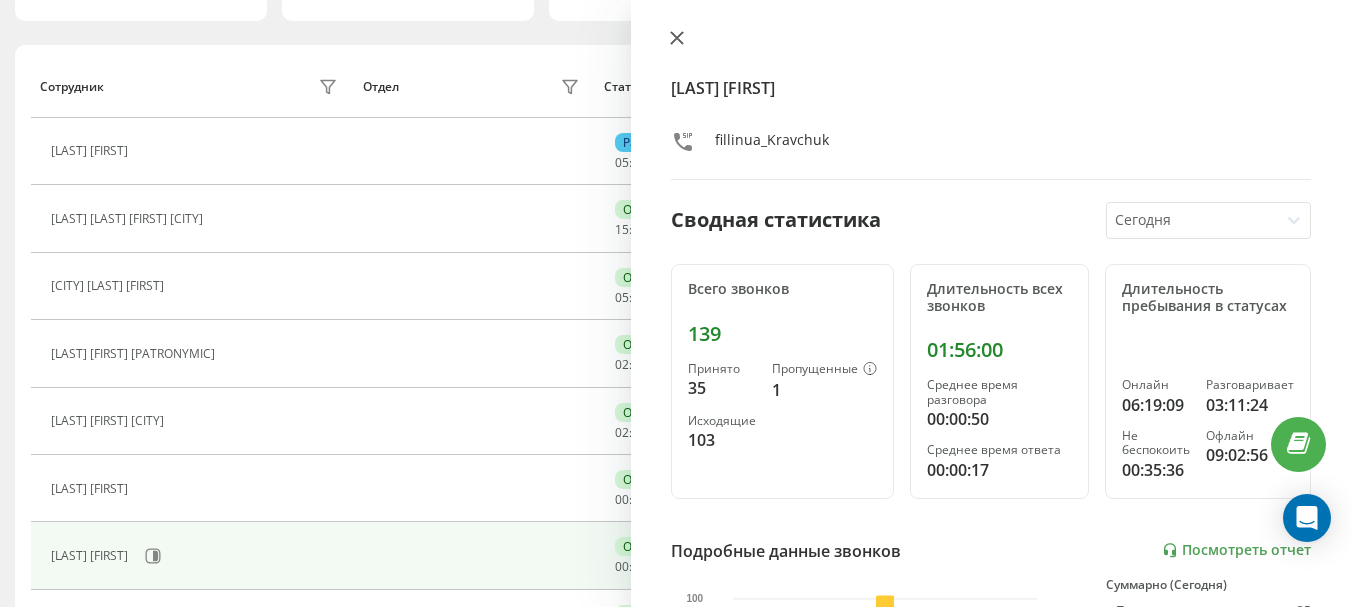 drag, startPoint x: 678, startPoint y: 35, endPoint x: 670, endPoint y: 19, distance: 17.888544 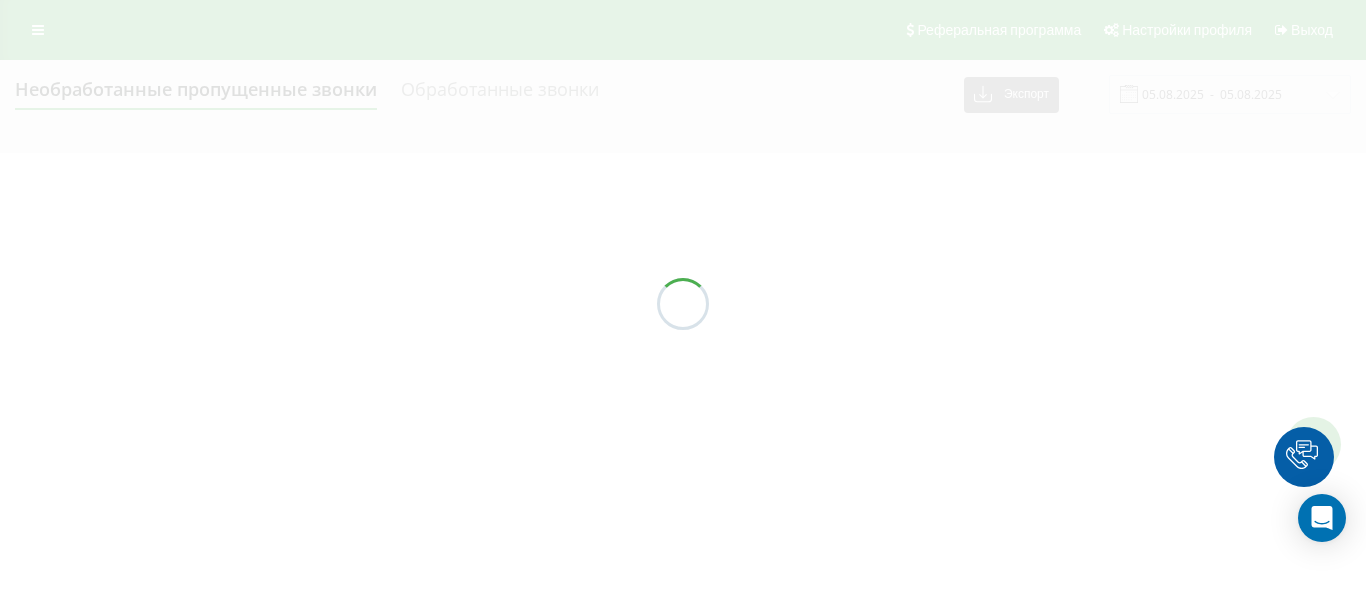scroll, scrollTop: 0, scrollLeft: 0, axis: both 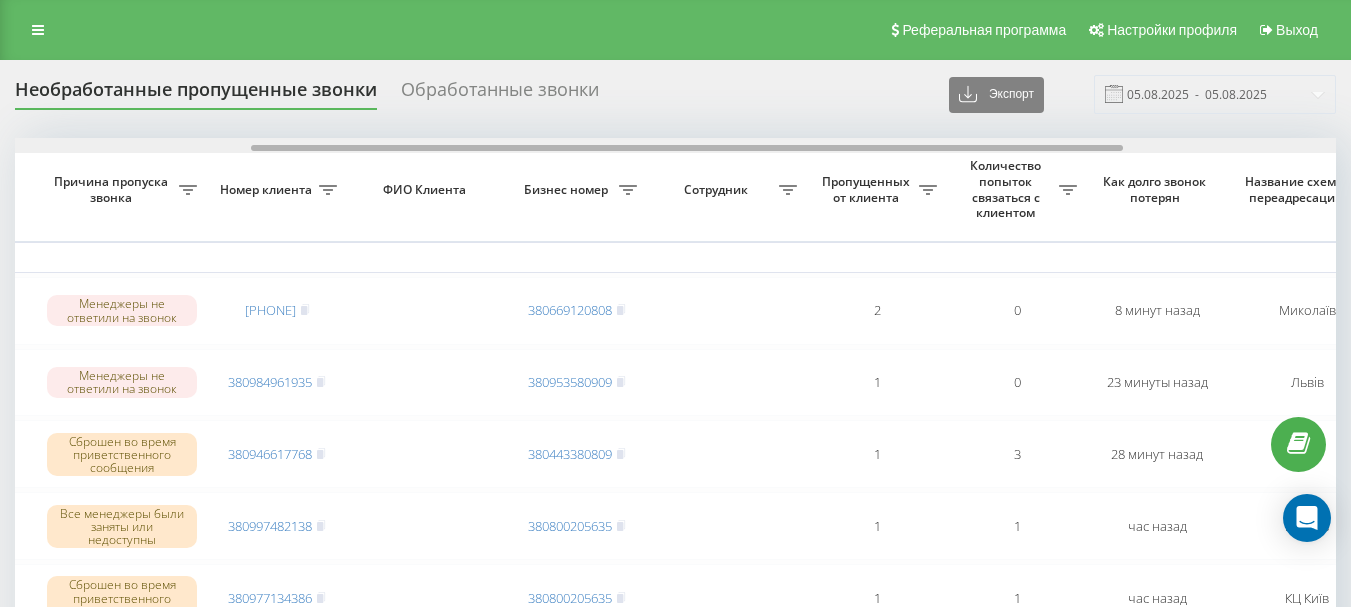 drag, startPoint x: 572, startPoint y: 151, endPoint x: 797, endPoint y: 112, distance: 228.35498 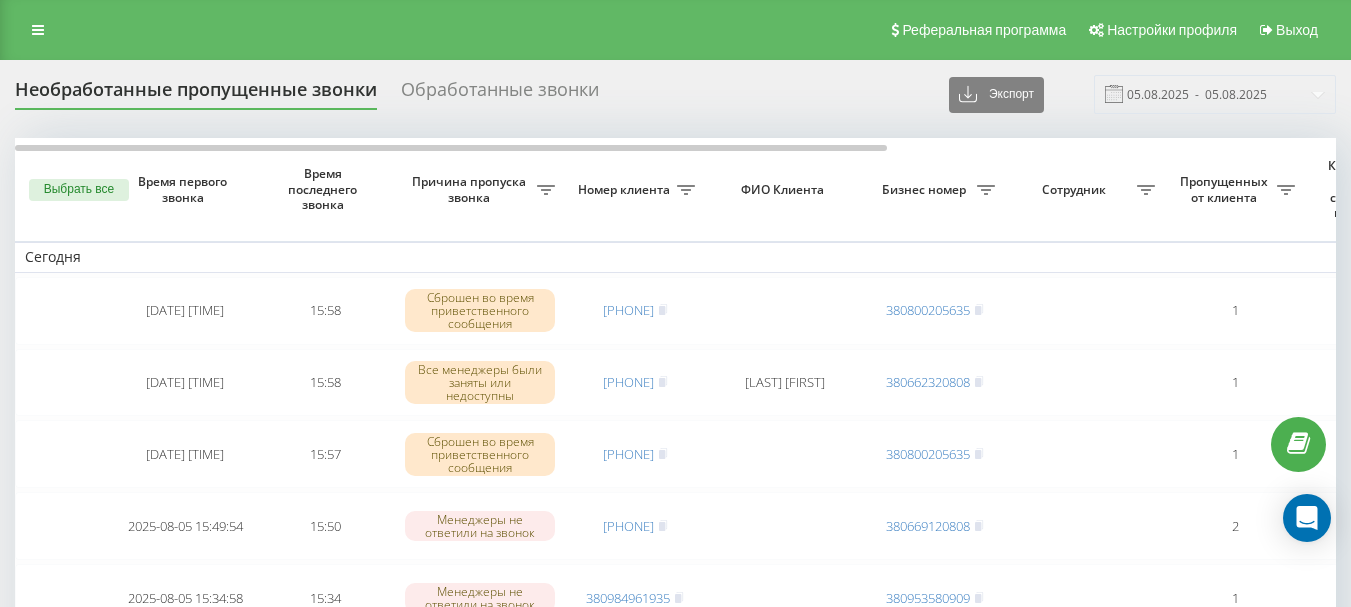 scroll, scrollTop: 0, scrollLeft: 0, axis: both 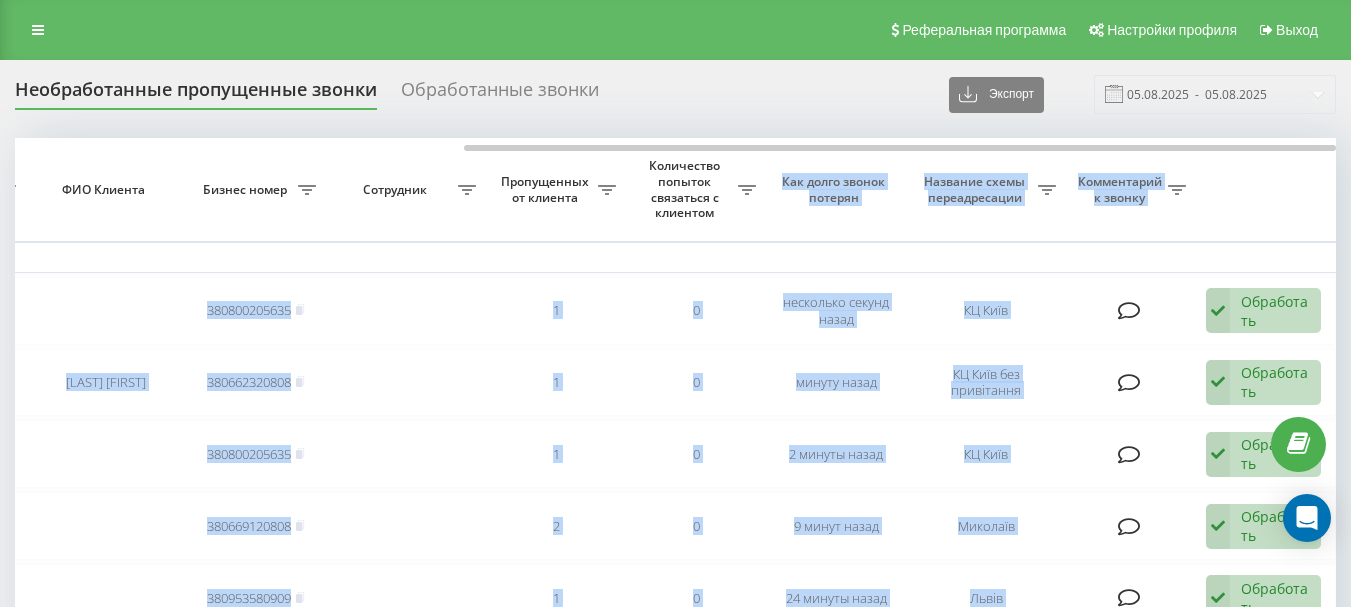 drag, startPoint x: 582, startPoint y: 144, endPoint x: 778, endPoint y: 161, distance: 196.73587 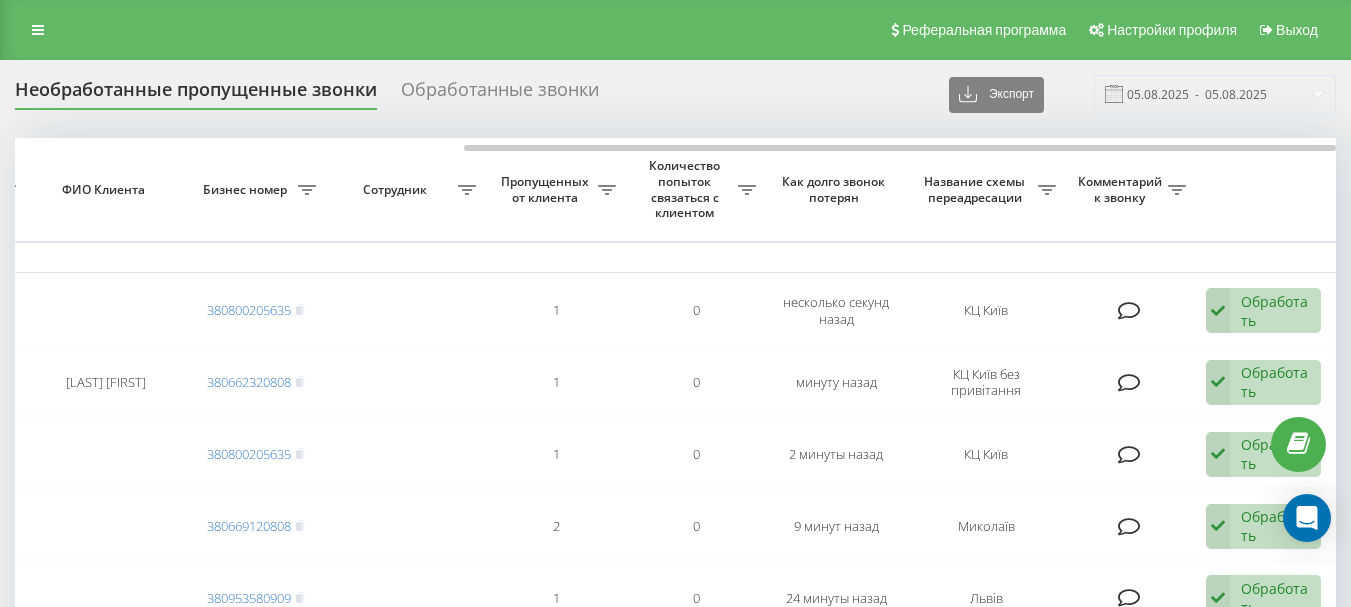 click on "Необработанные пропущенные звонки Обработанные звонки Экспорт .csv .xlsx 05.08.2025  -  05.08.2025" at bounding box center [675, 94] 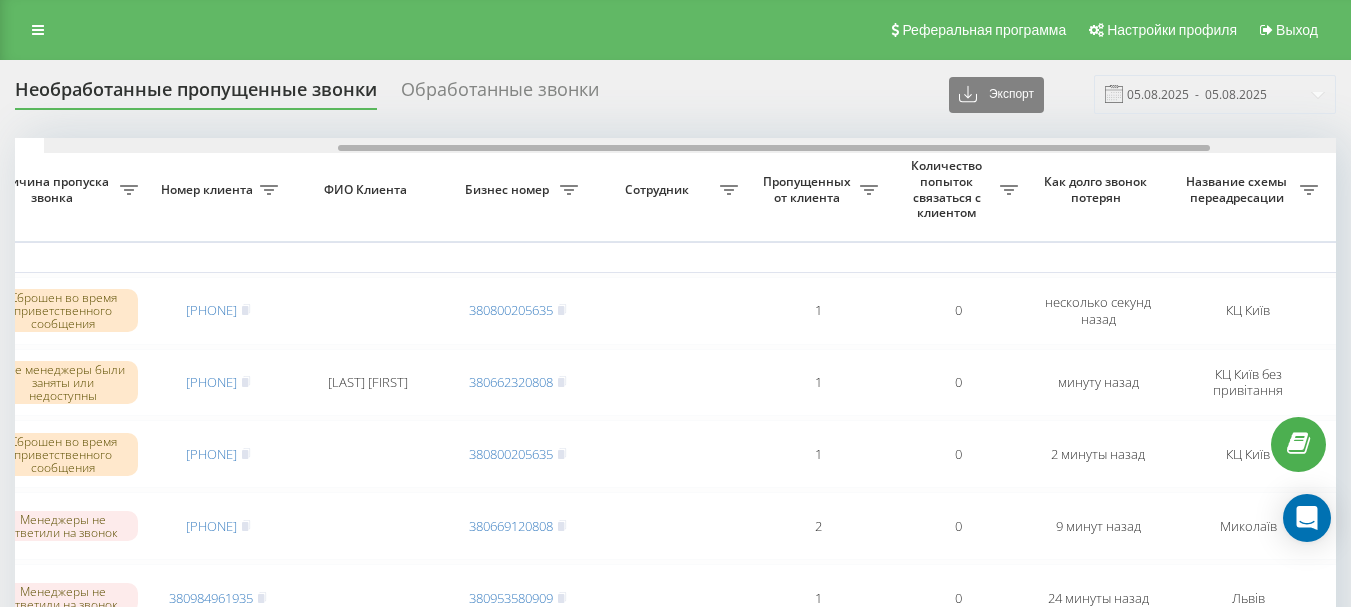 scroll, scrollTop: 0, scrollLeft: 386, axis: horizontal 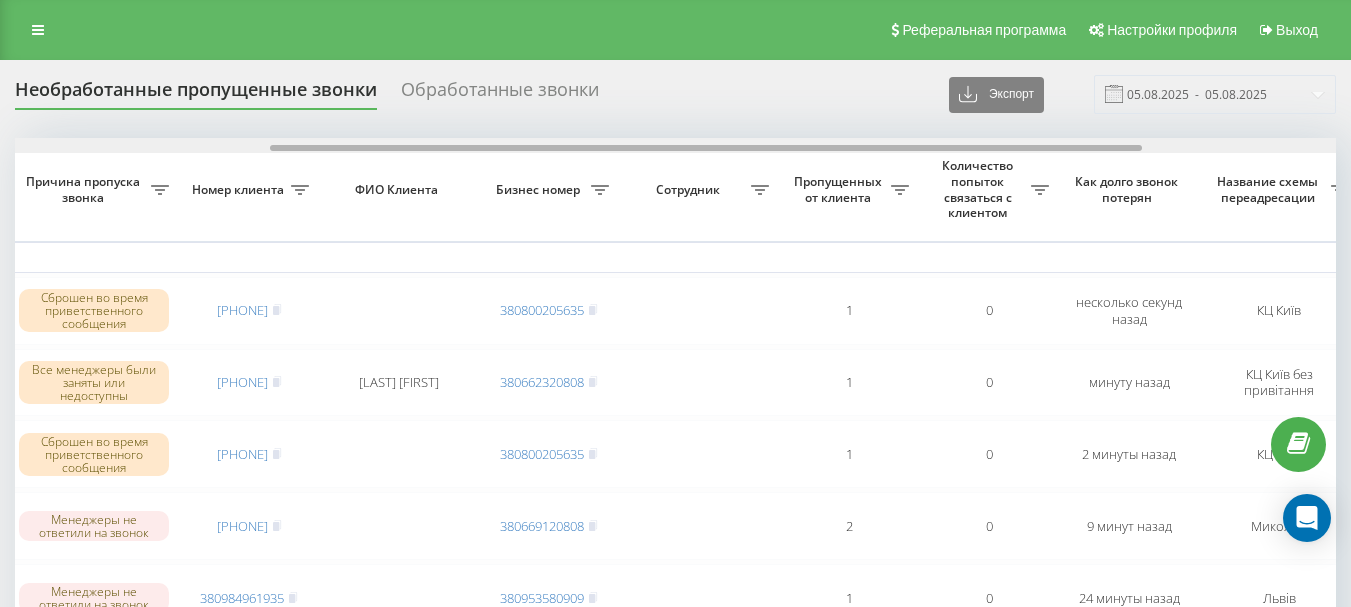 drag, startPoint x: 779, startPoint y: 145, endPoint x: 585, endPoint y: 150, distance: 194.06442 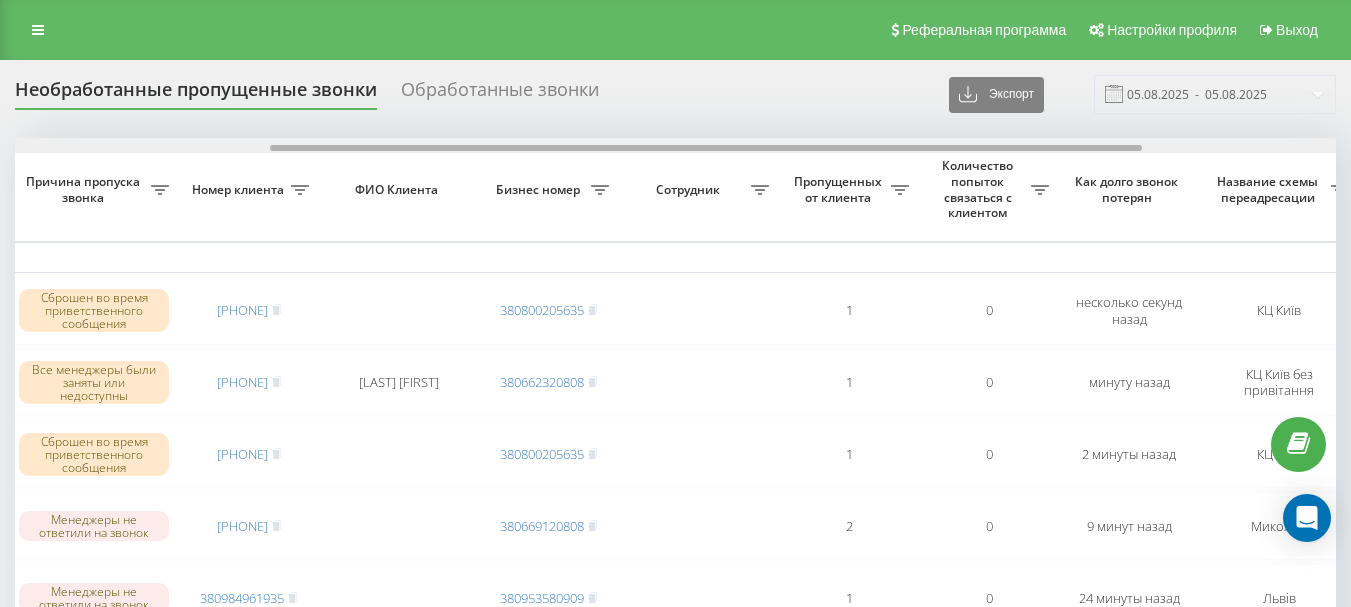 click at bounding box center [706, 148] 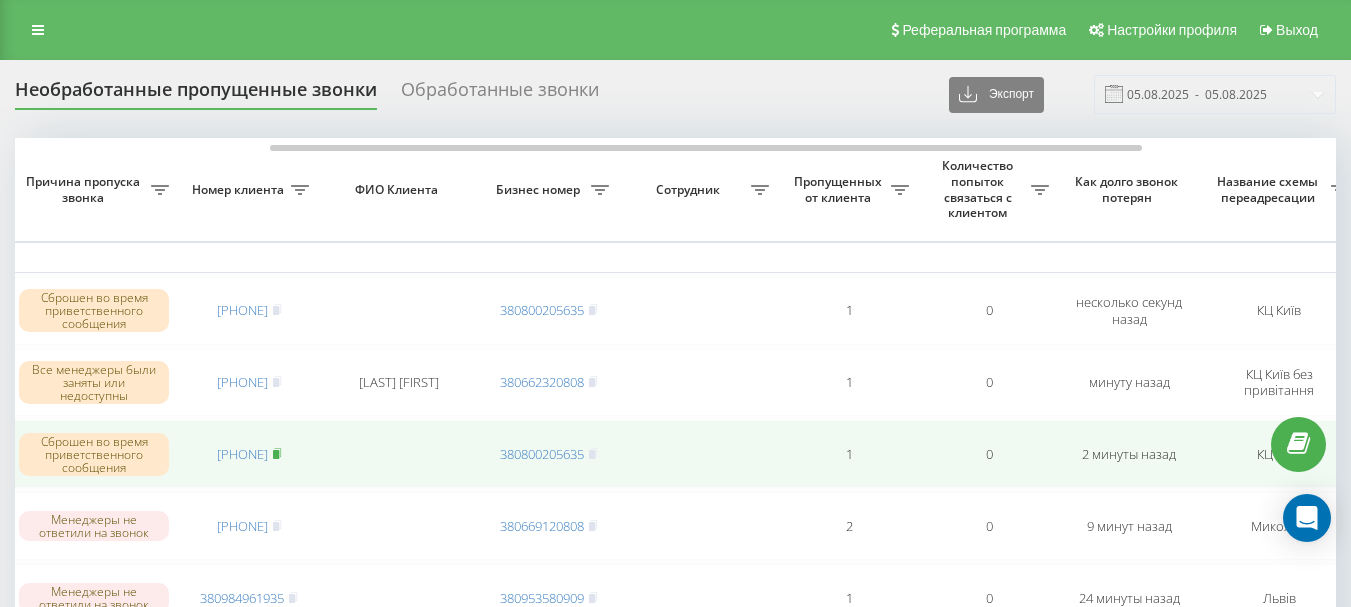 click 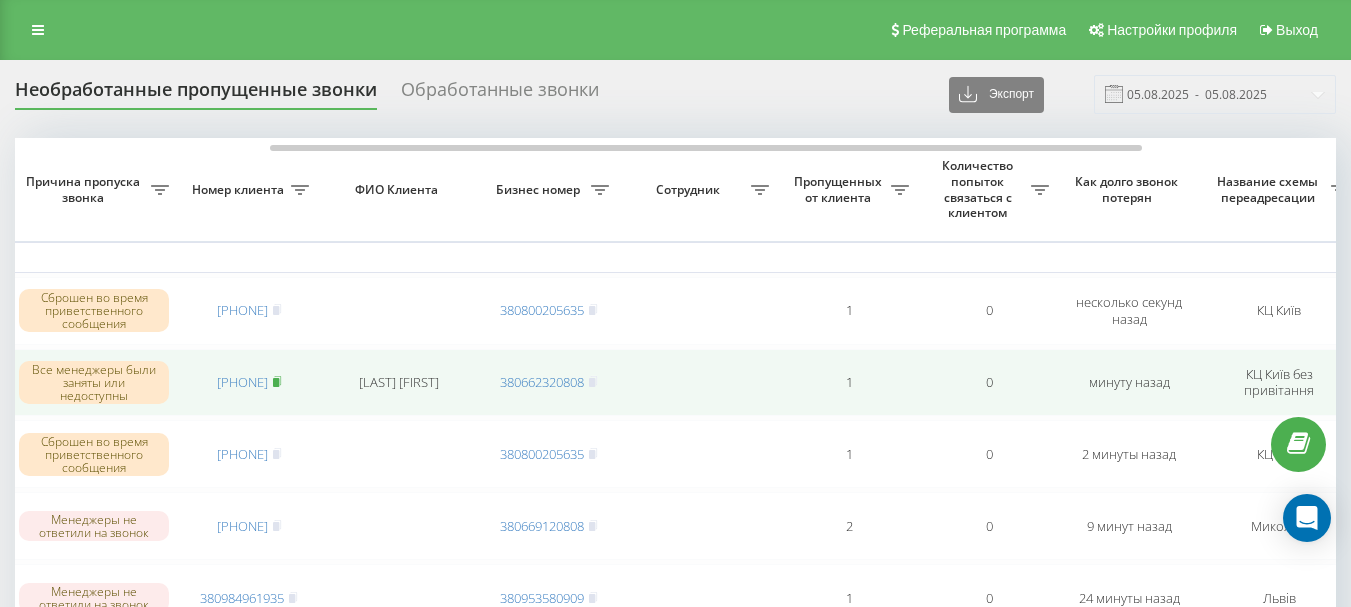 click 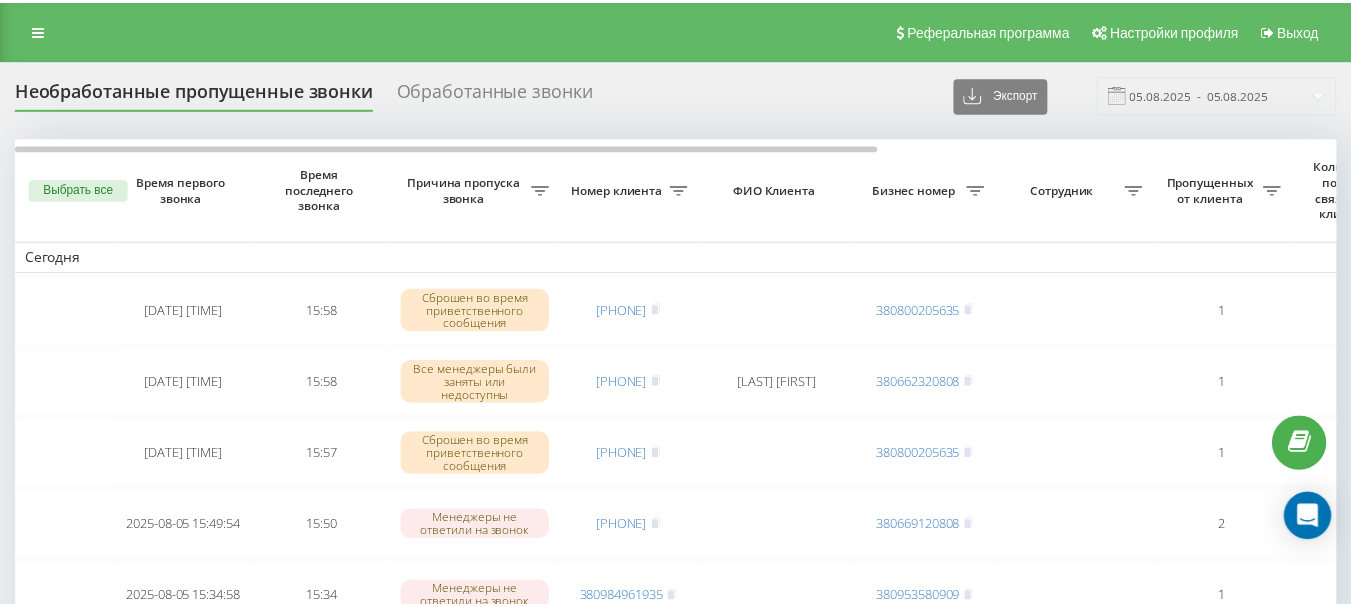 scroll, scrollTop: 0, scrollLeft: 0, axis: both 